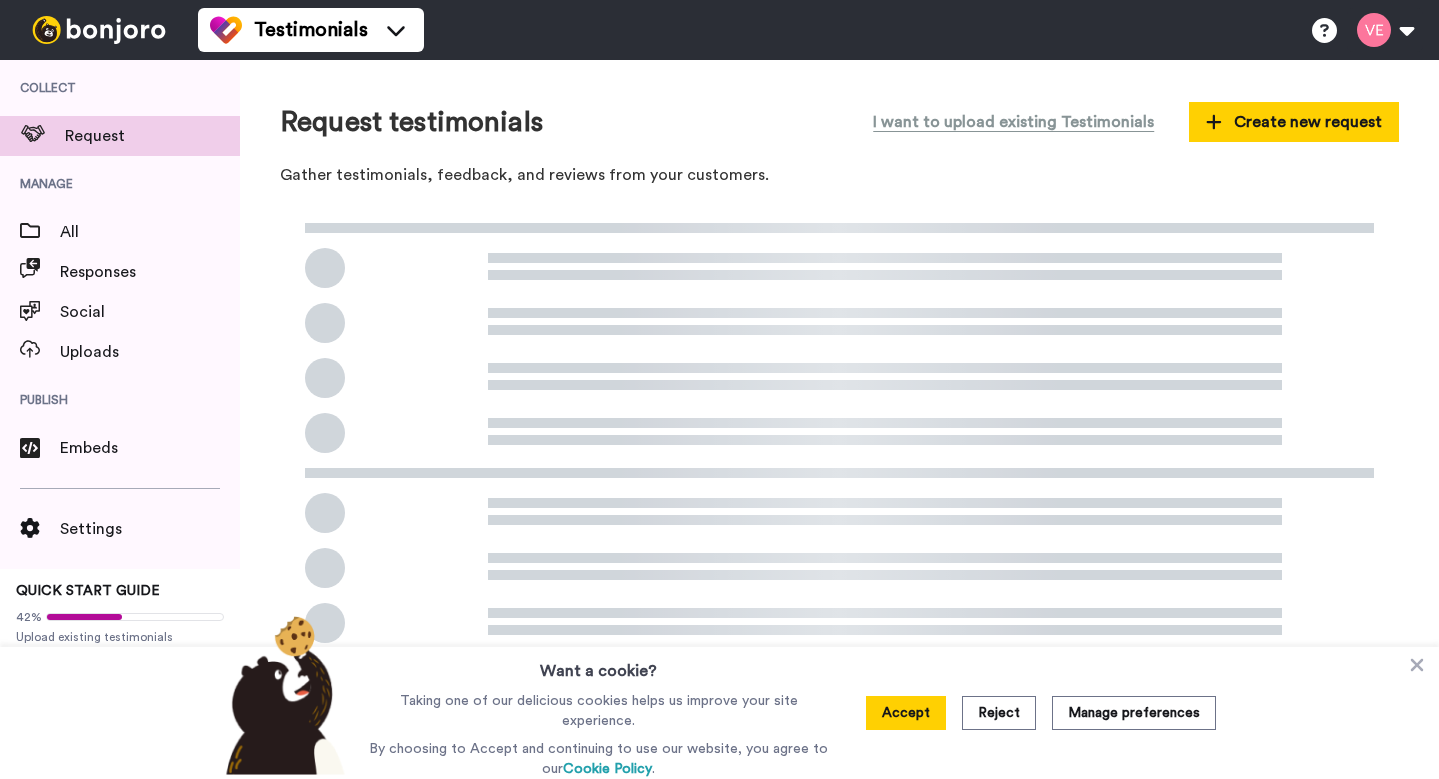 scroll, scrollTop: 0, scrollLeft: 0, axis: both 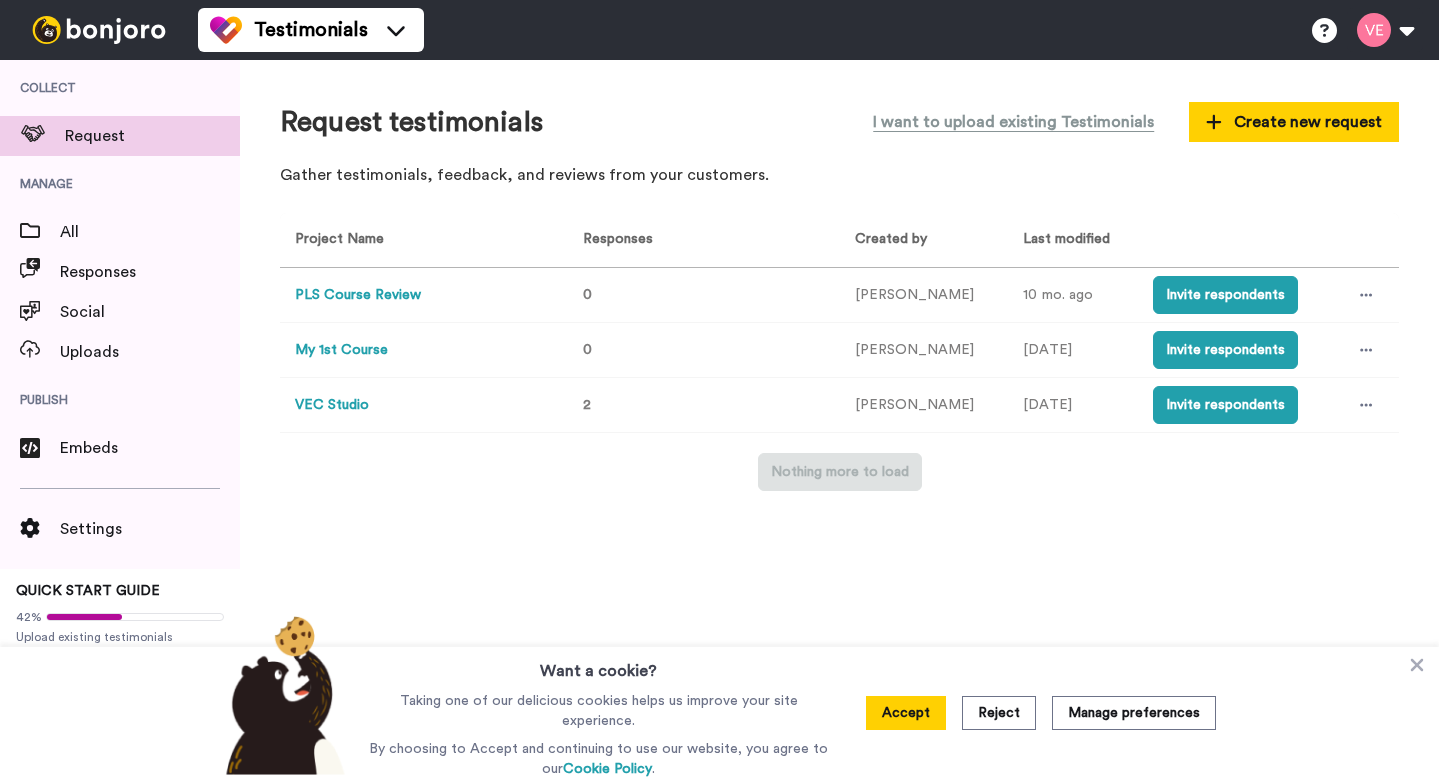 click on "PLS Course Review" at bounding box center (358, 295) 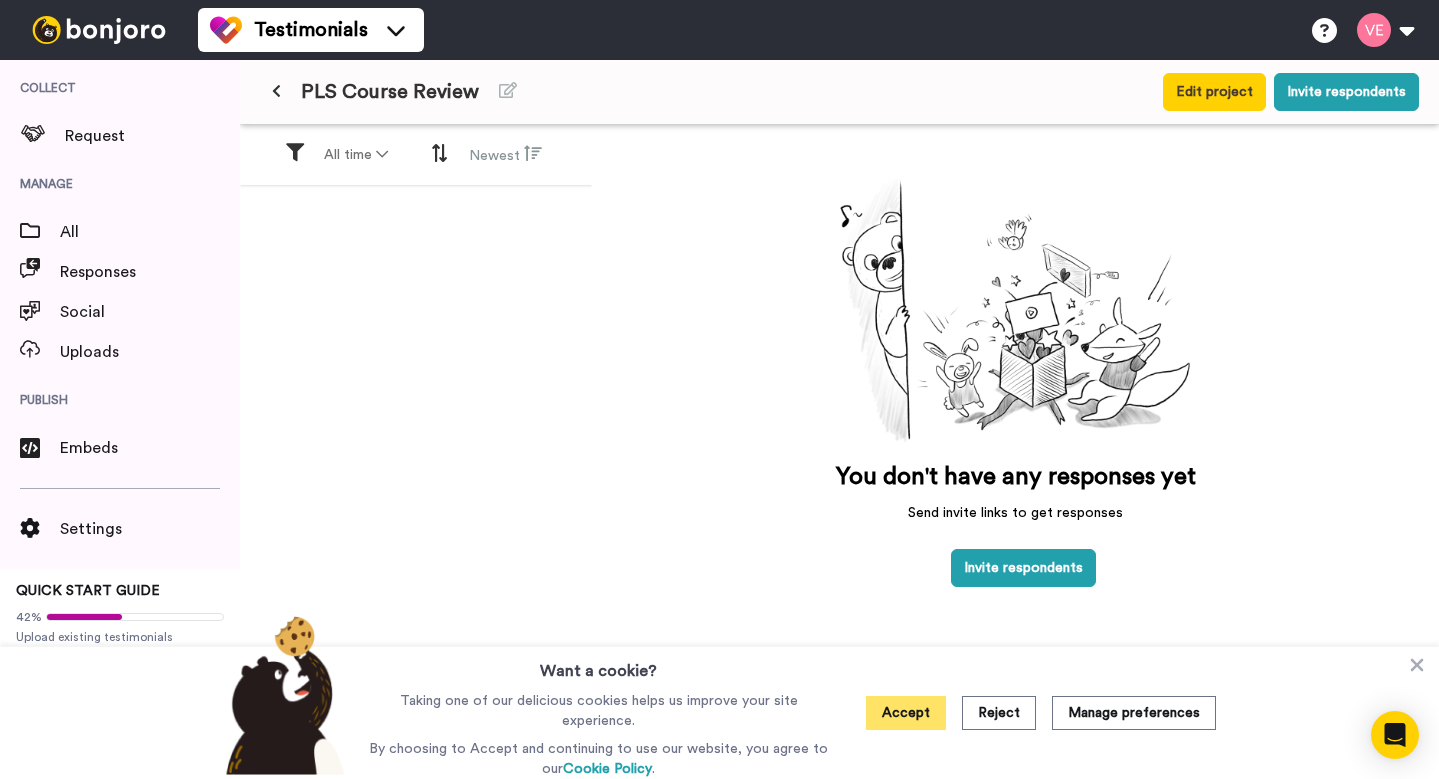 click on "Accept" at bounding box center (906, 713) 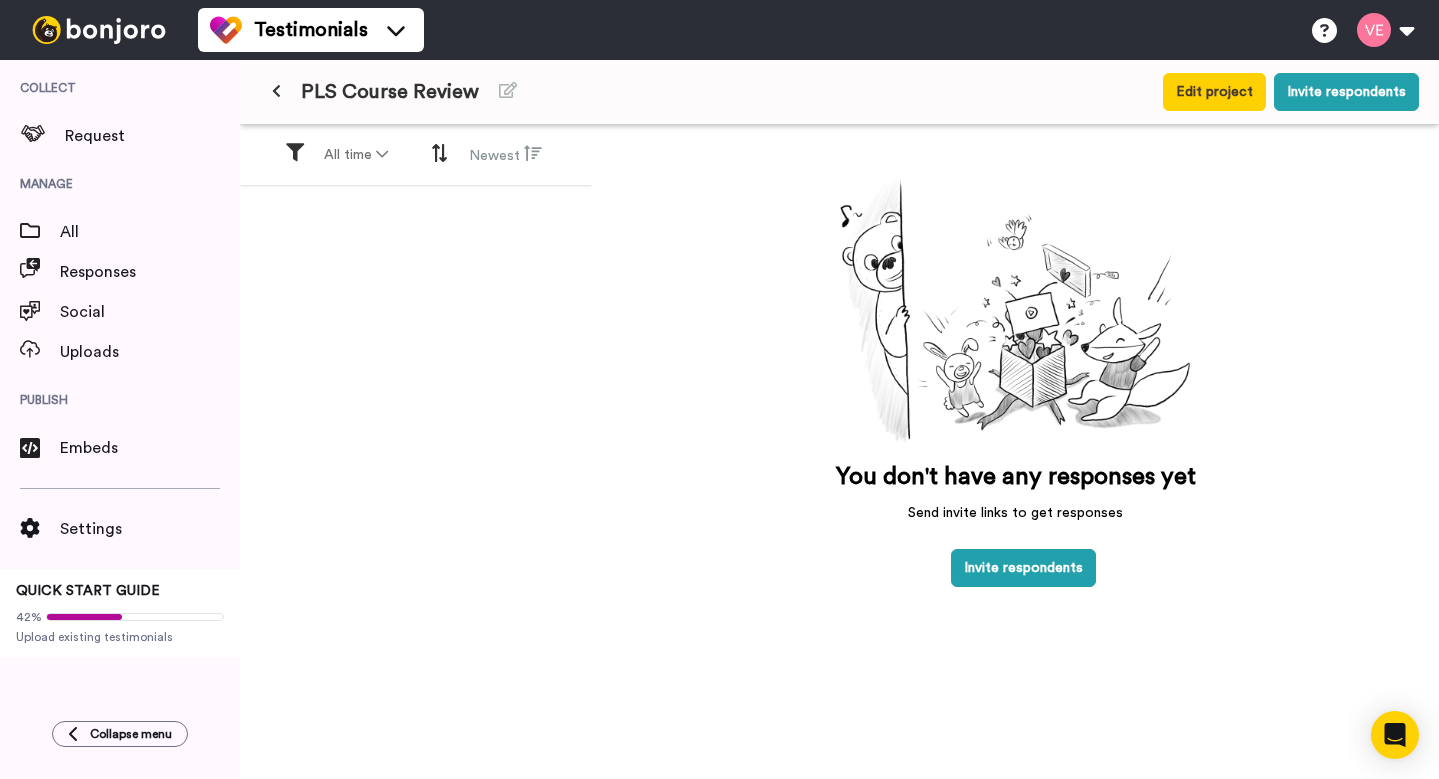 click at bounding box center (276, 91) 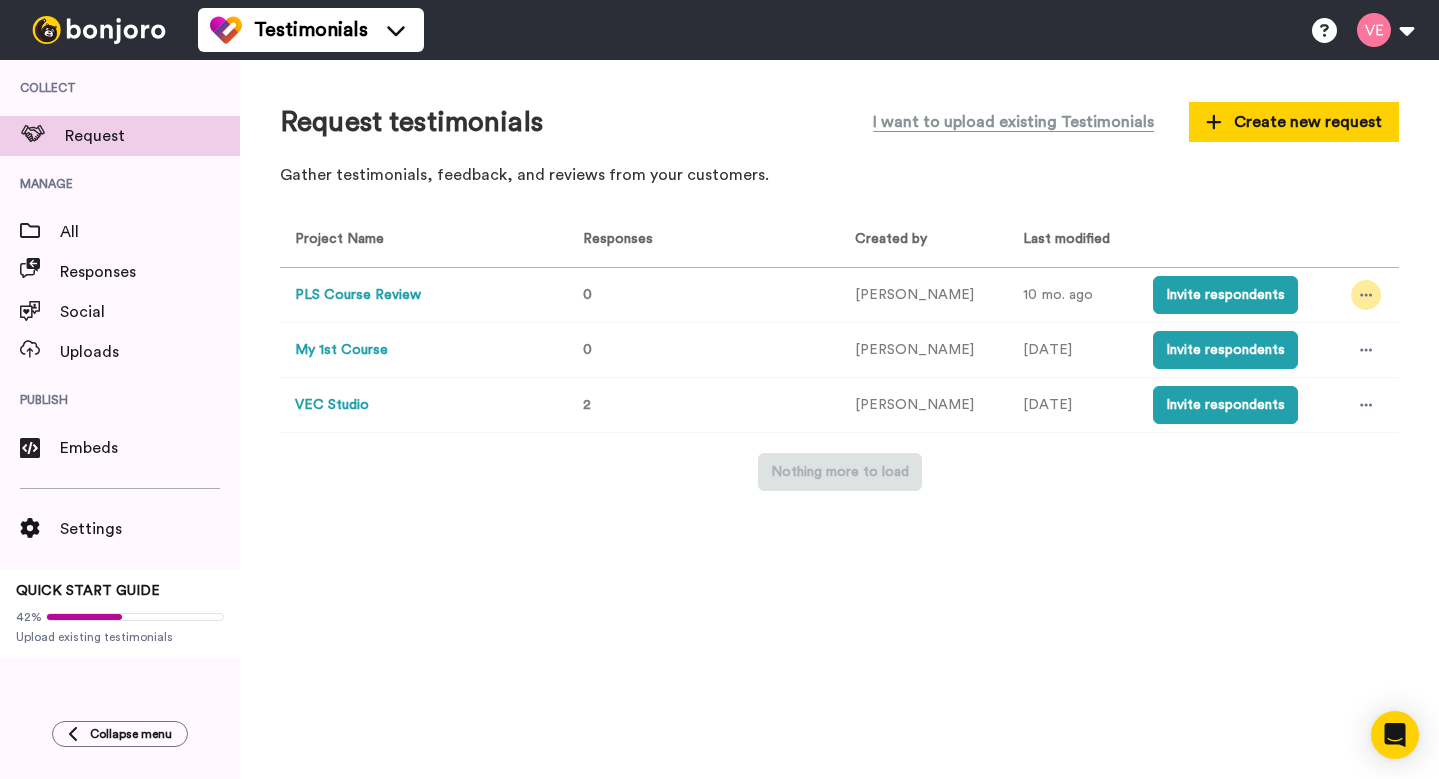 click 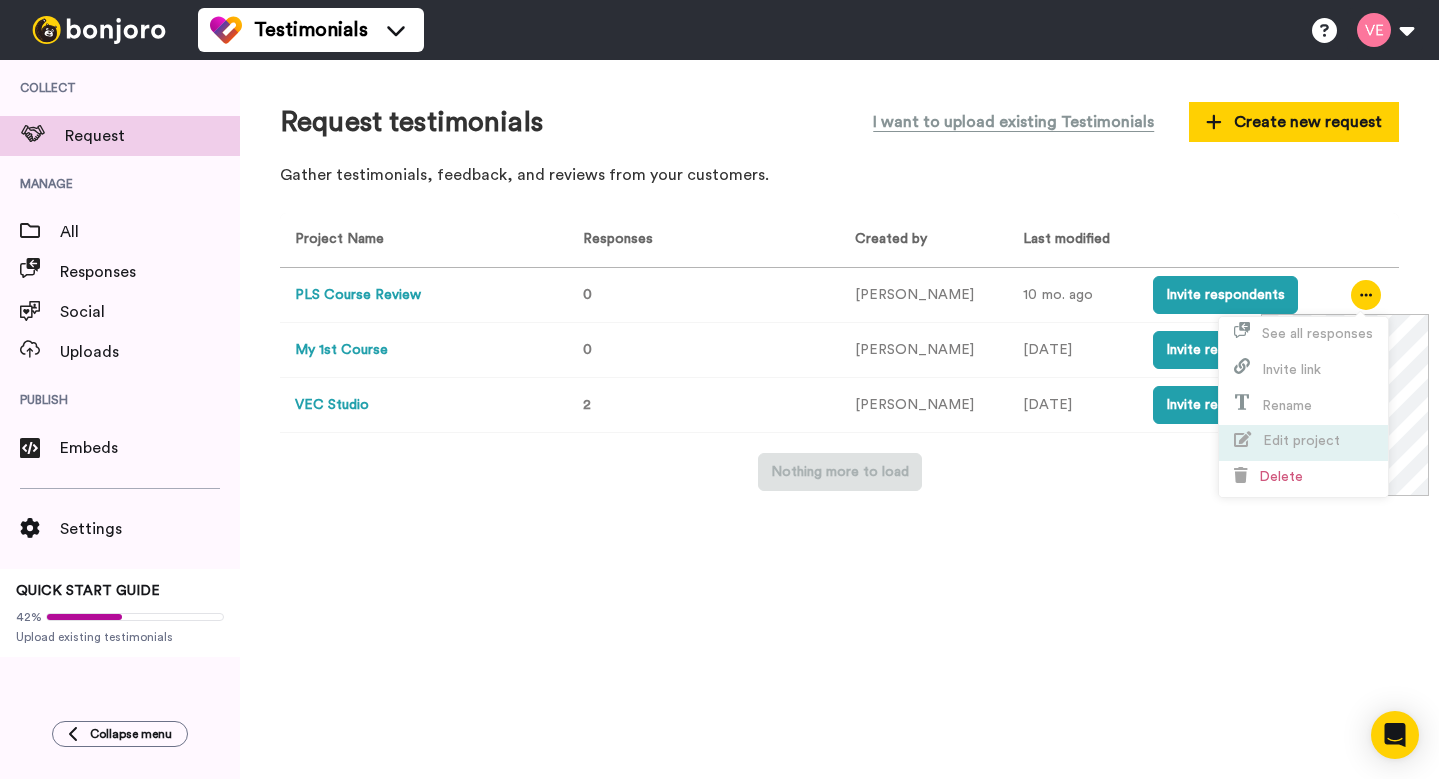 click on "Edit project" at bounding box center (1301, 441) 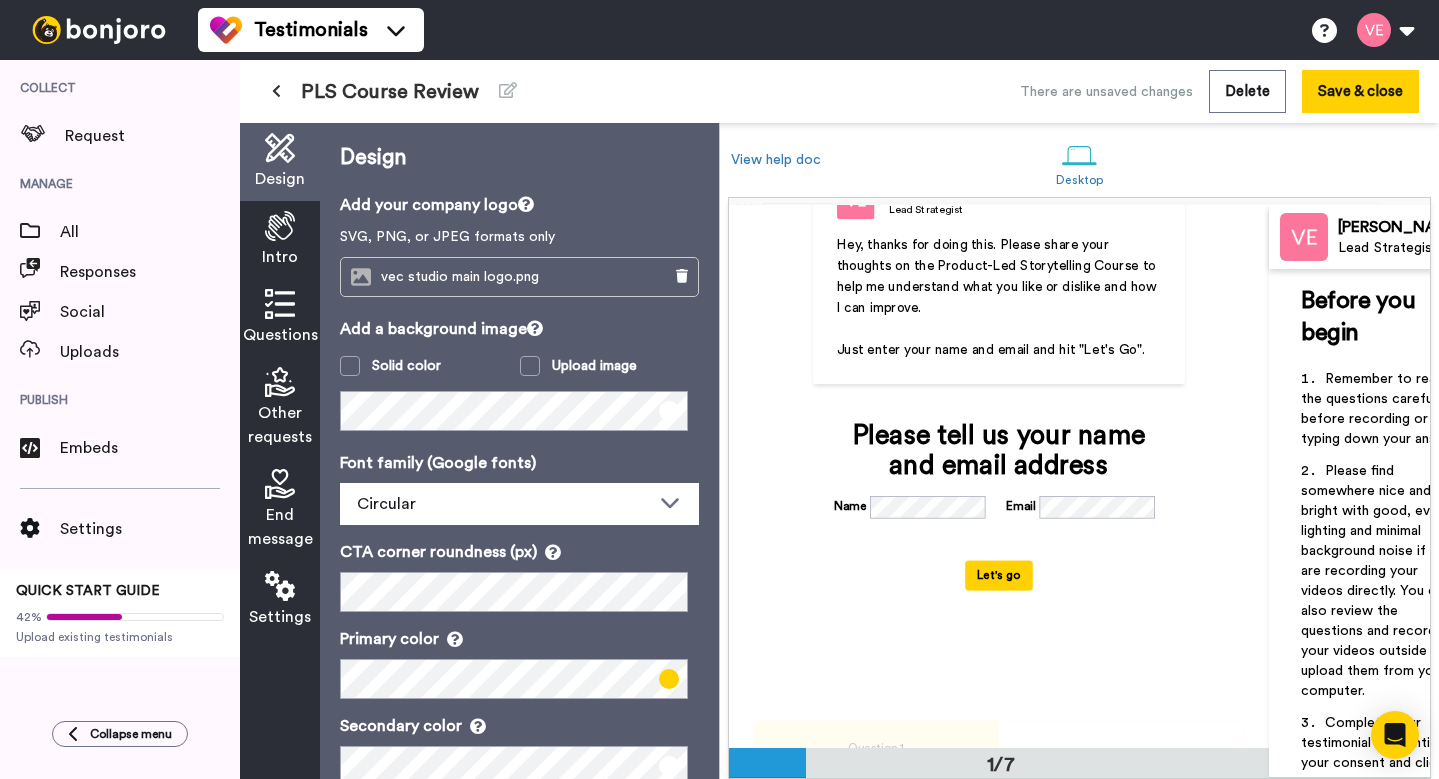 scroll, scrollTop: 0, scrollLeft: 0, axis: both 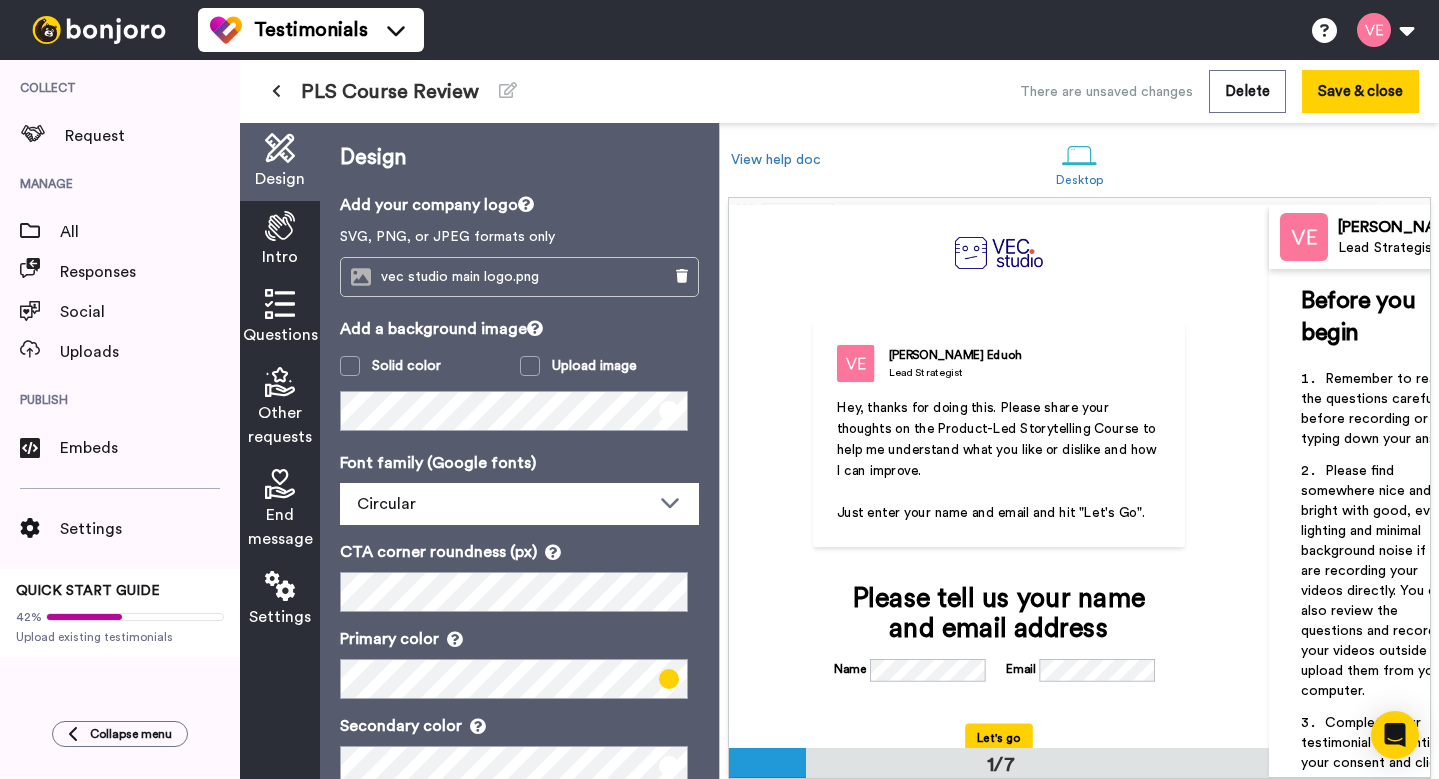click at bounding box center (276, 92) 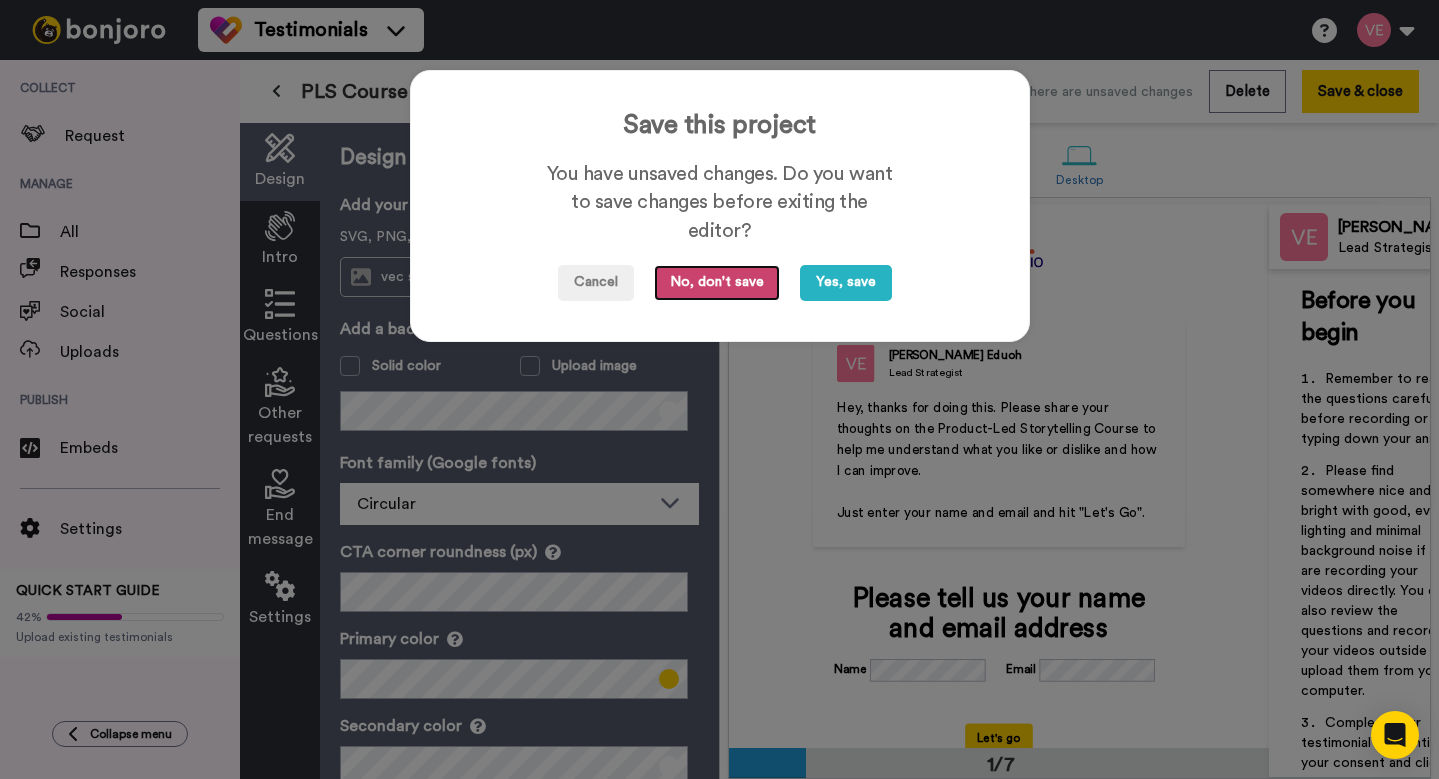 click on "No, don't save" at bounding box center (717, 283) 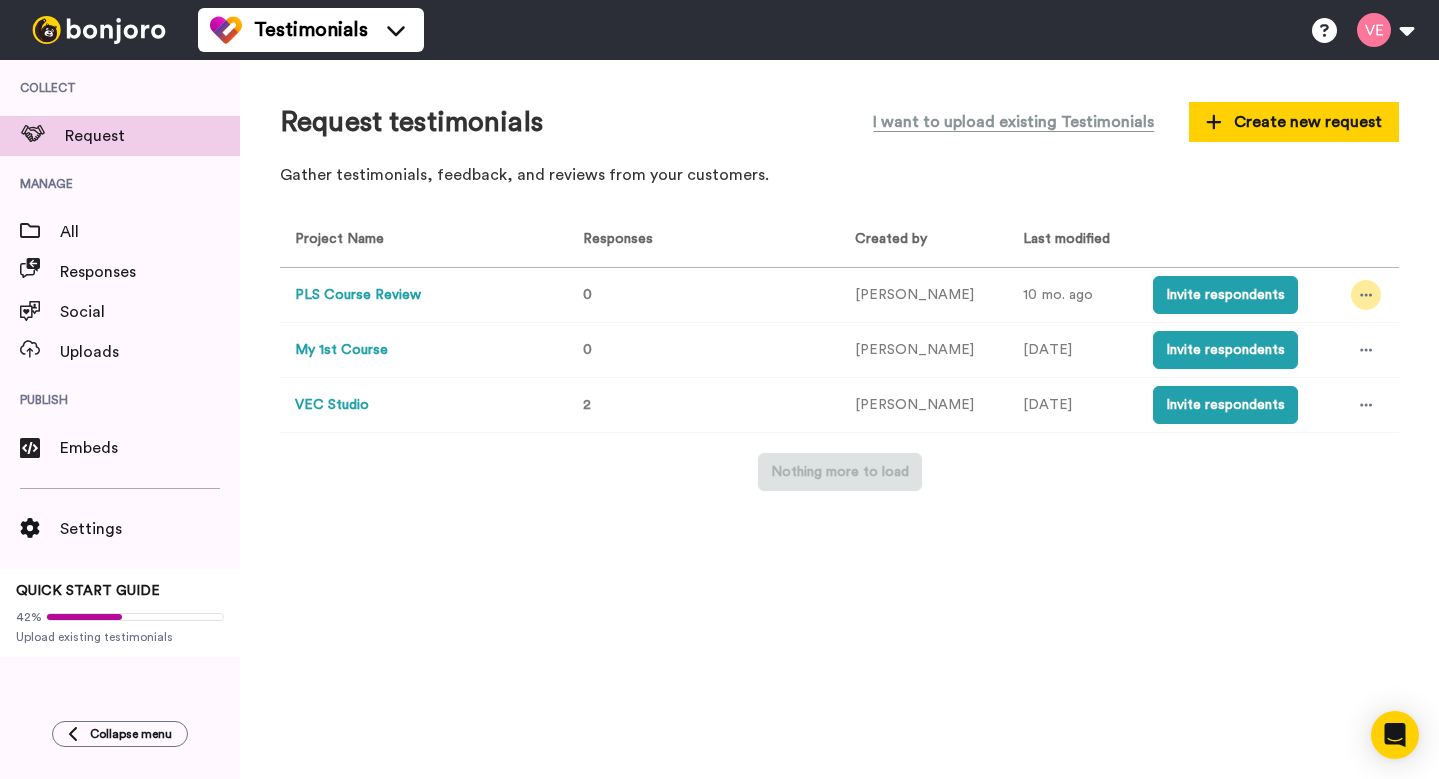 click 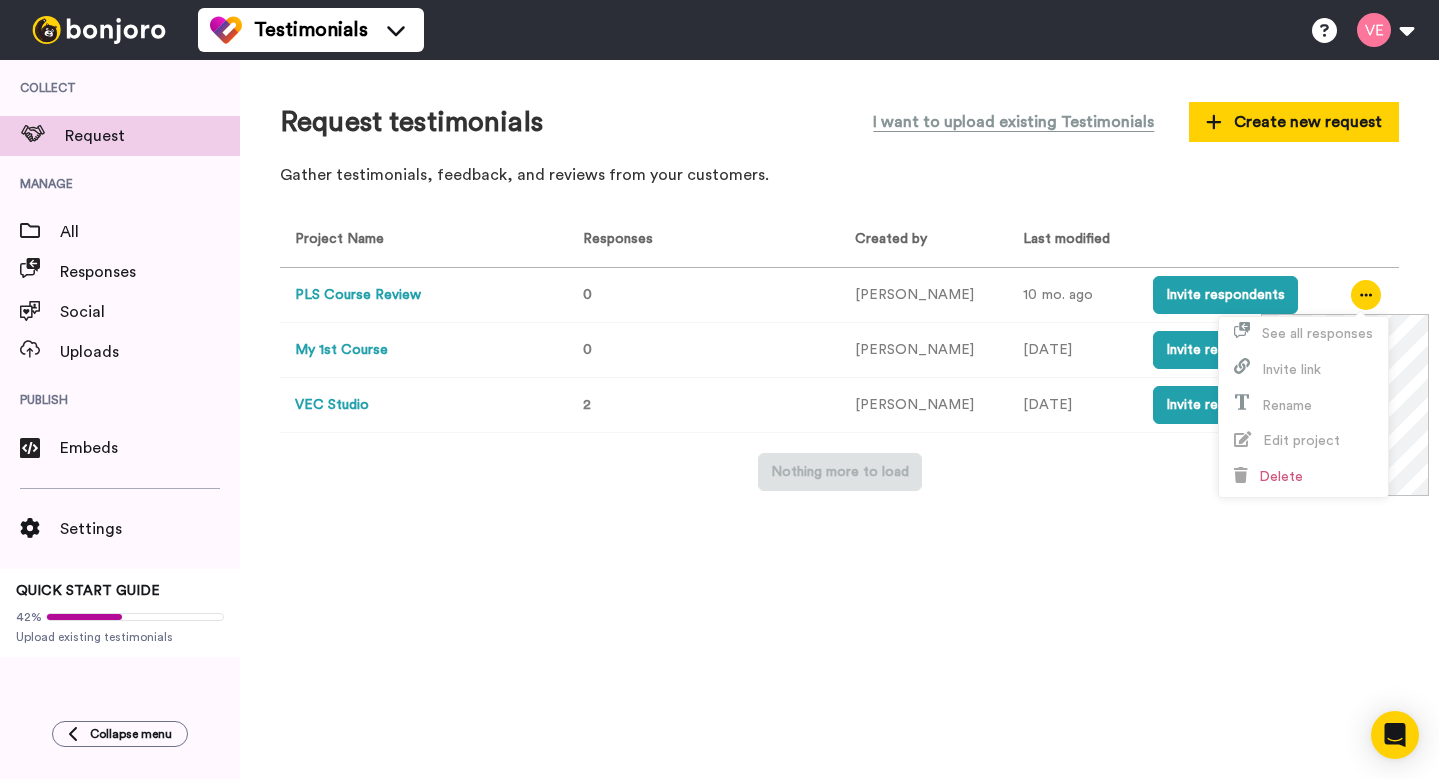 click on "0" at bounding box center (700, 295) 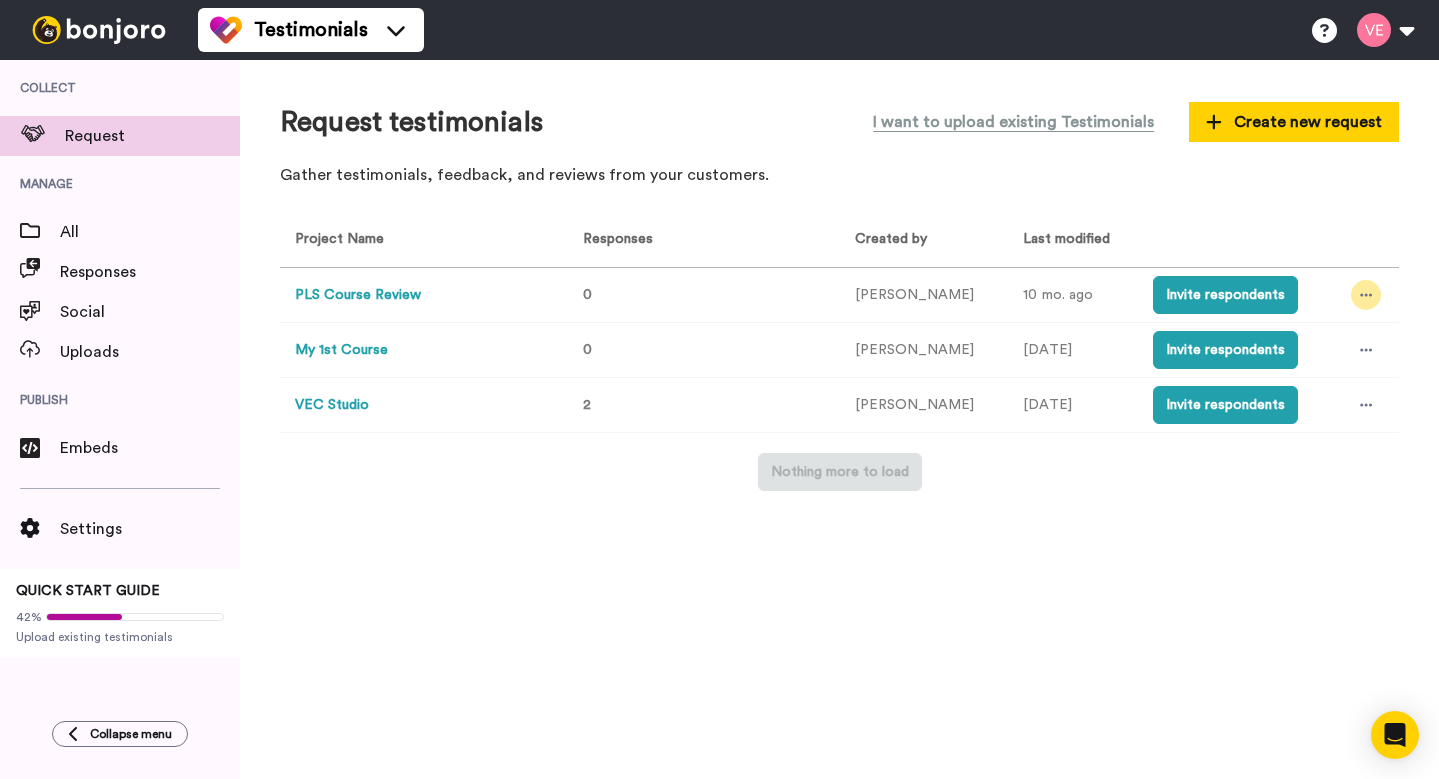 click 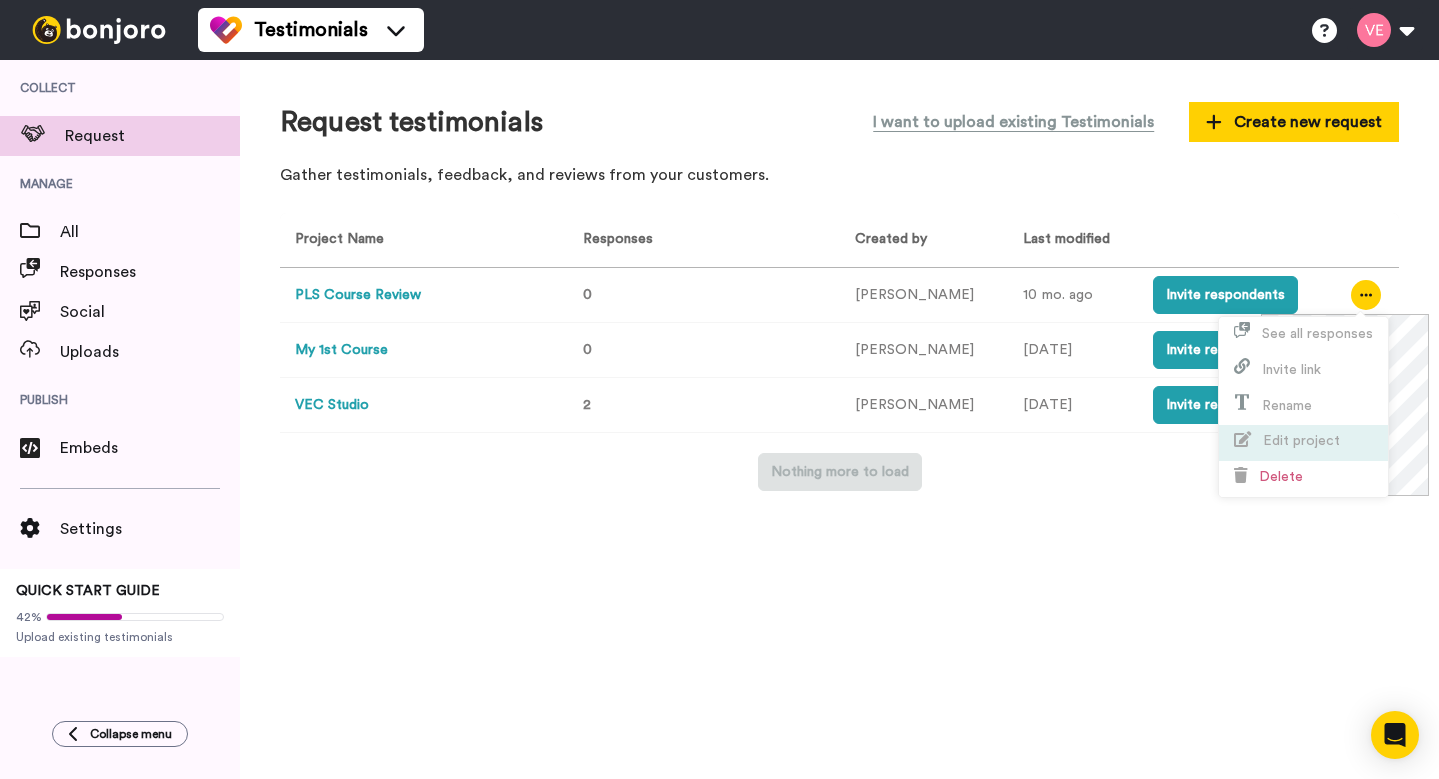 click on "Edit project" at bounding box center [1303, 443] 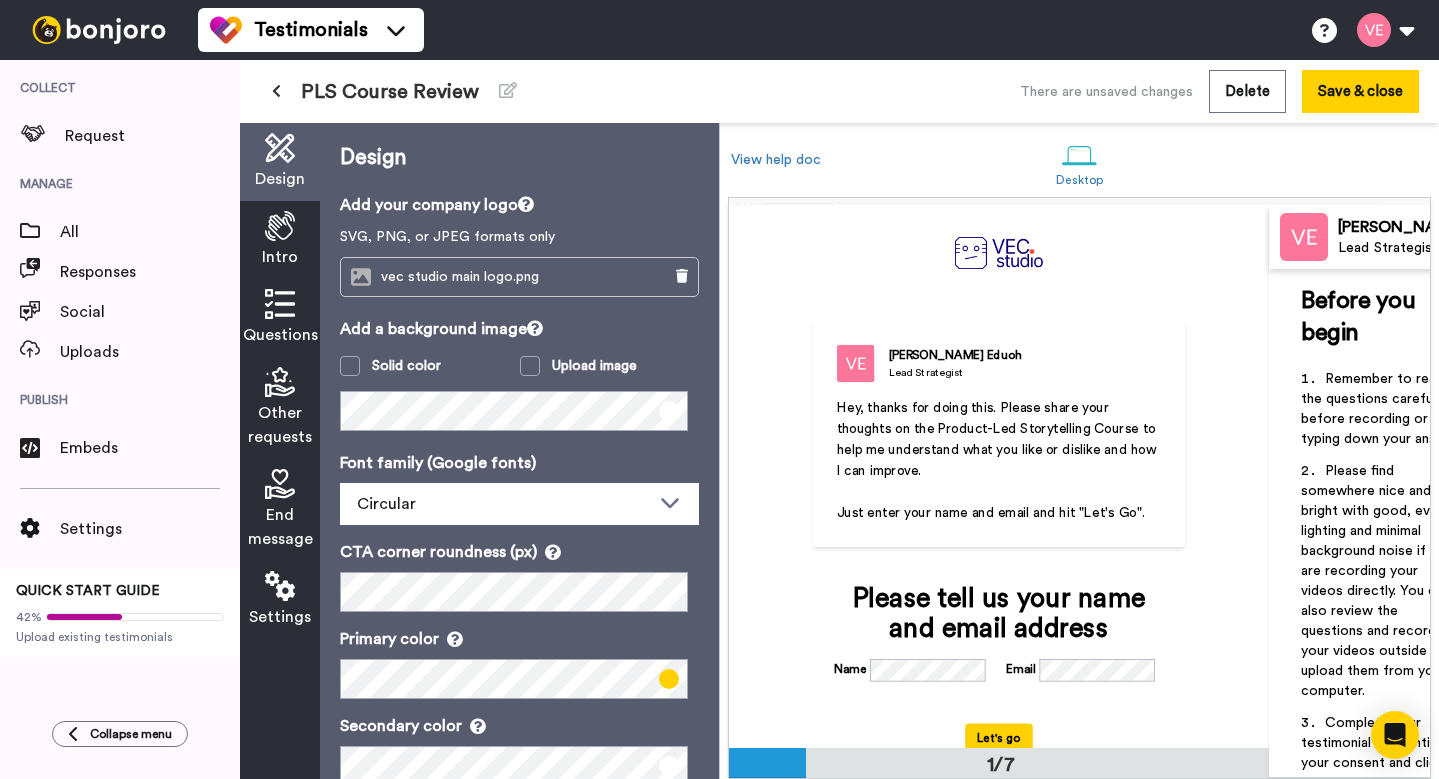 click on "Hey, thanks for doing this. Please share your thoughts on the Product-Led Storytelling Course to help me understand what you like or dislike and how I can improve." at bounding box center [998, 439] 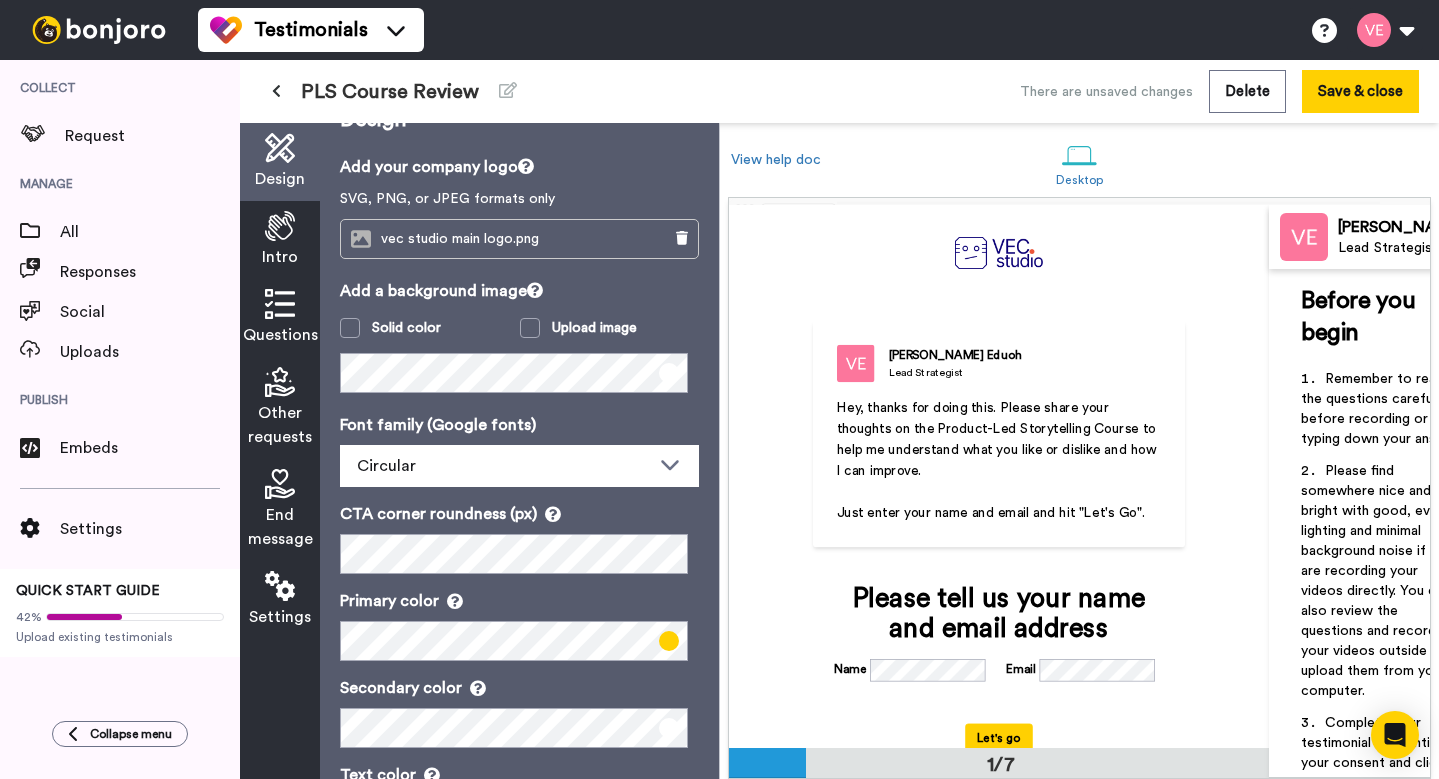 scroll, scrollTop: 134, scrollLeft: 0, axis: vertical 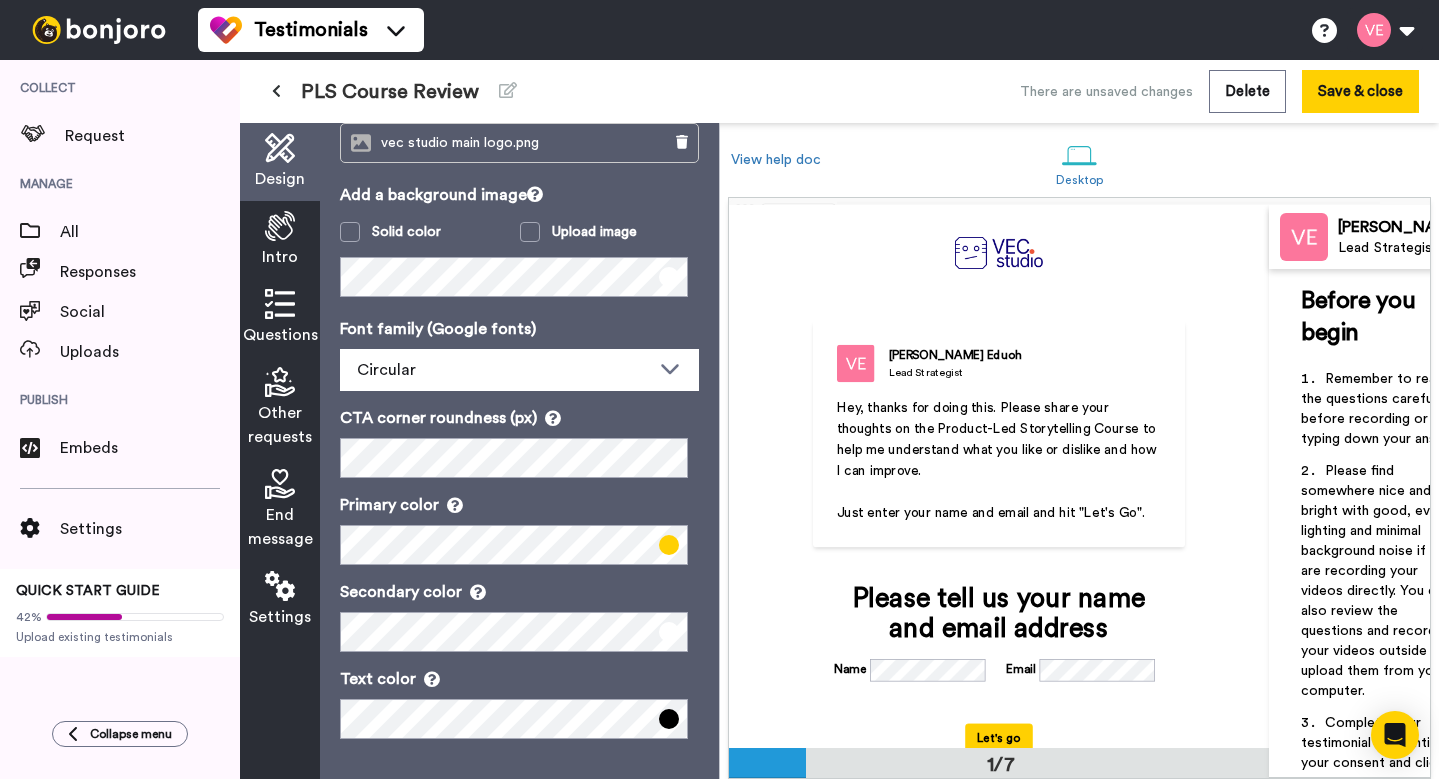 click on "Hey, thanks for doing this. Please share your thoughts on the Product-Led Storytelling Course to help me understand what you like or dislike and how I can improve." at bounding box center [998, 439] 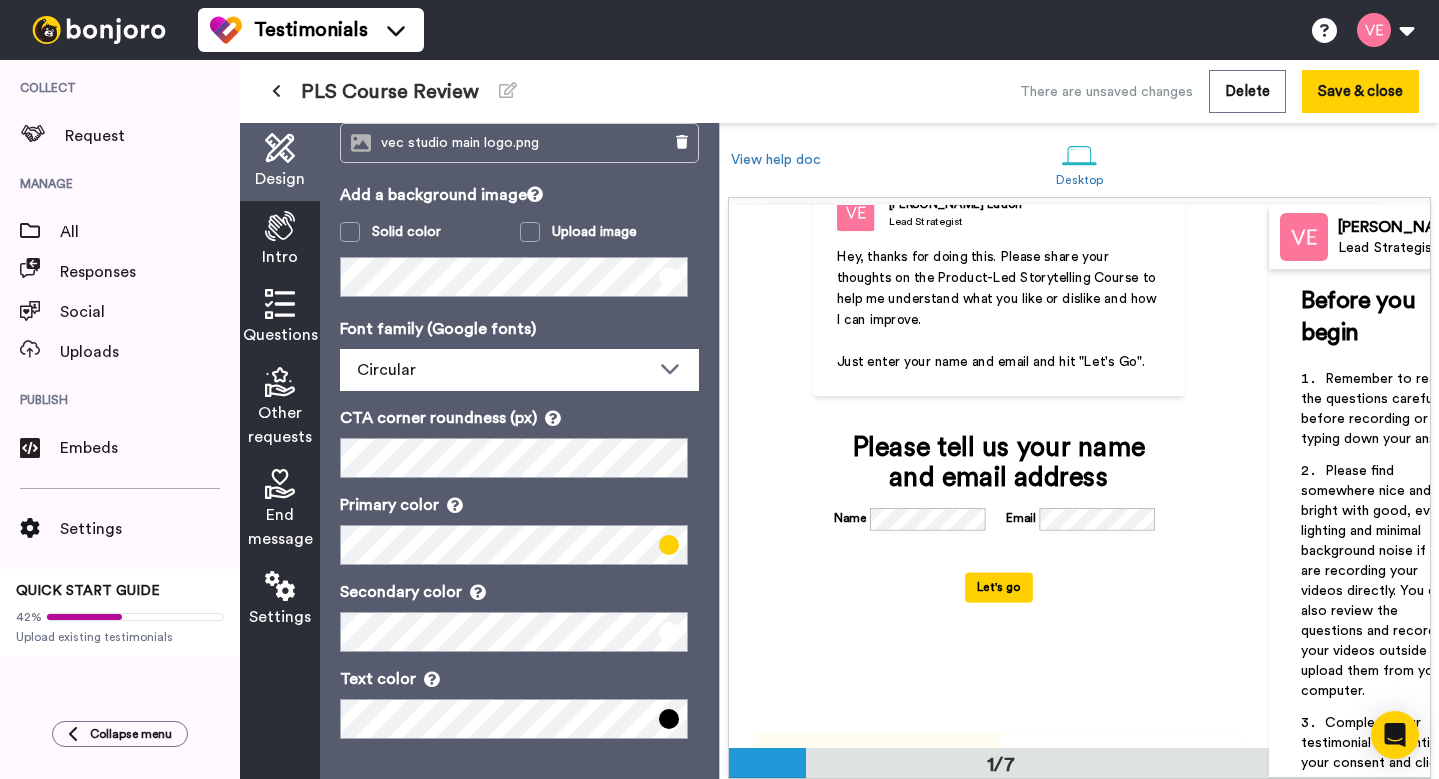 scroll, scrollTop: 164, scrollLeft: 0, axis: vertical 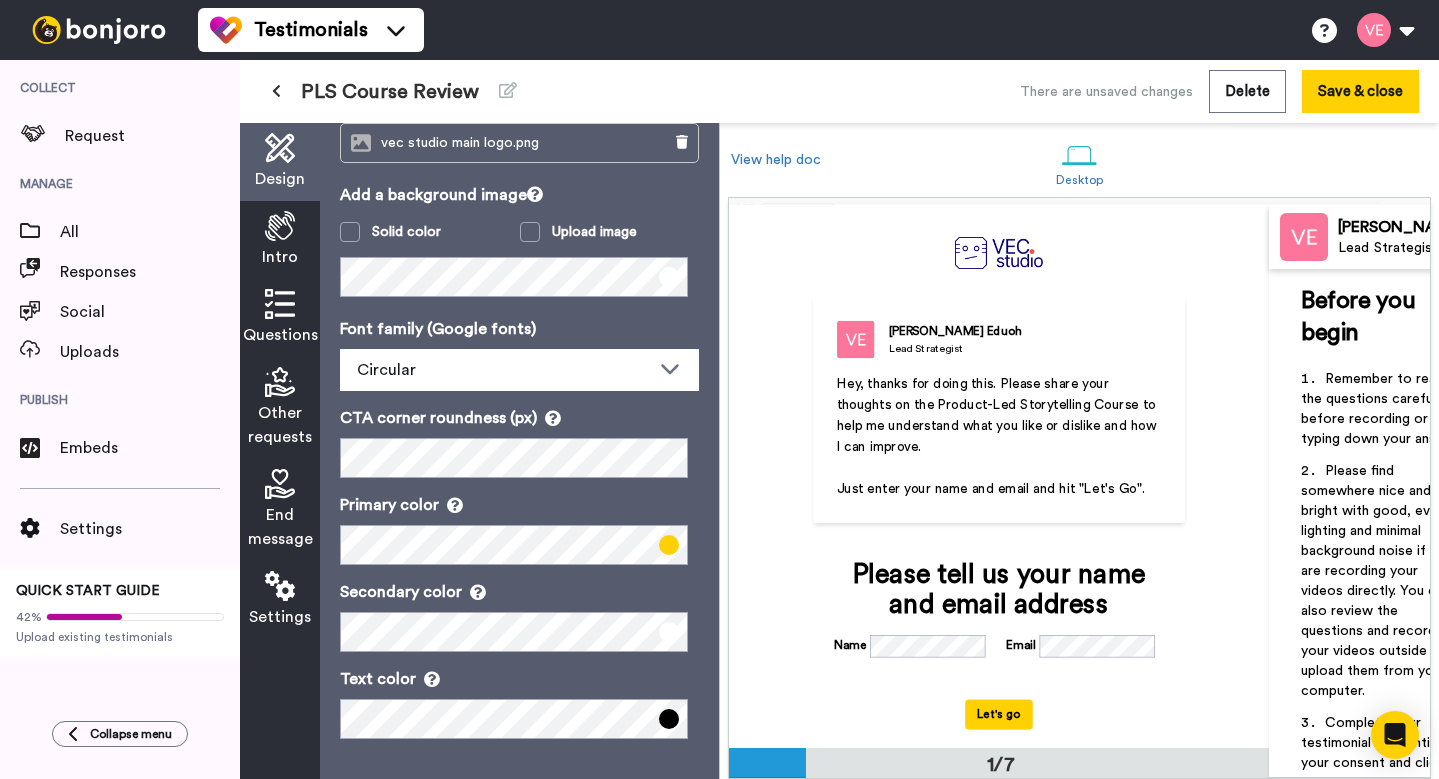click on "Hey, thanks for doing this. Please share your thoughts on the Product-Led Storytelling Course to help me understand what you like or dislike and how I can improve." at bounding box center [998, 415] 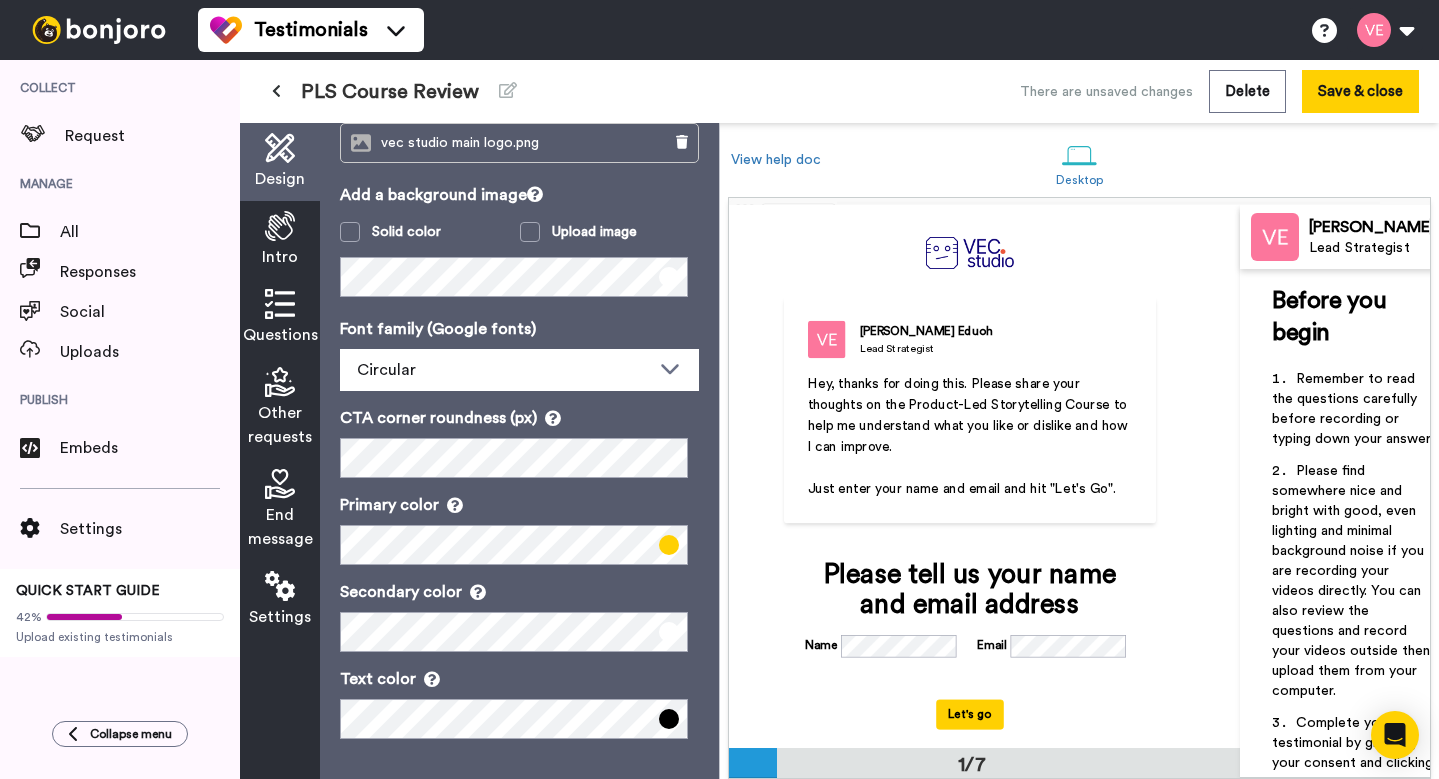 scroll, scrollTop: 0, scrollLeft: 0, axis: both 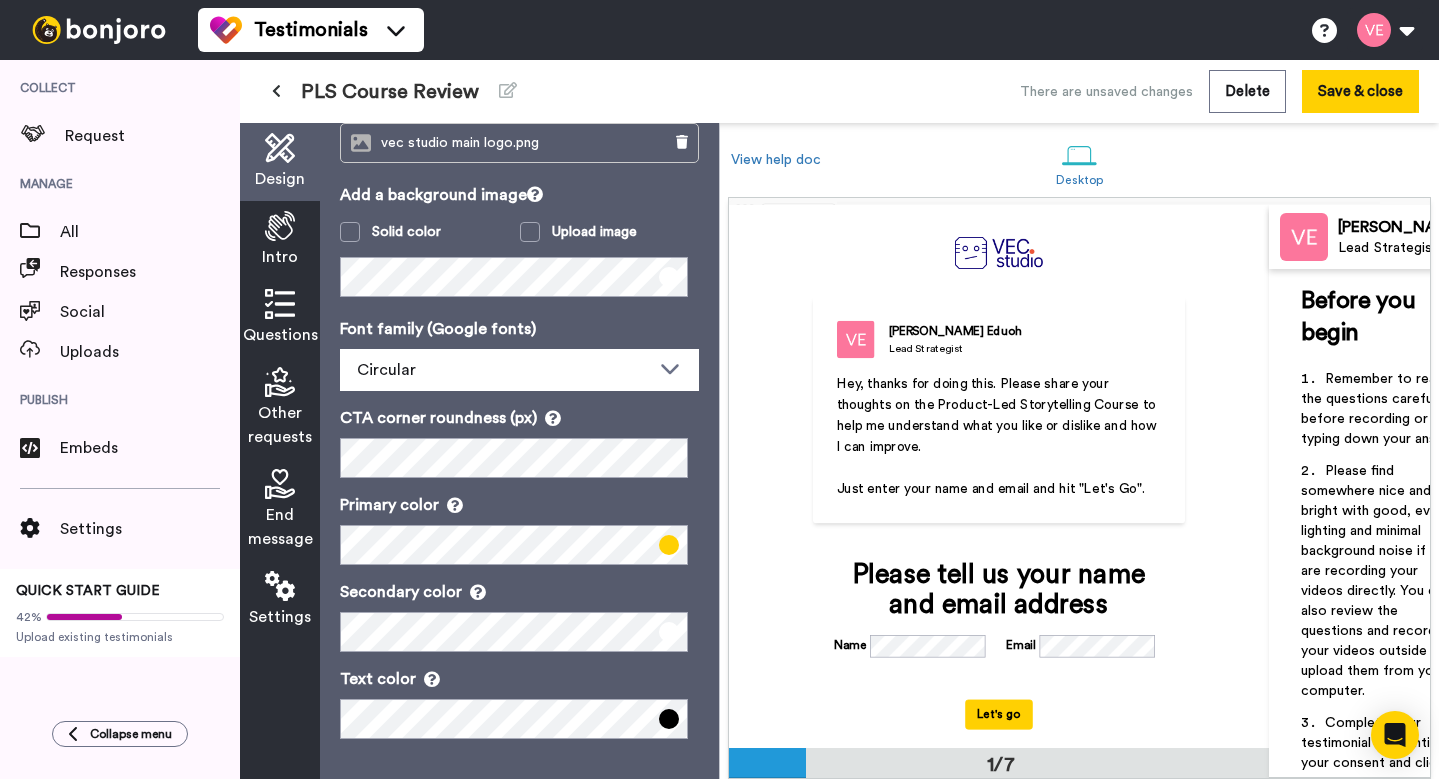 click on "Intro" at bounding box center [280, 240] 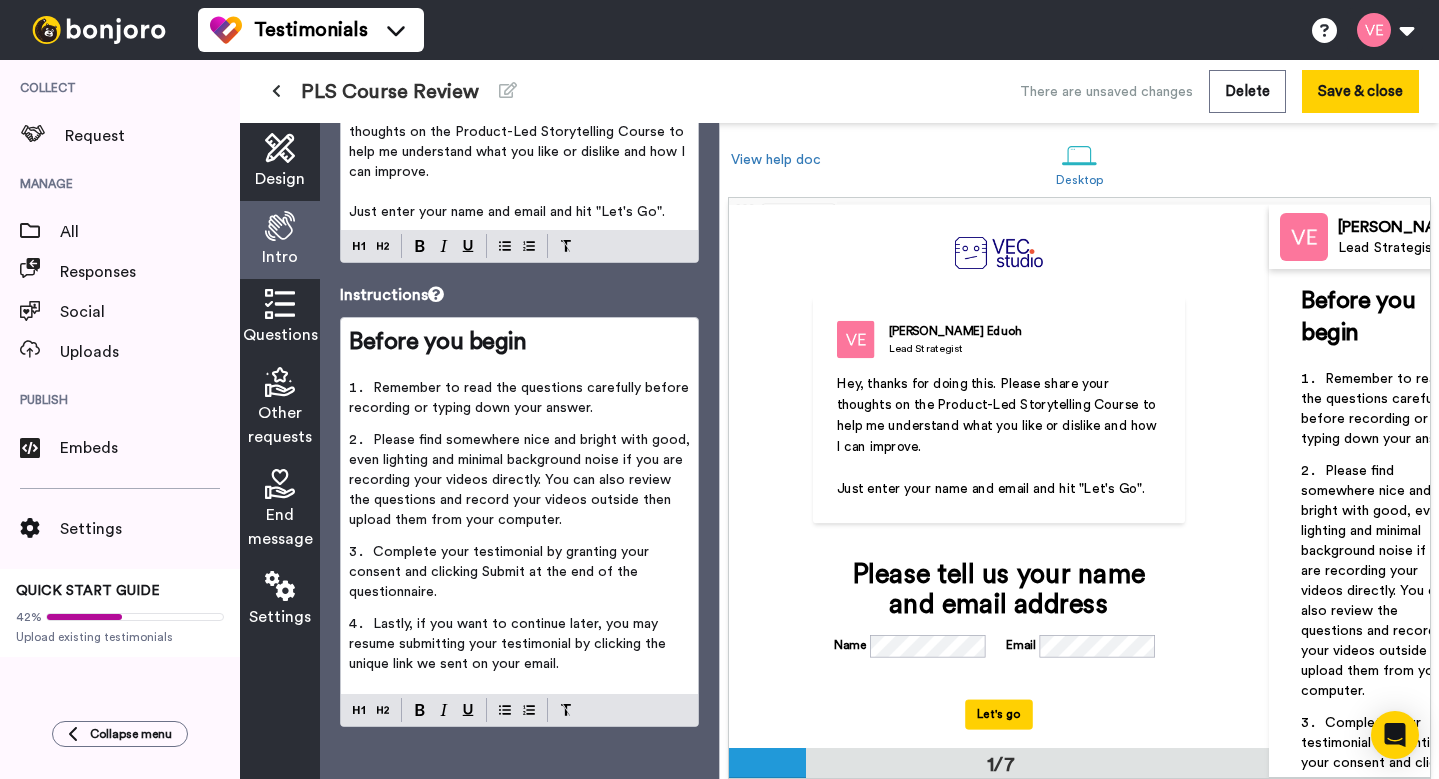 scroll, scrollTop: 0, scrollLeft: 0, axis: both 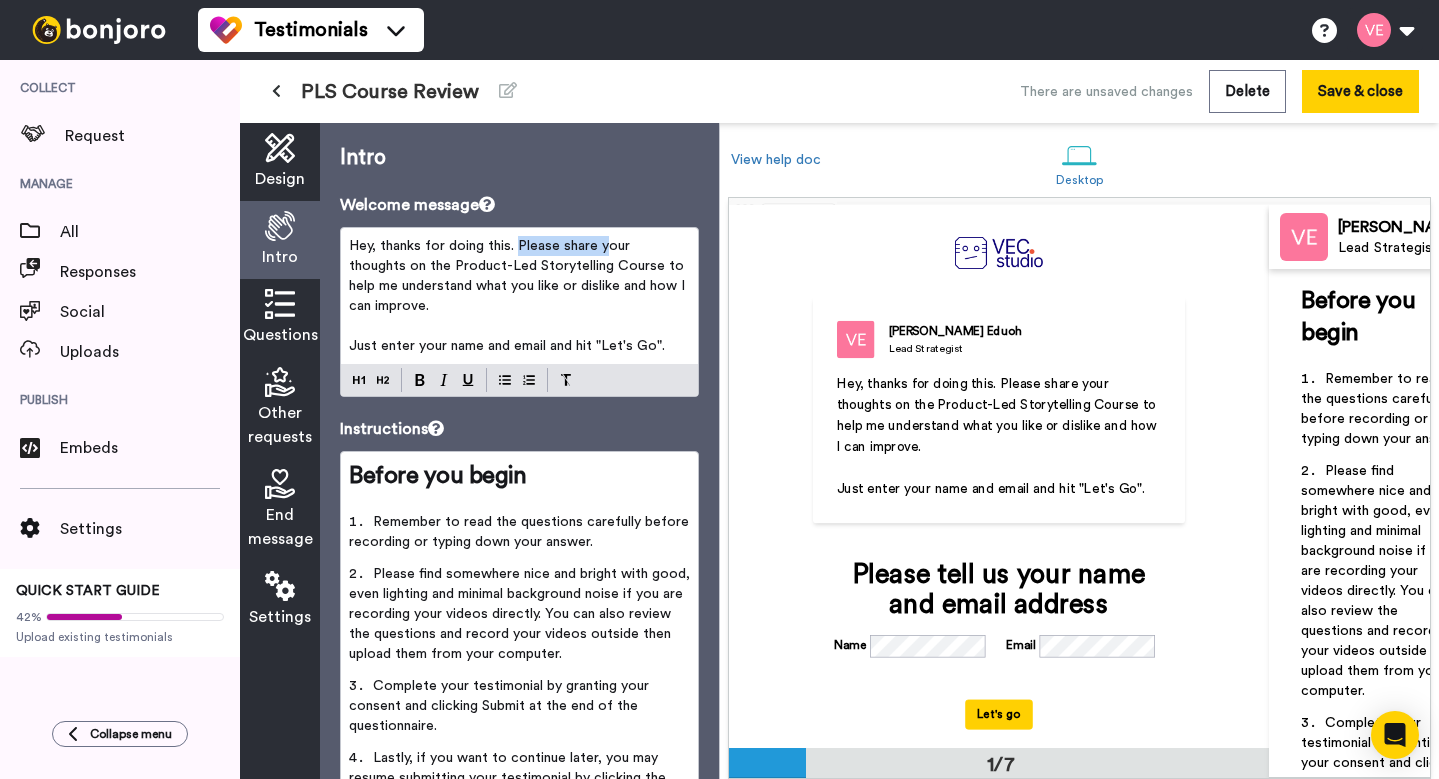 drag, startPoint x: 518, startPoint y: 243, endPoint x: 604, endPoint y: 254, distance: 86.70064 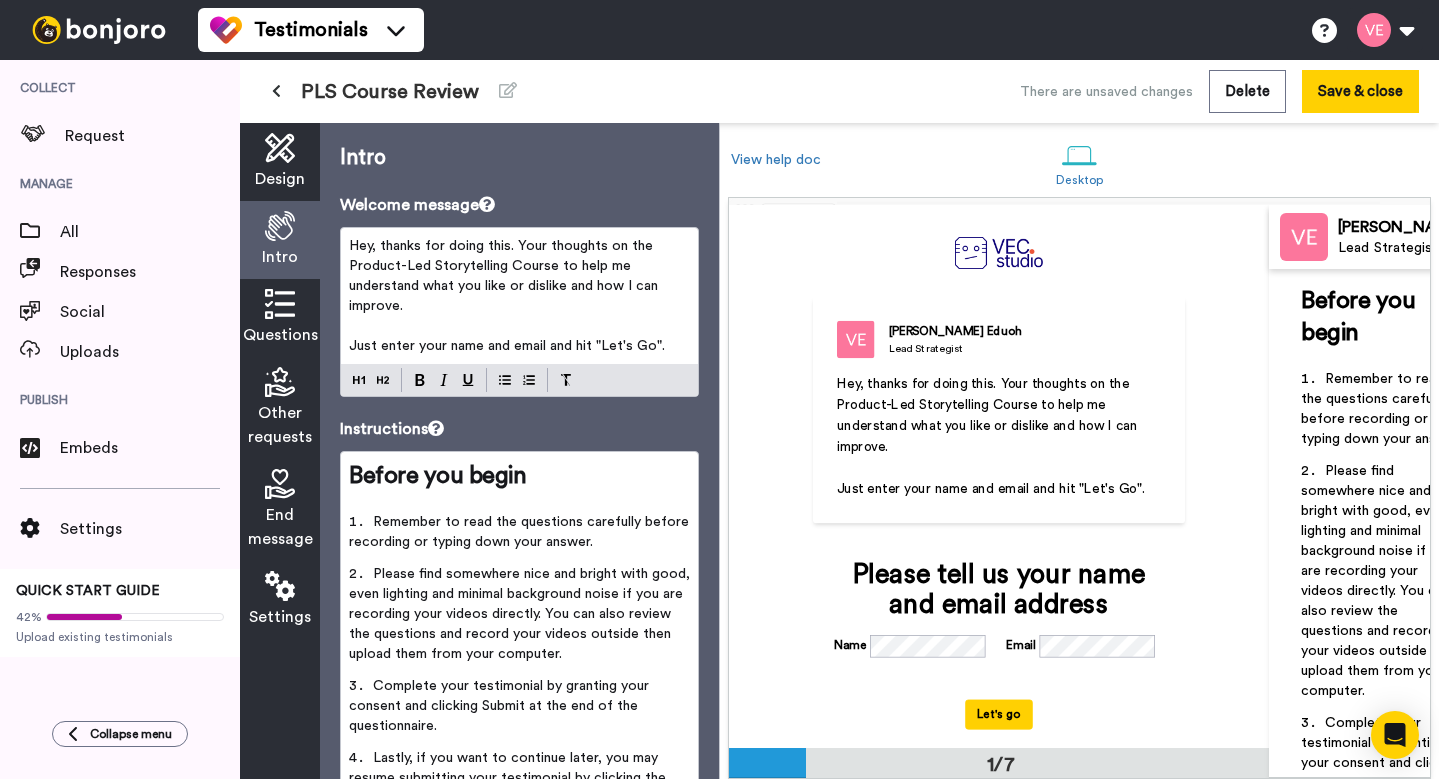 click on "Hey, thanks for doing this. Your thoughts on the Product-Led Storytelling Course to help me understand what you like or dislike and how I can improve." at bounding box center [505, 276] 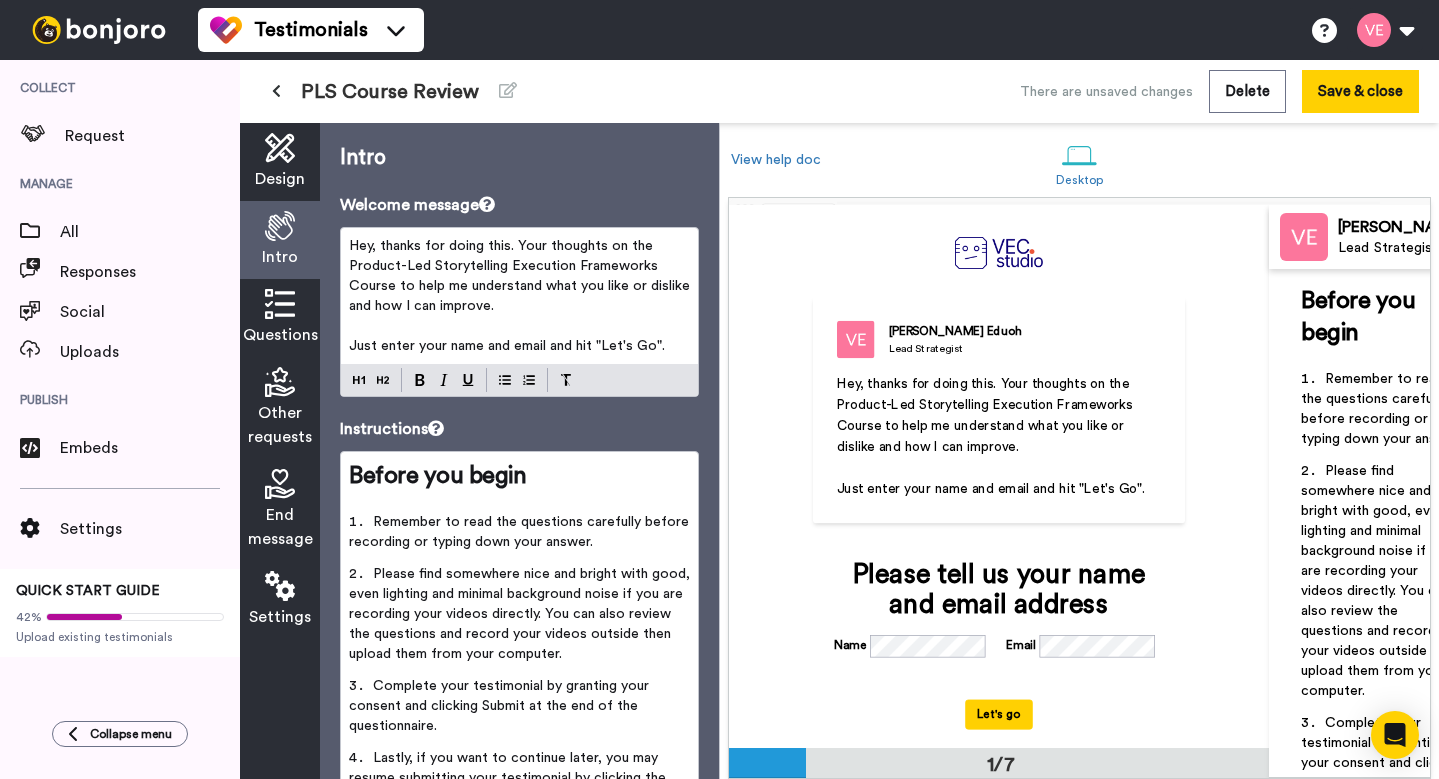 scroll, scrollTop: 12, scrollLeft: 0, axis: vertical 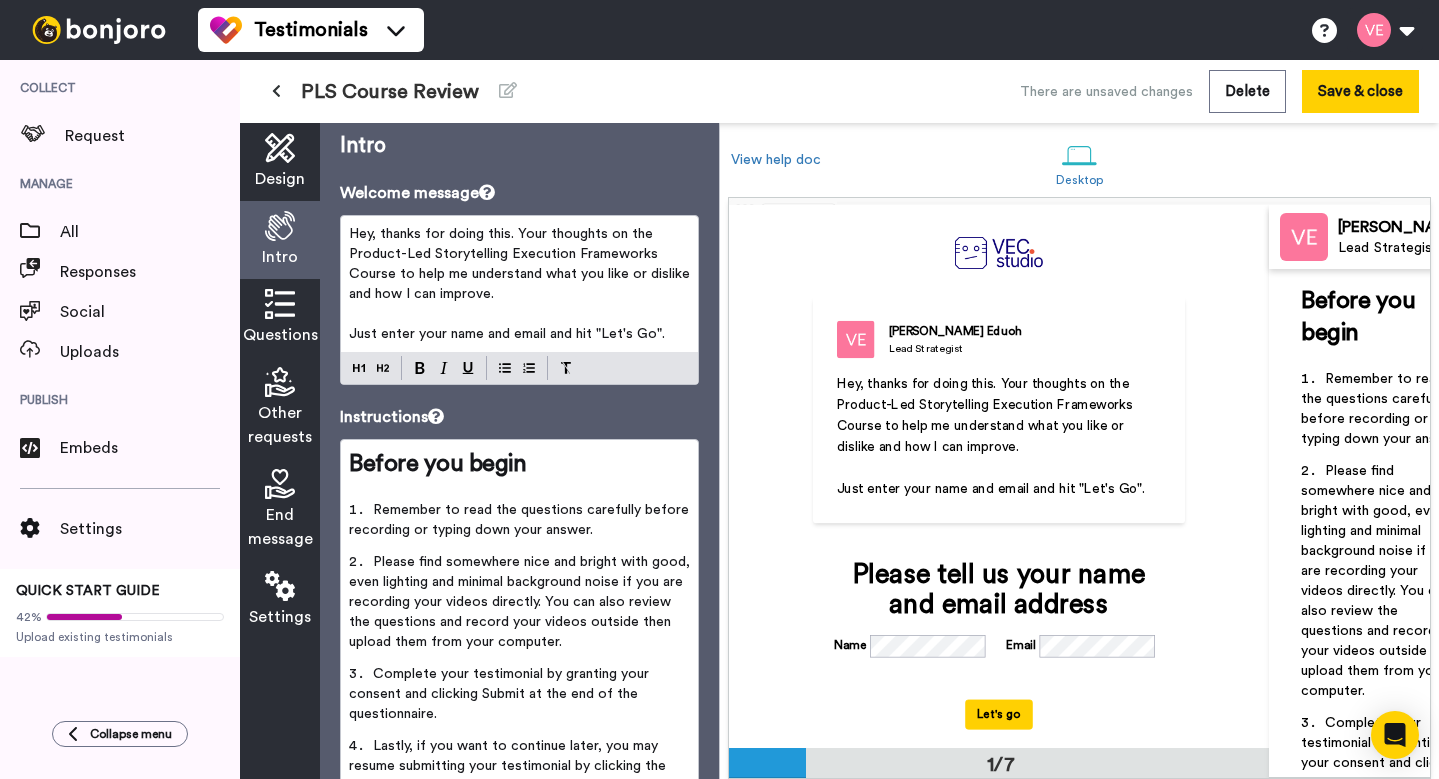 click on "Hey, thanks for doing this. Your thoughts on the Product-Led Storytelling Execution Frameworks Course to help me understand what you like or dislike and how I can improve." at bounding box center (521, 264) 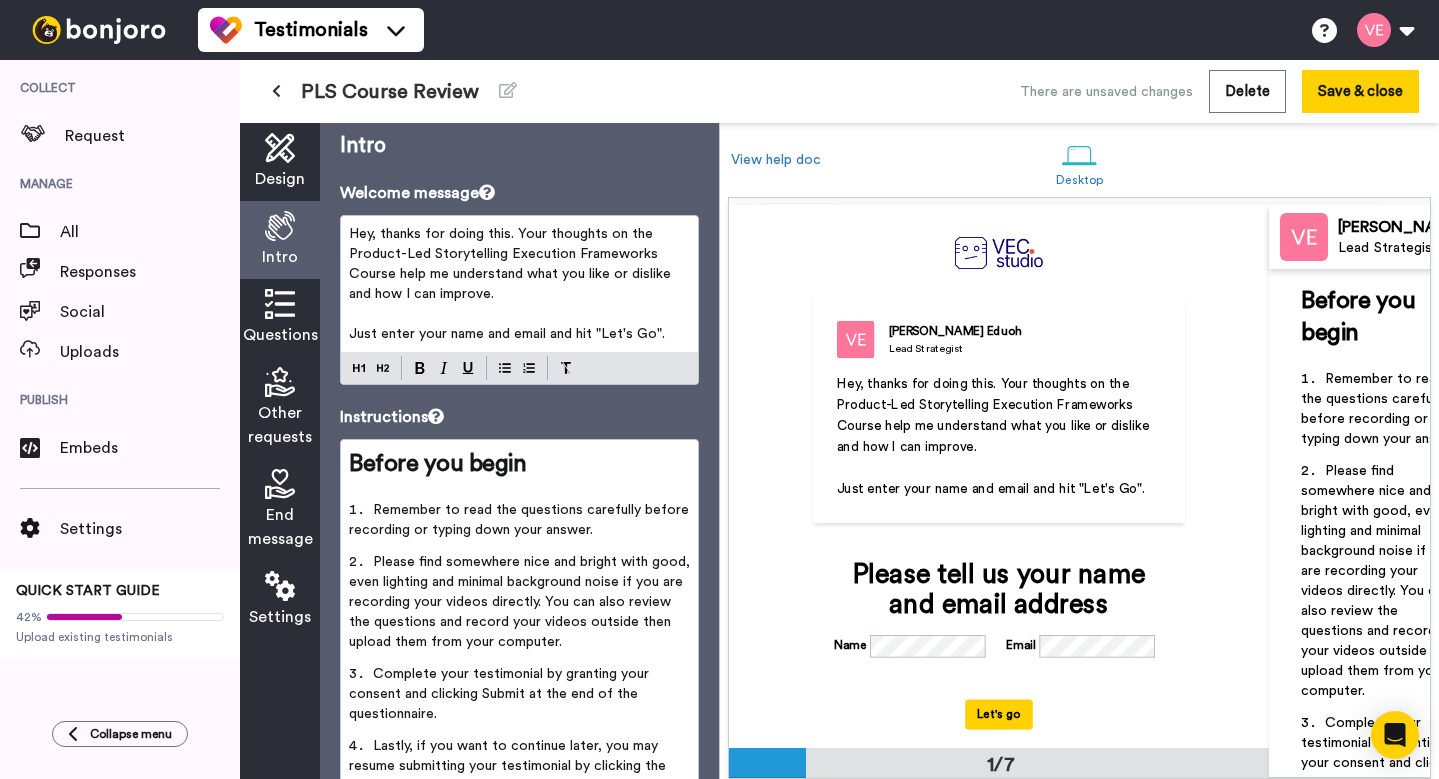 click on "Hey, thanks for doing this. Your thoughts on the Product-Led Storytelling Execution Frameworks Course help me understand what you like or dislike and how I can improve." at bounding box center (512, 264) 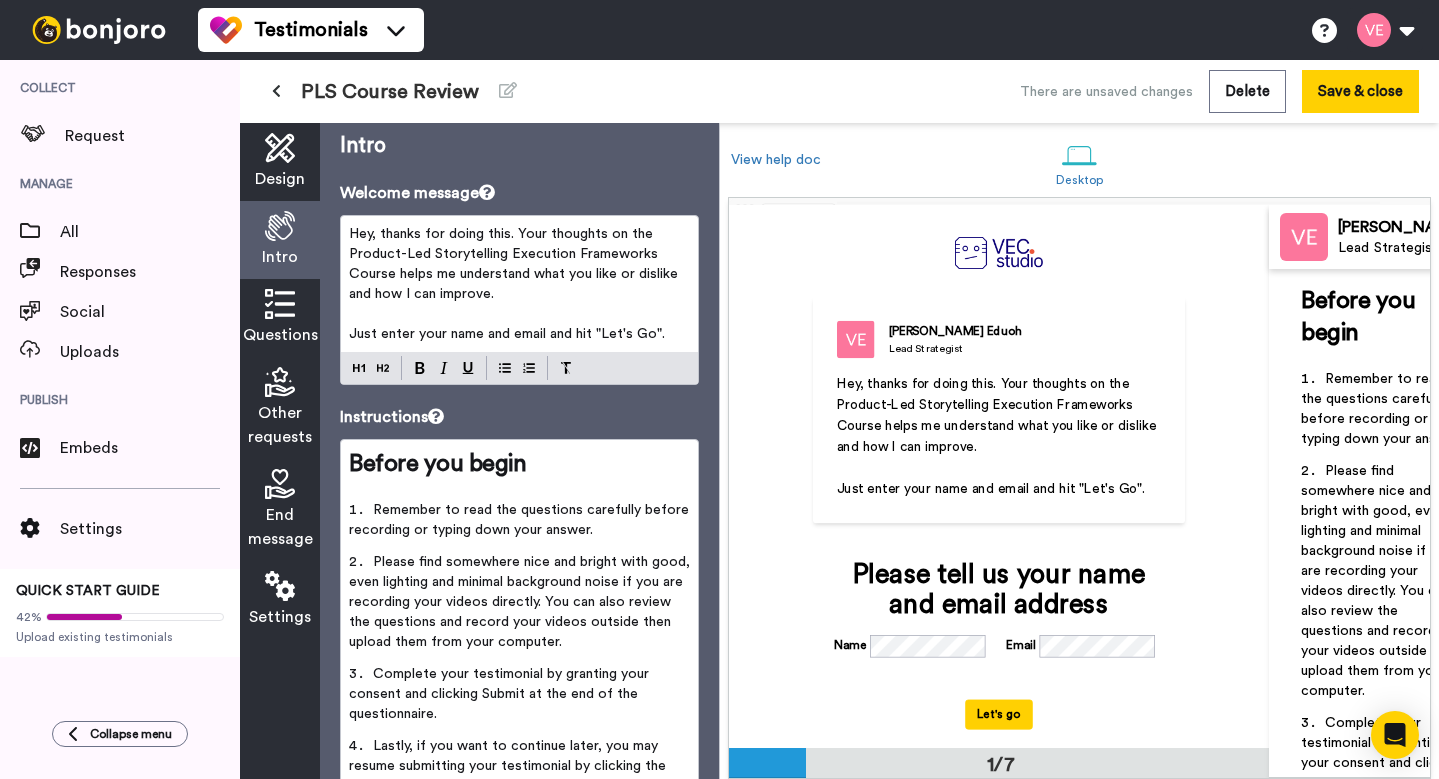 click on "Hey, thanks for doing this. Your thoughts on the Product-Led Storytelling Execution Frameworks Course helps me understand what you like or dislike and how I can improve." at bounding box center (515, 264) 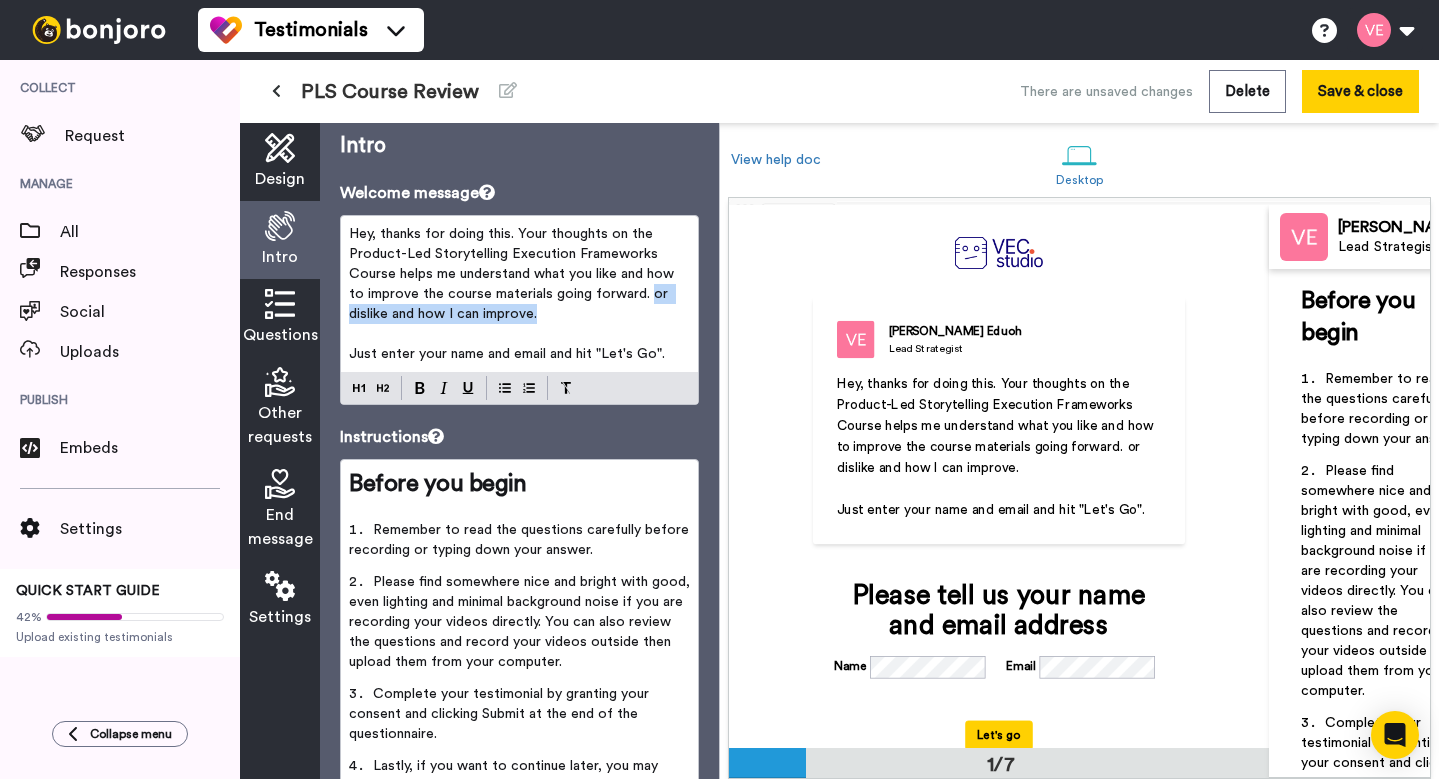 drag, startPoint x: 649, startPoint y: 292, endPoint x: 539, endPoint y: 310, distance: 111.463 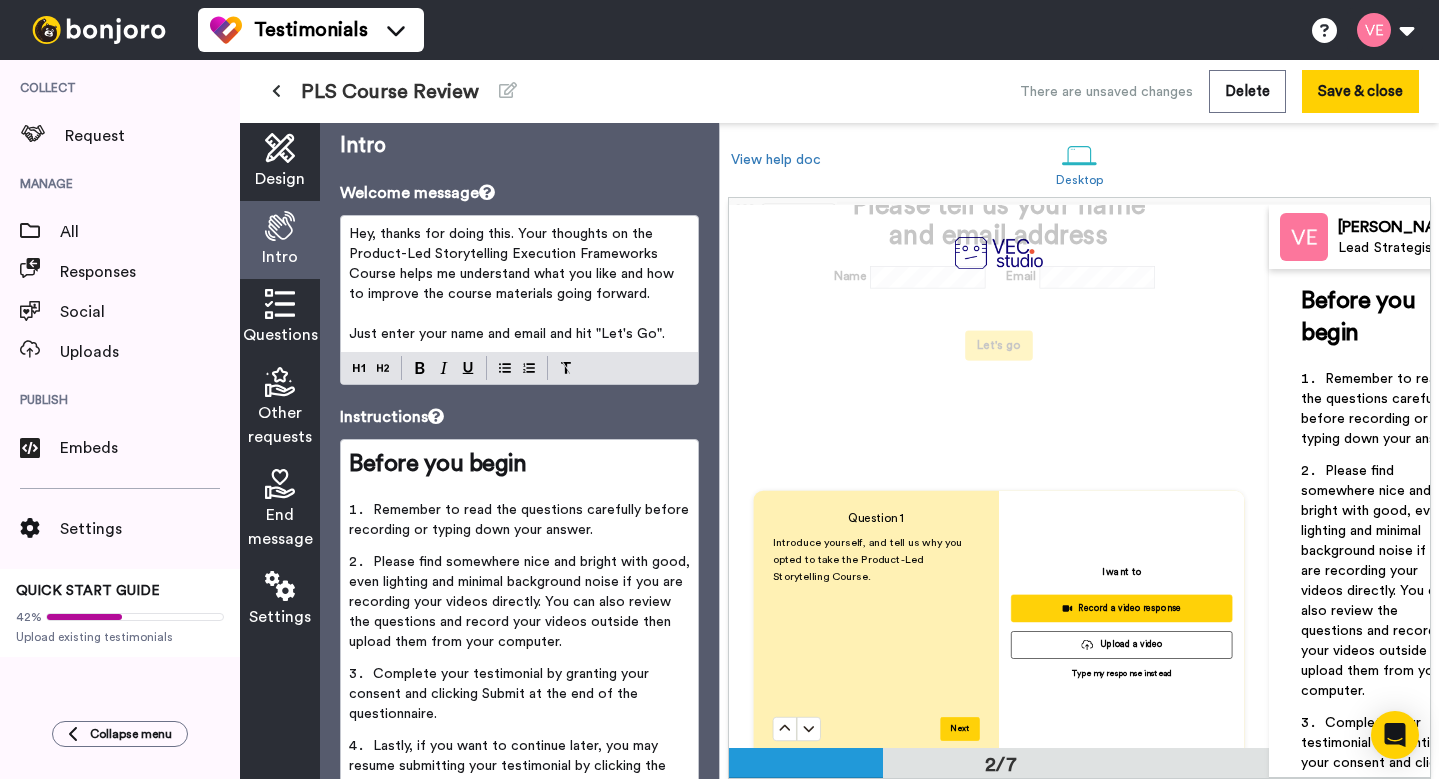 scroll, scrollTop: 427, scrollLeft: 0, axis: vertical 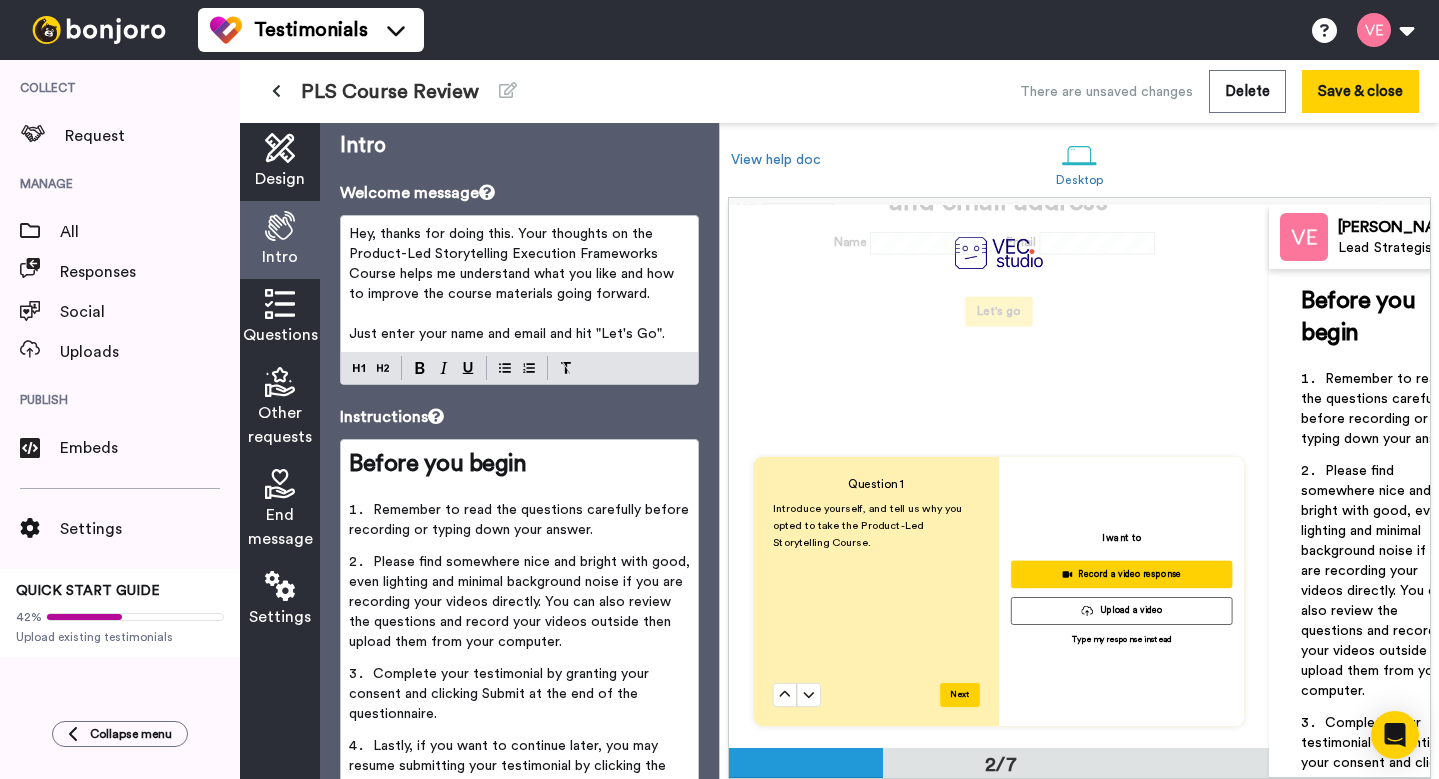 click at bounding box center [280, 304] 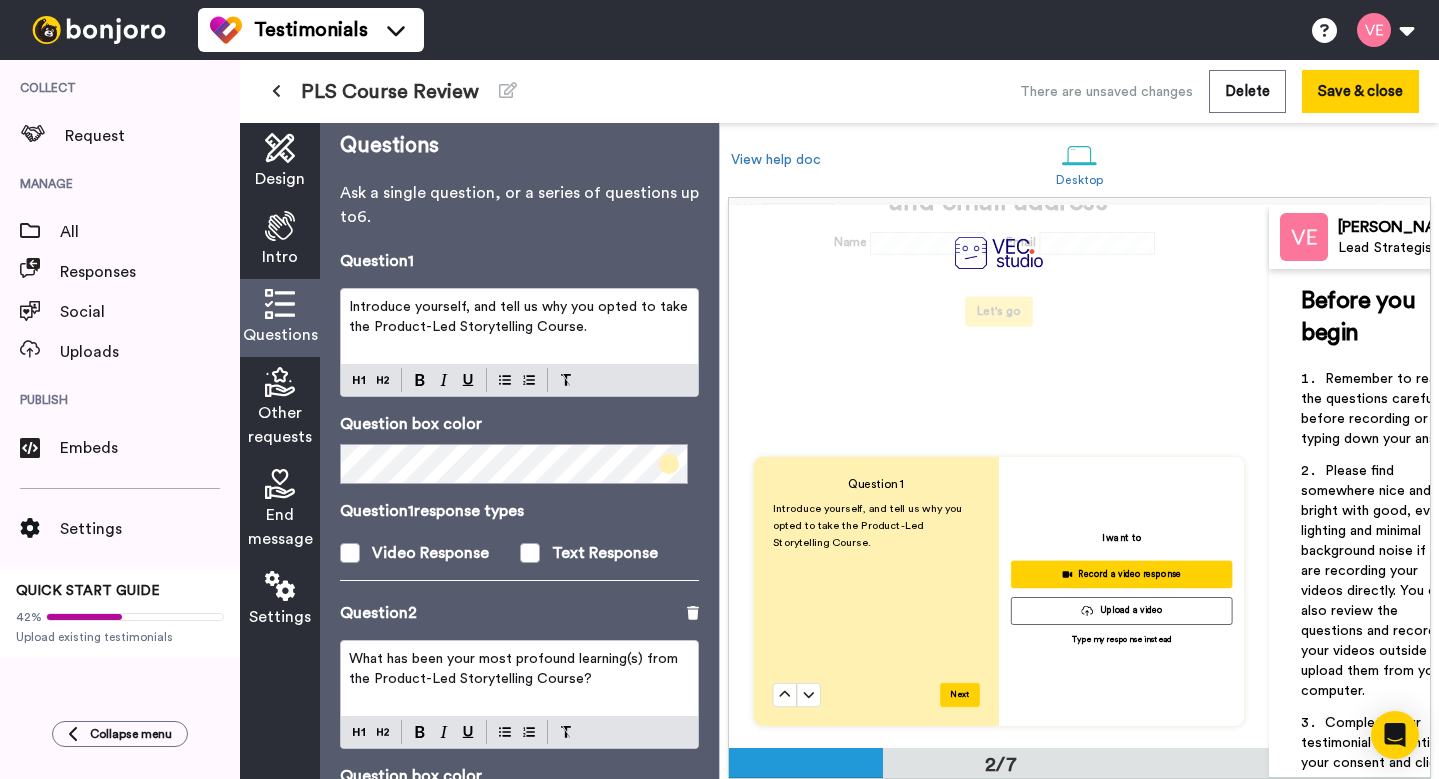 scroll, scrollTop: 0, scrollLeft: 0, axis: both 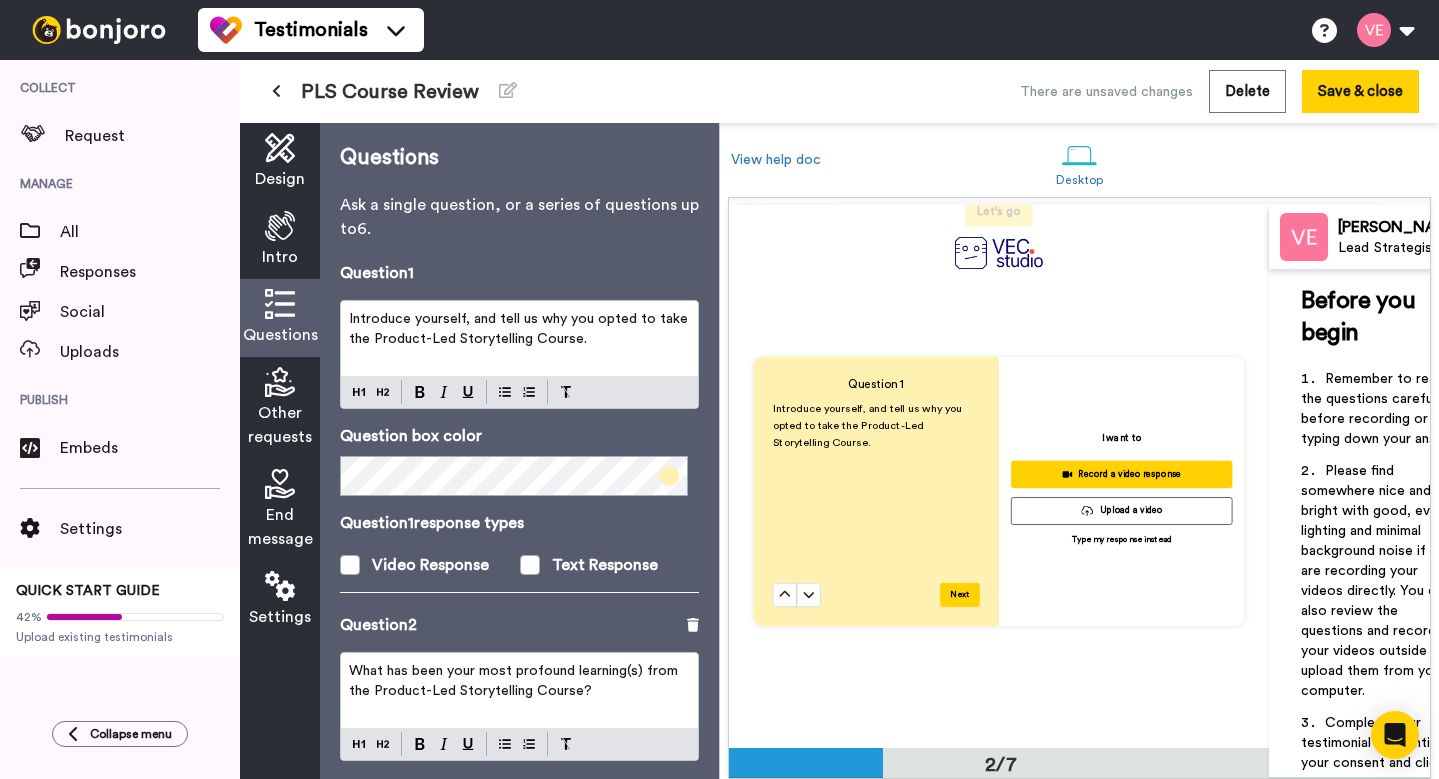 click on "Introduce yourself, and tell us why you opted to take the Product-Led Storytelling Course." at bounding box center (520, 329) 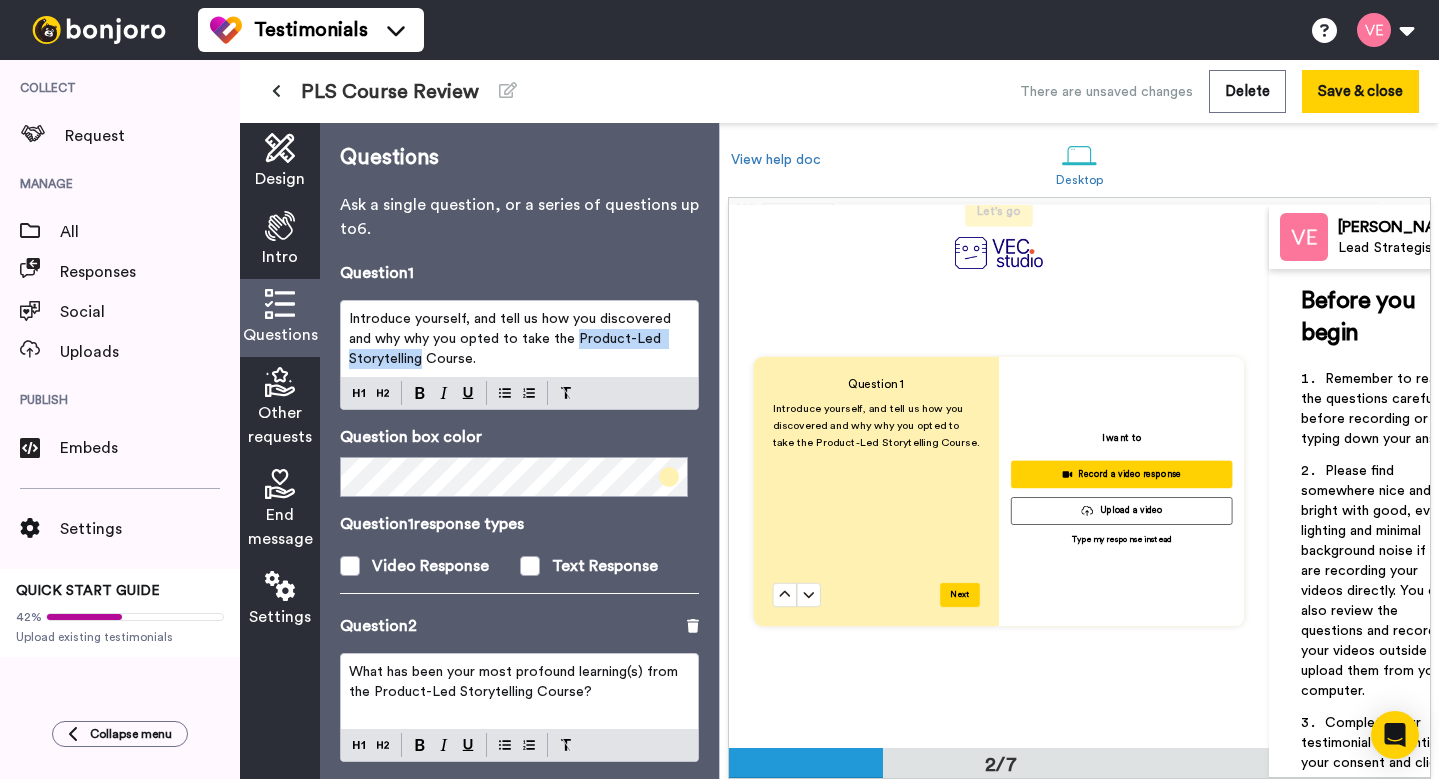 drag, startPoint x: 574, startPoint y: 338, endPoint x: 421, endPoint y: 357, distance: 154.17523 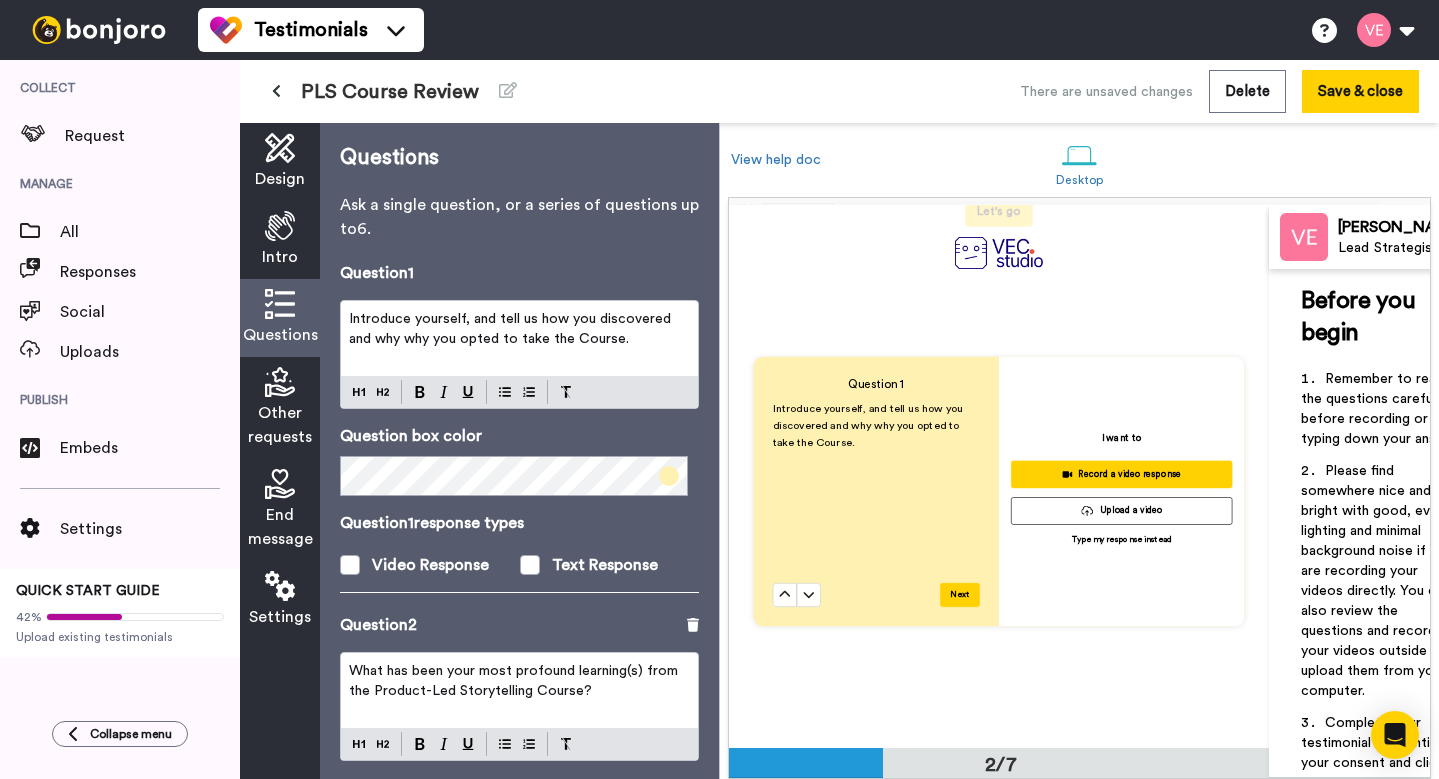 click on "Introduce yourself, and tell us how you discovered and why why you opted to take the Course." at bounding box center [512, 329] 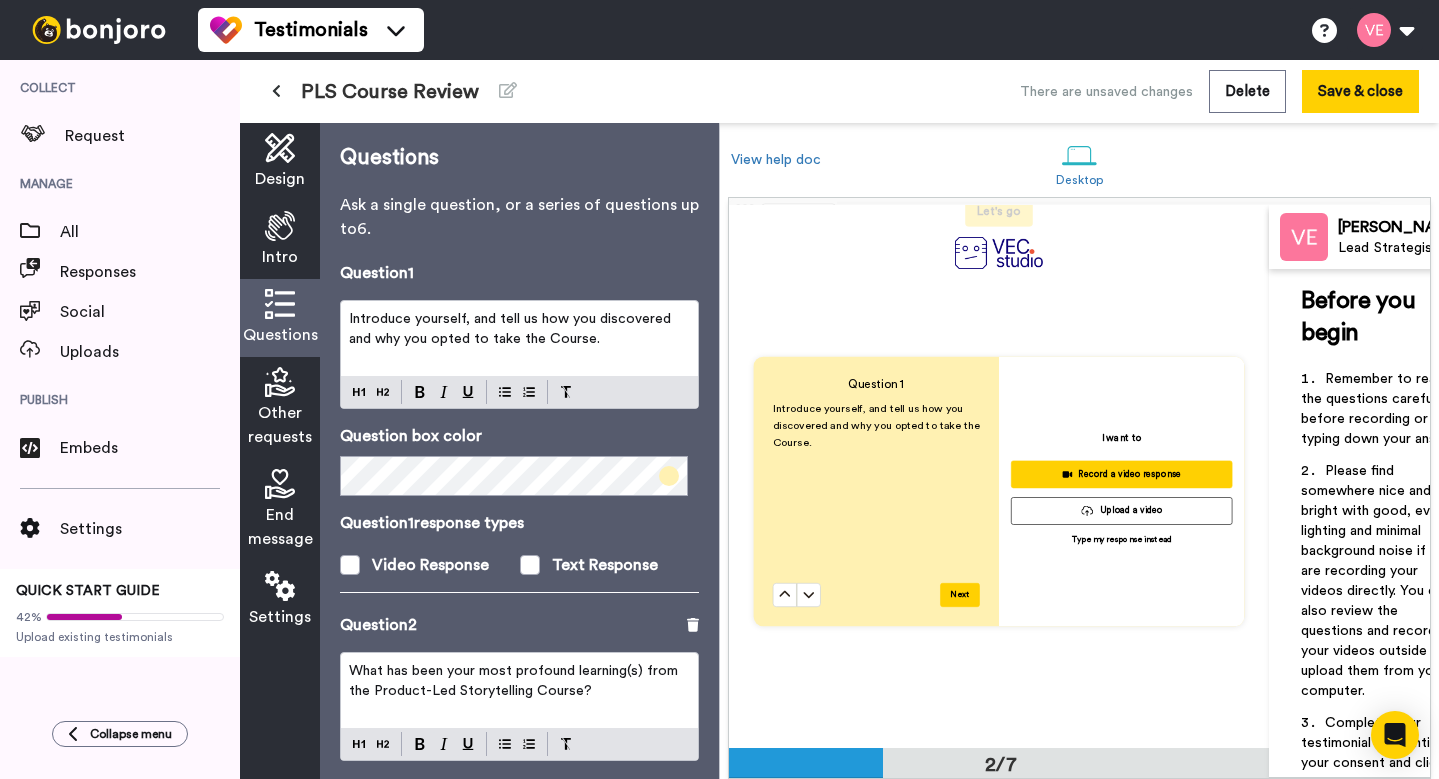 click on "Introduce yourself, and tell us how you discovered and why you opted to take the Course." at bounding box center [512, 329] 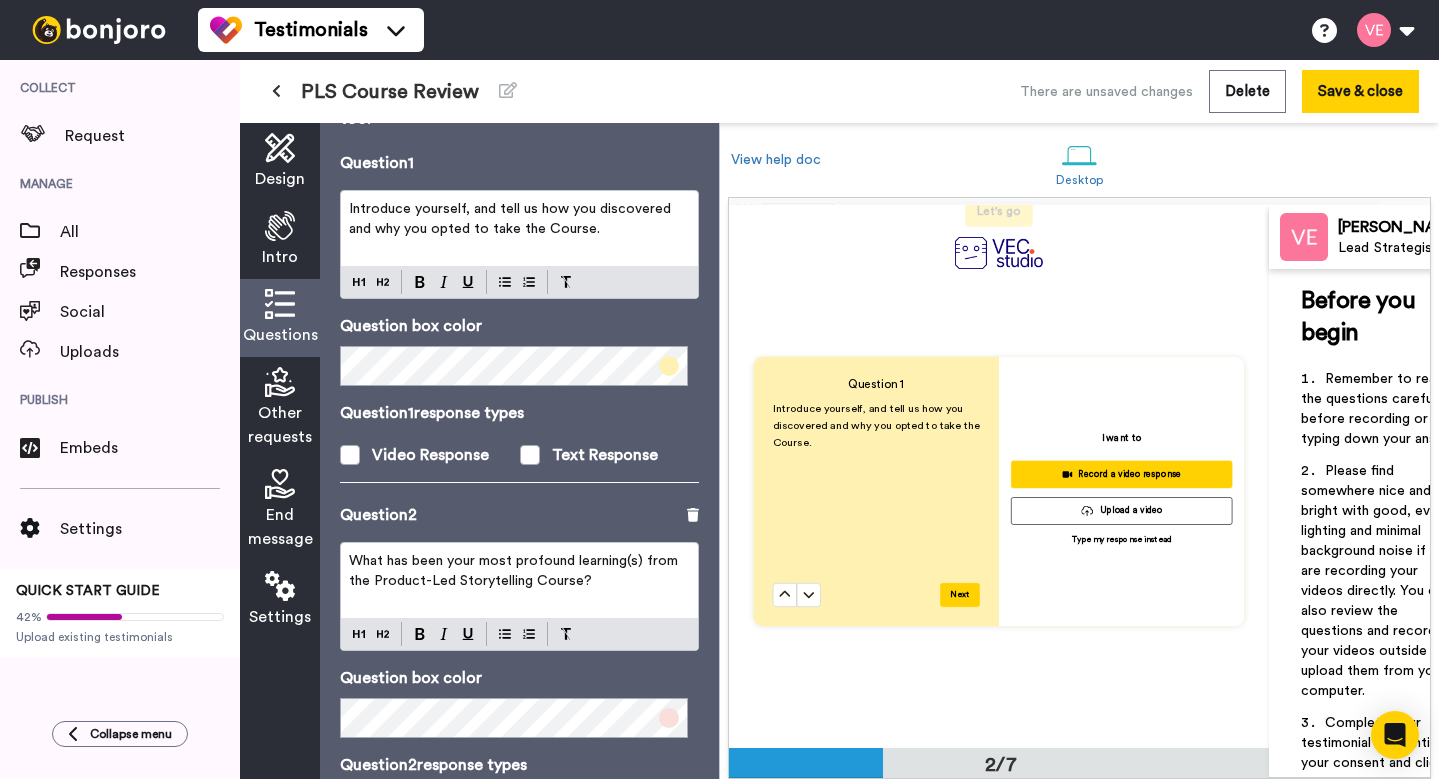 scroll, scrollTop: 123, scrollLeft: 0, axis: vertical 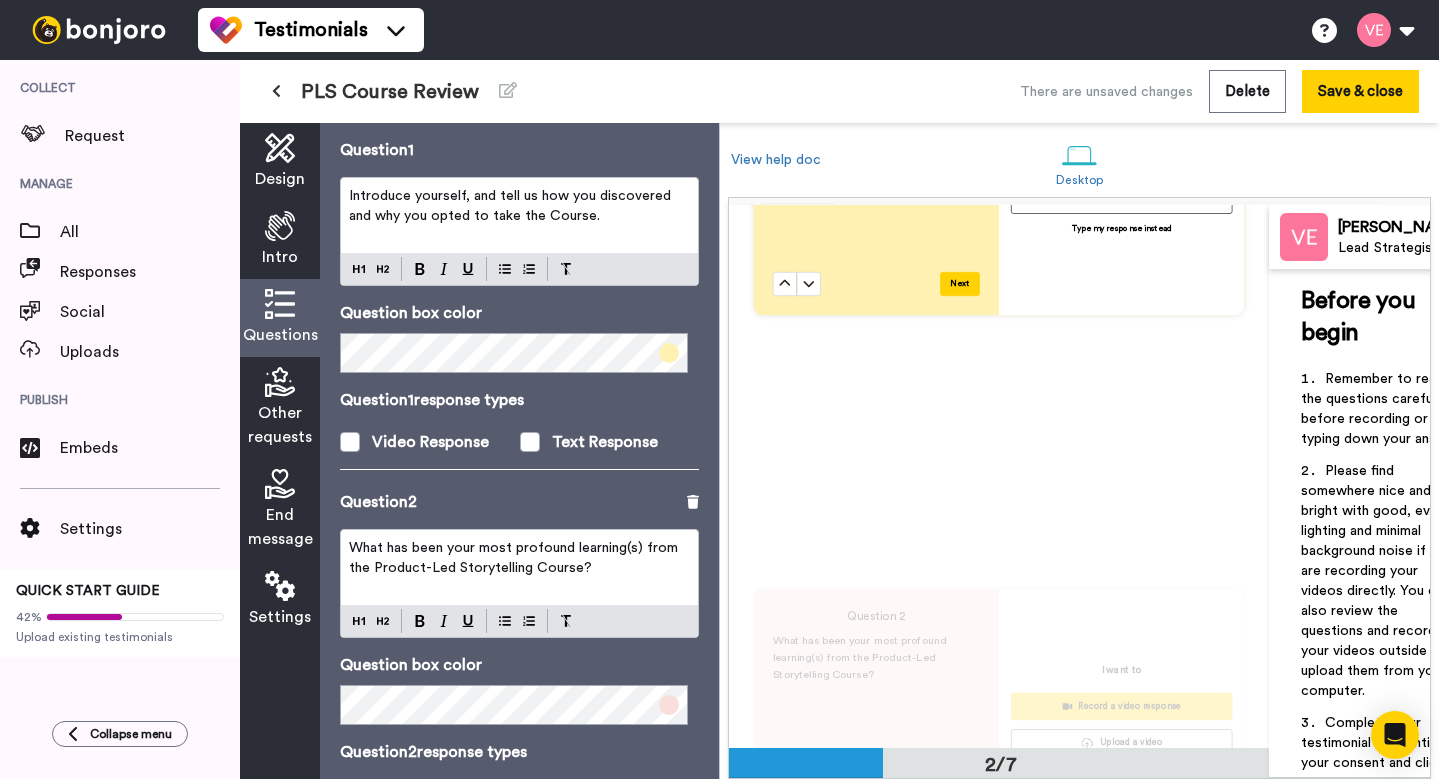 click on "What has been your most profound learning(s) from the Product-Led Storytelling Course?" at bounding box center (515, 558) 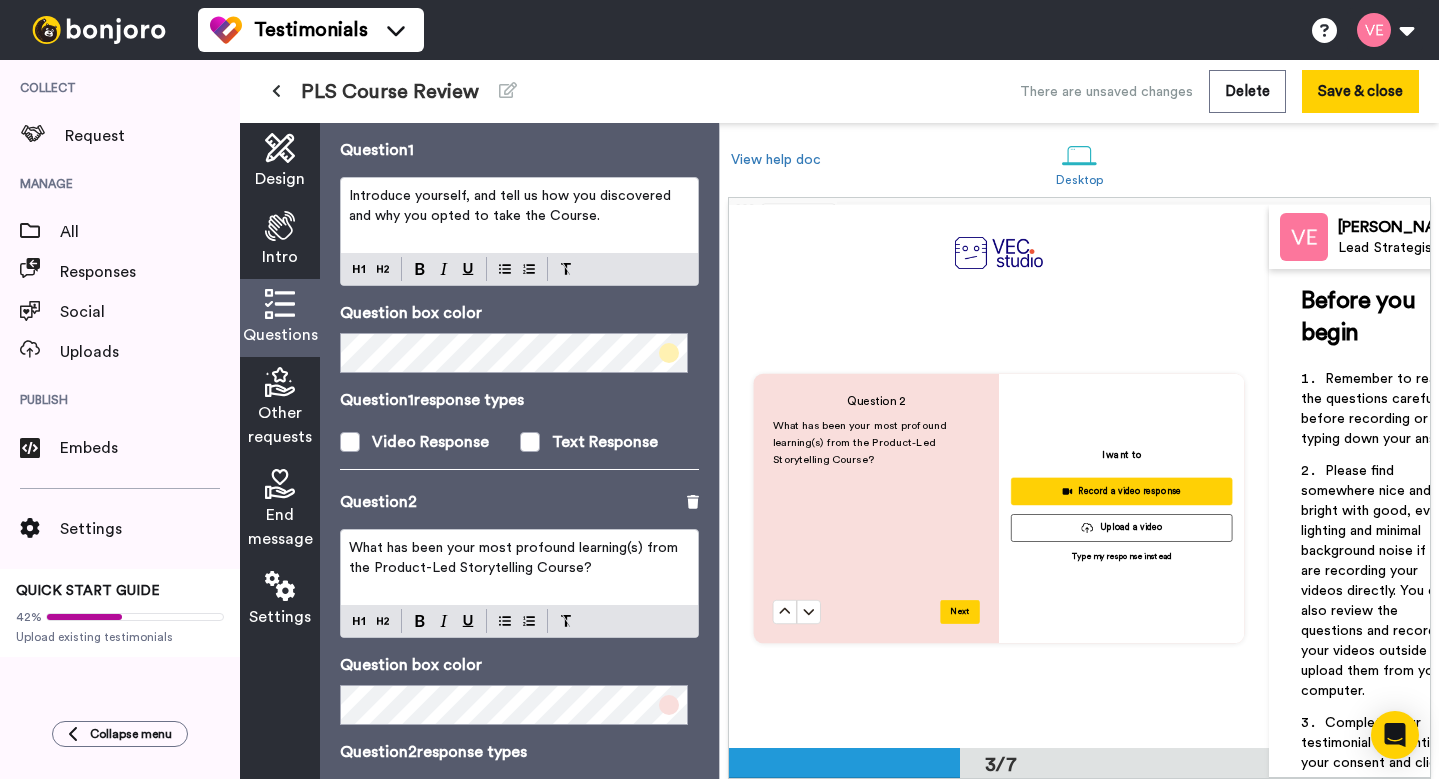scroll, scrollTop: 1054, scrollLeft: 0, axis: vertical 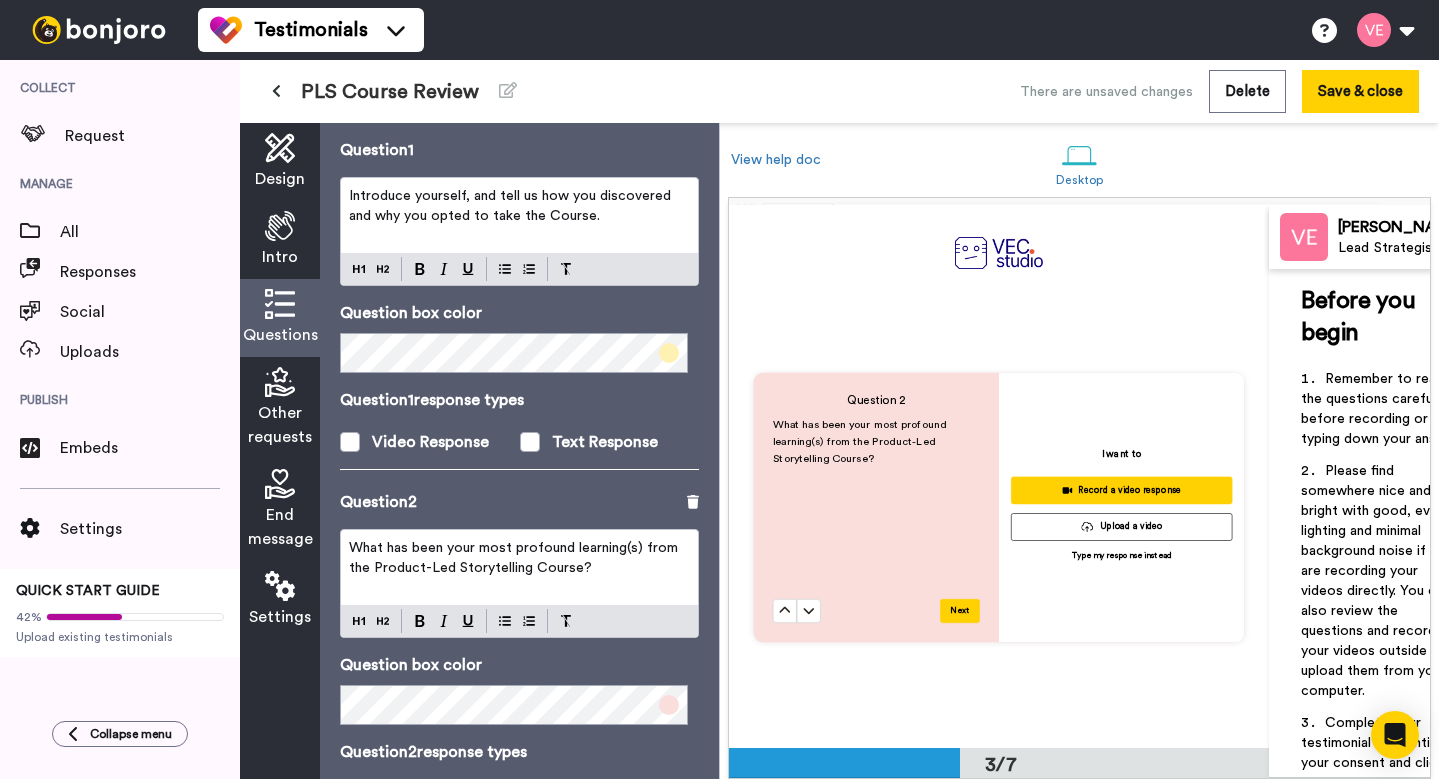click on "What has been your most profound learning(s) from the Product-Led Storytelling Course?" at bounding box center (515, 558) 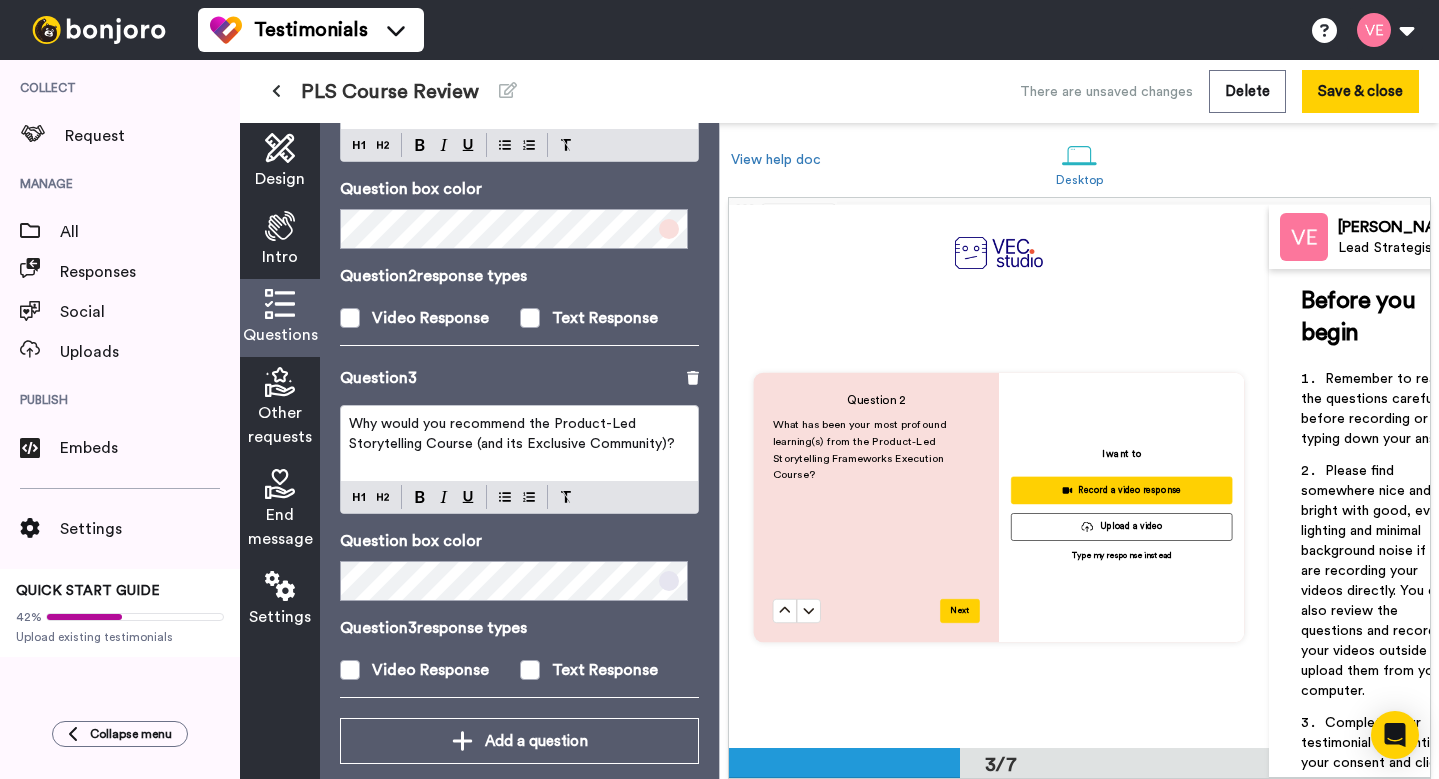 scroll, scrollTop: 574, scrollLeft: 0, axis: vertical 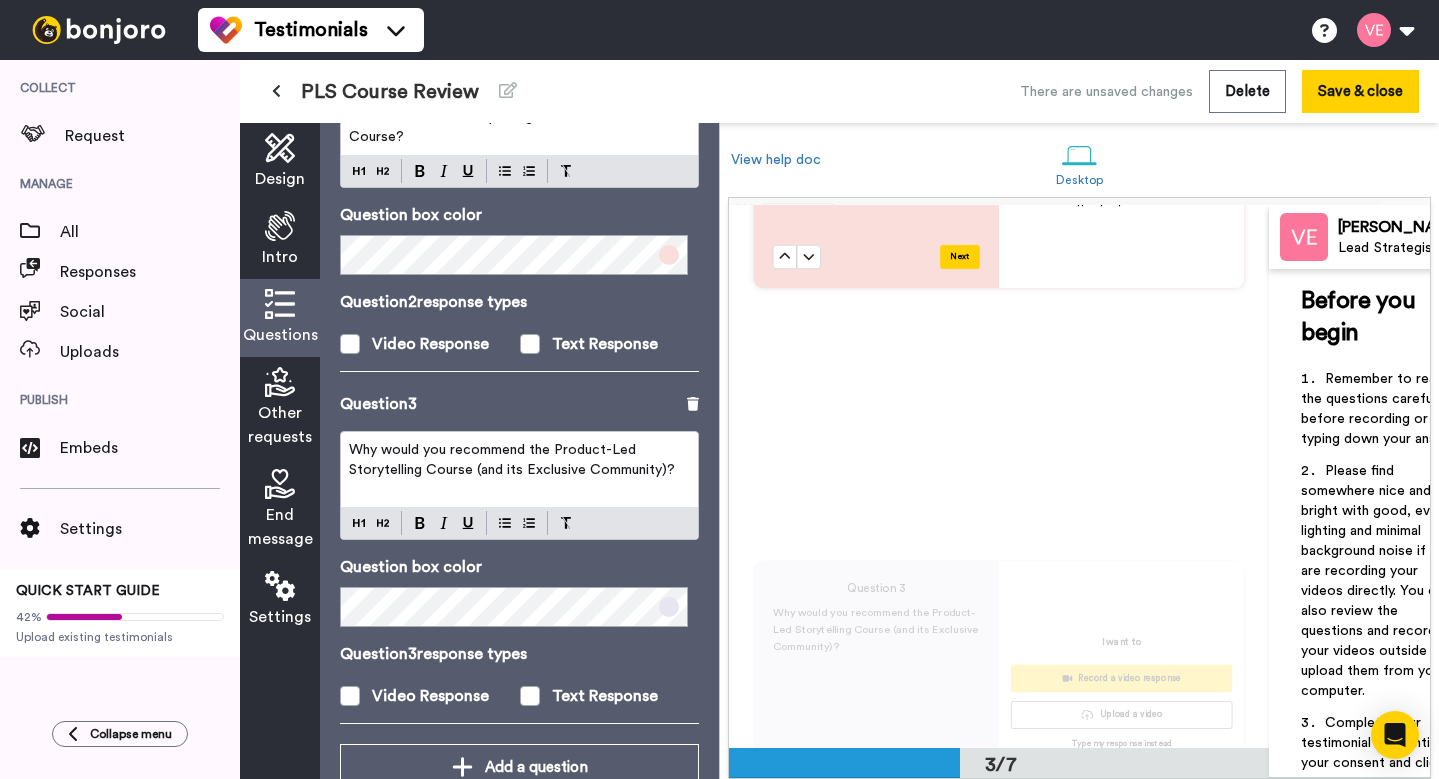 click on "Why would you recommend the Product-Led Storytelling Course (and its Exclusive Community)?" at bounding box center [512, 460] 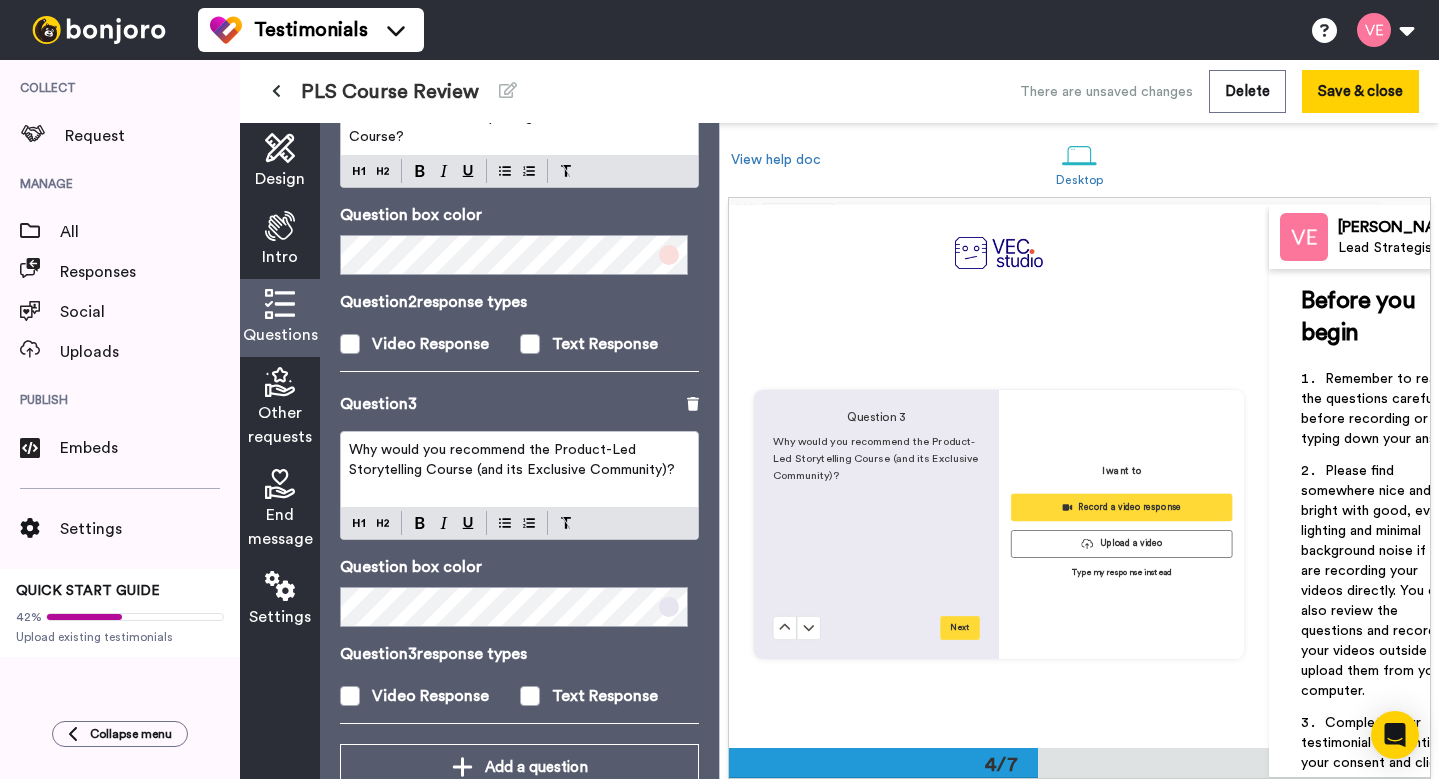 scroll, scrollTop: 1580, scrollLeft: 0, axis: vertical 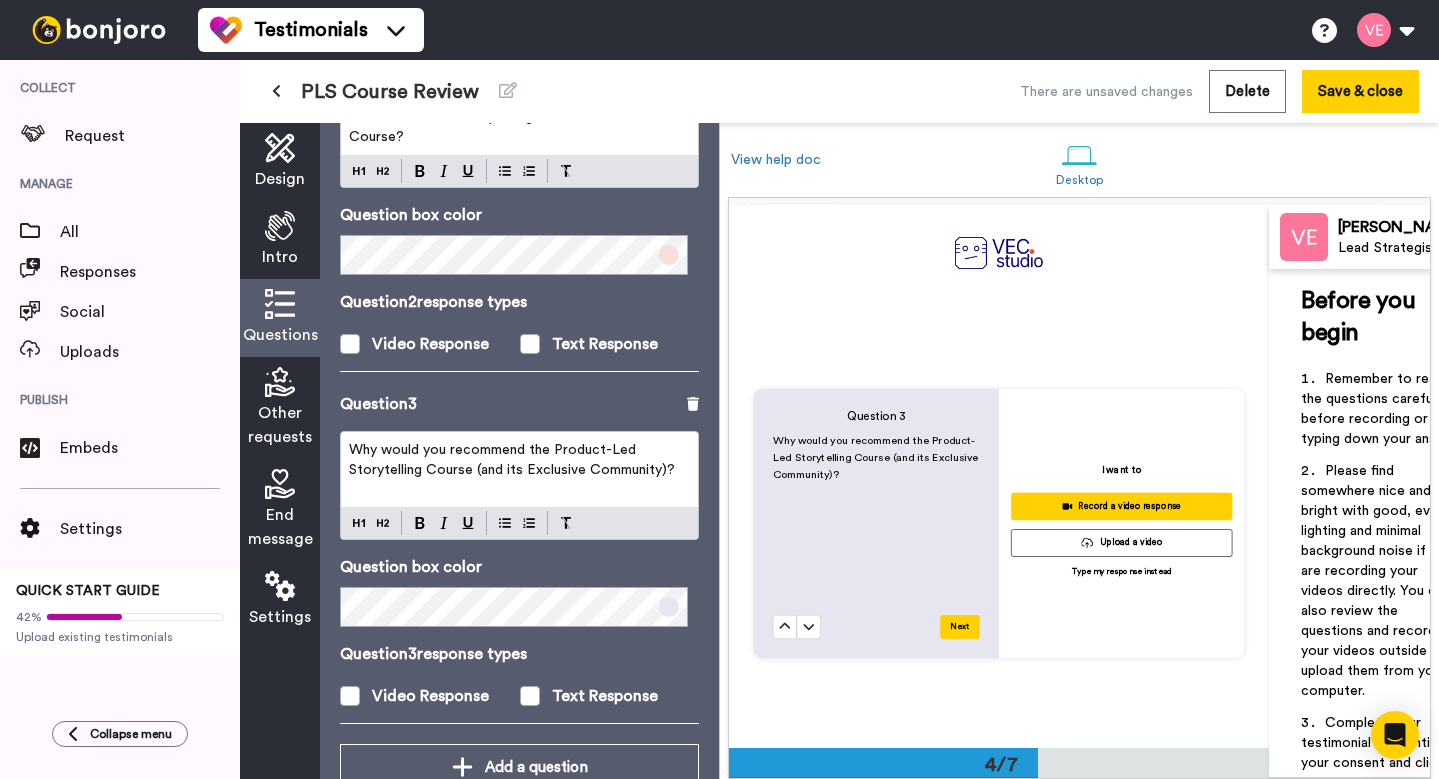 type 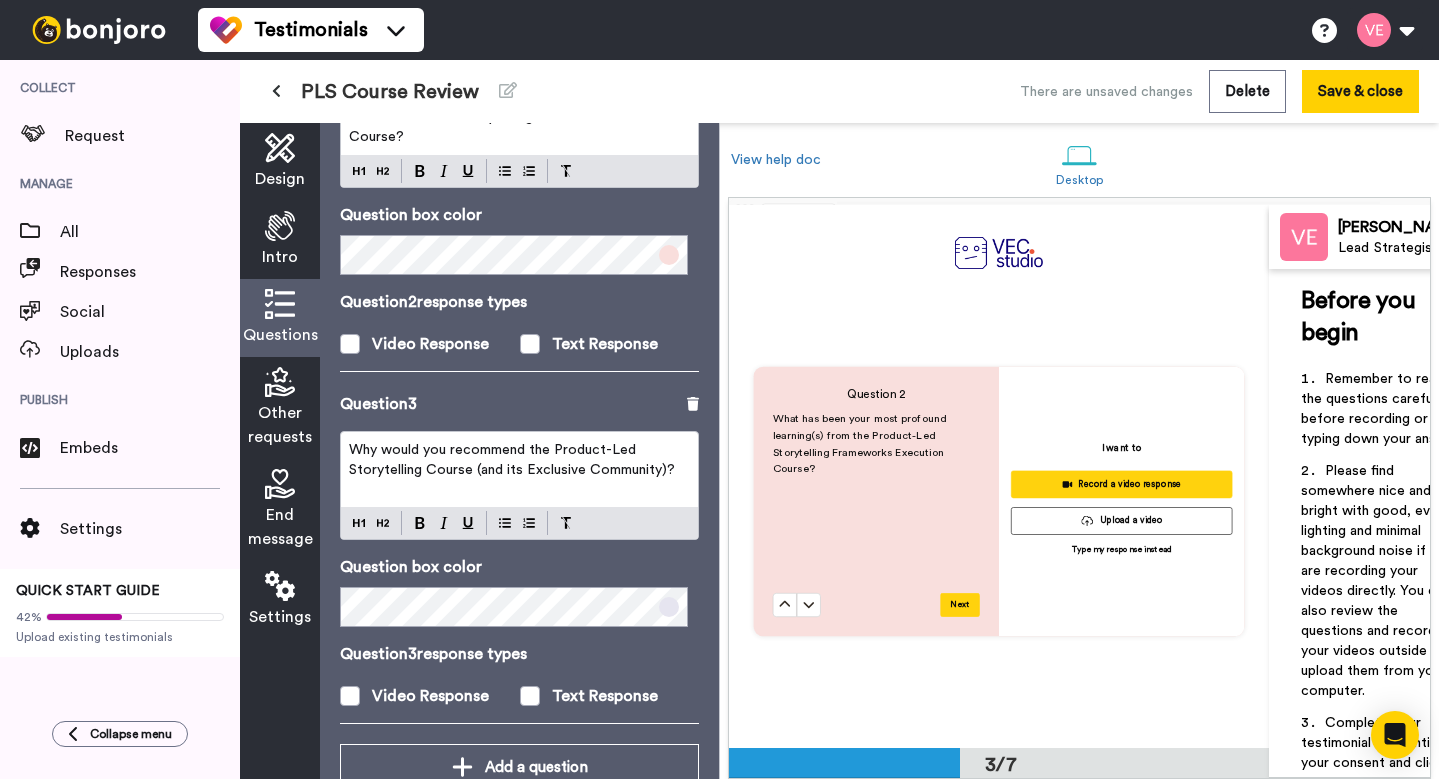 scroll, scrollTop: 1054, scrollLeft: 0, axis: vertical 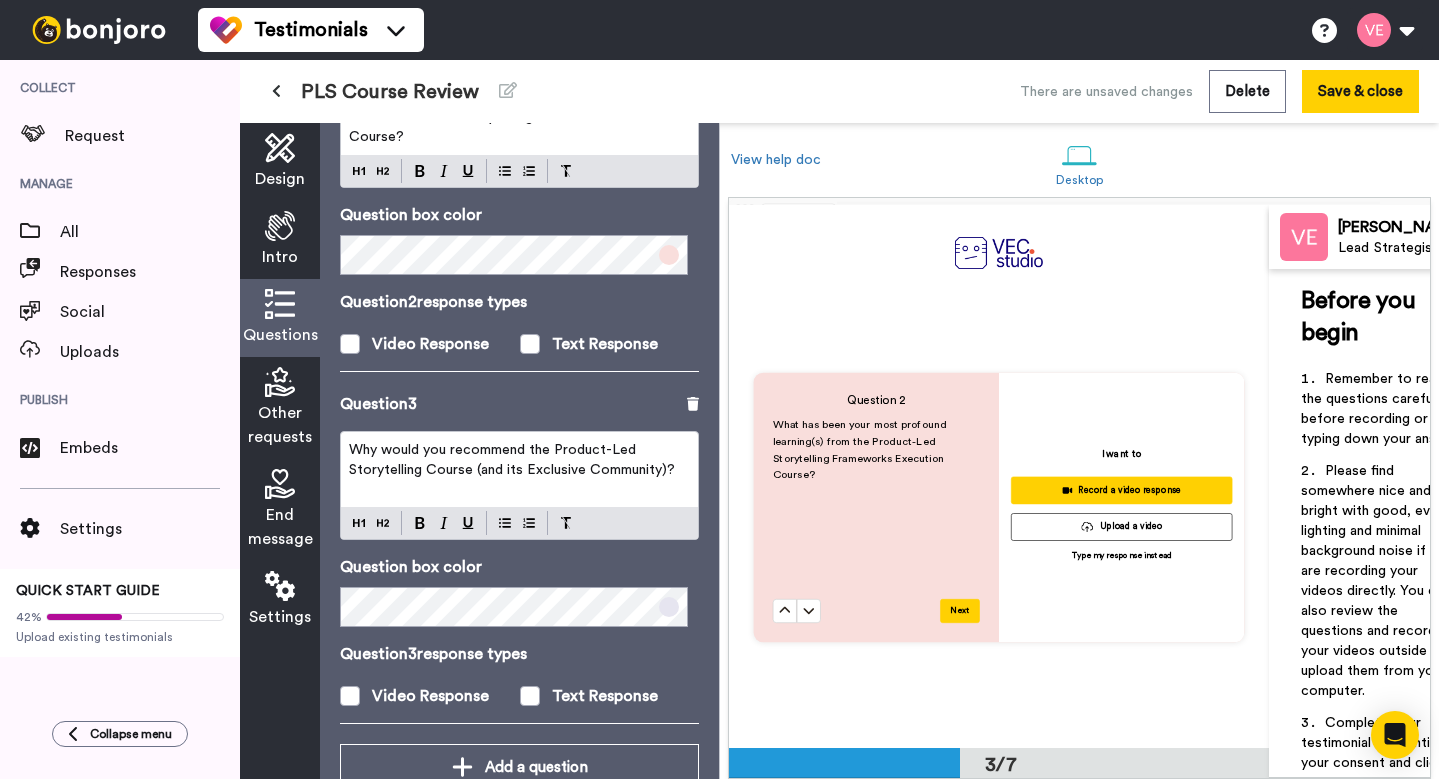 click on "Why would you recommend the Product-Led Storytelling Course (and its Exclusive Community)?" at bounding box center [512, 460] 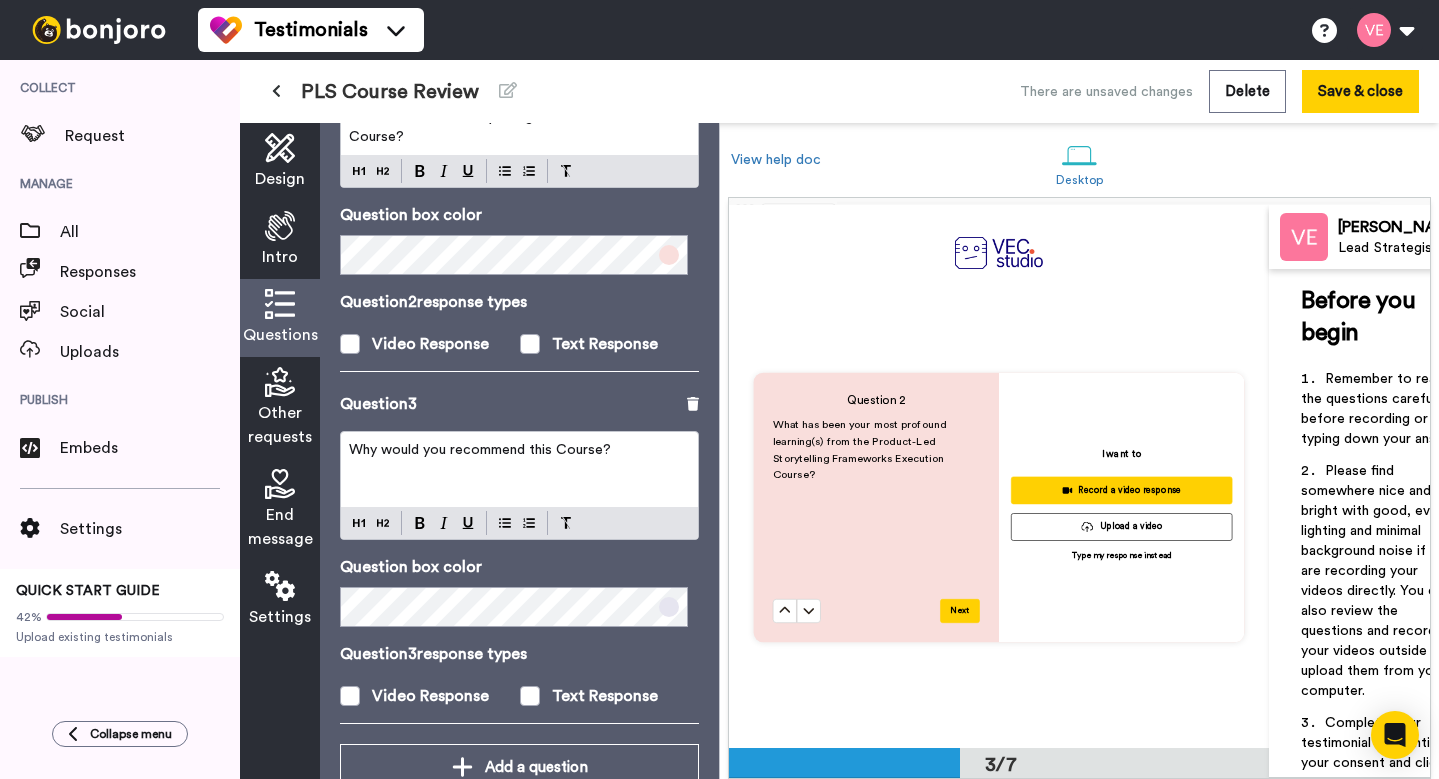 click on "Why would you recommend this Course?" at bounding box center [480, 450] 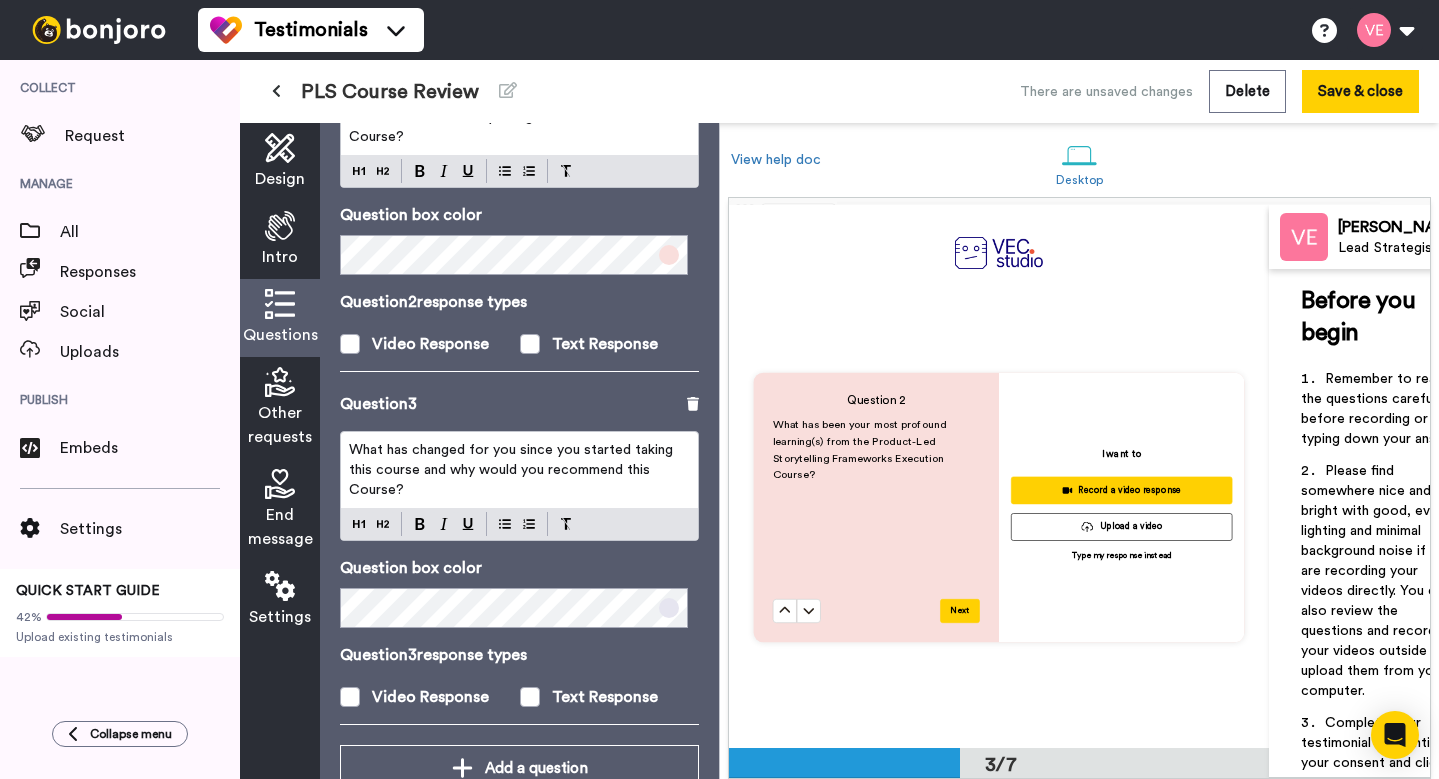 click on "What has changed for you since you started taking this course and why would you recommend this Course?" at bounding box center [513, 470] 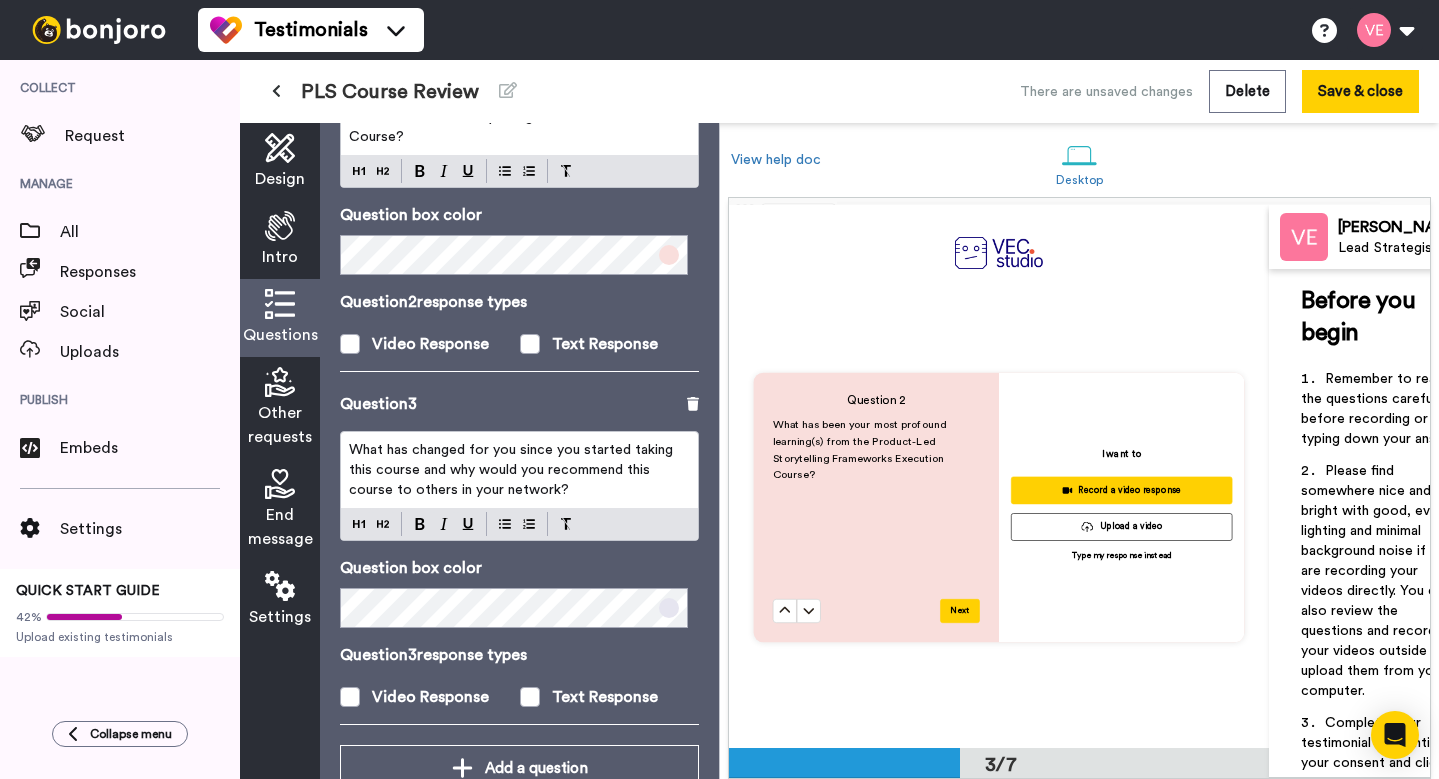 click on "What has changed for you since you started taking this course and why would you recommend this course to others in your network?" at bounding box center [513, 470] 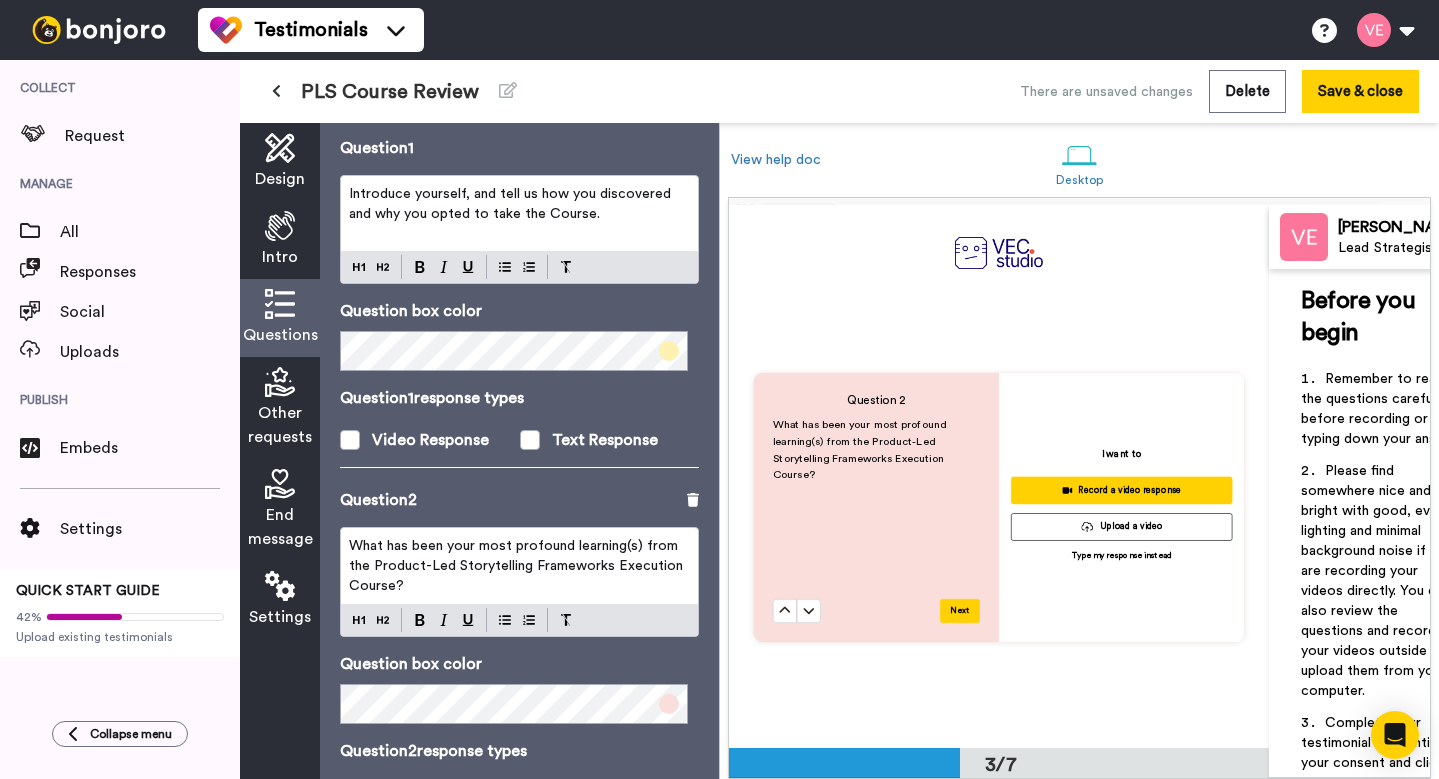 scroll, scrollTop: 23, scrollLeft: 0, axis: vertical 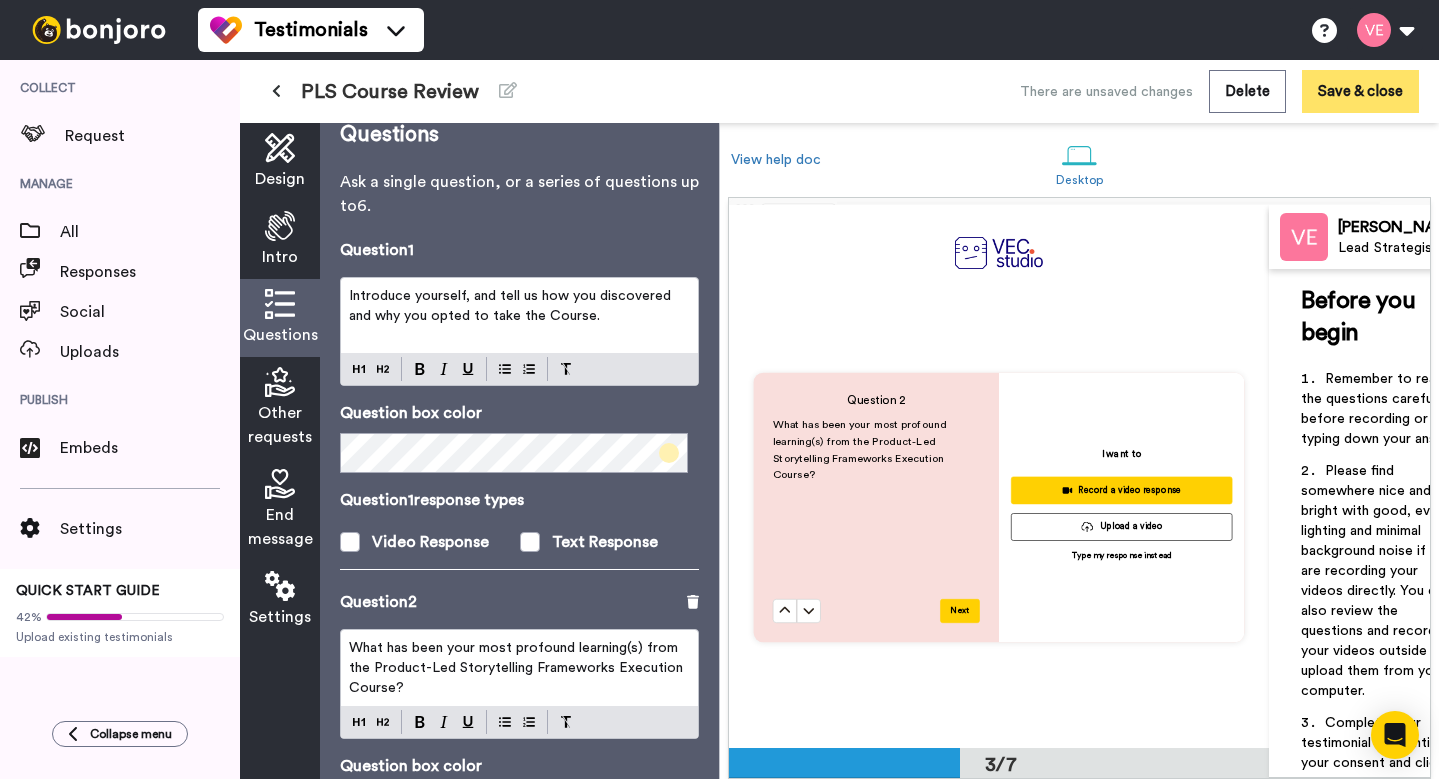 click on "Save & close" at bounding box center (1360, 91) 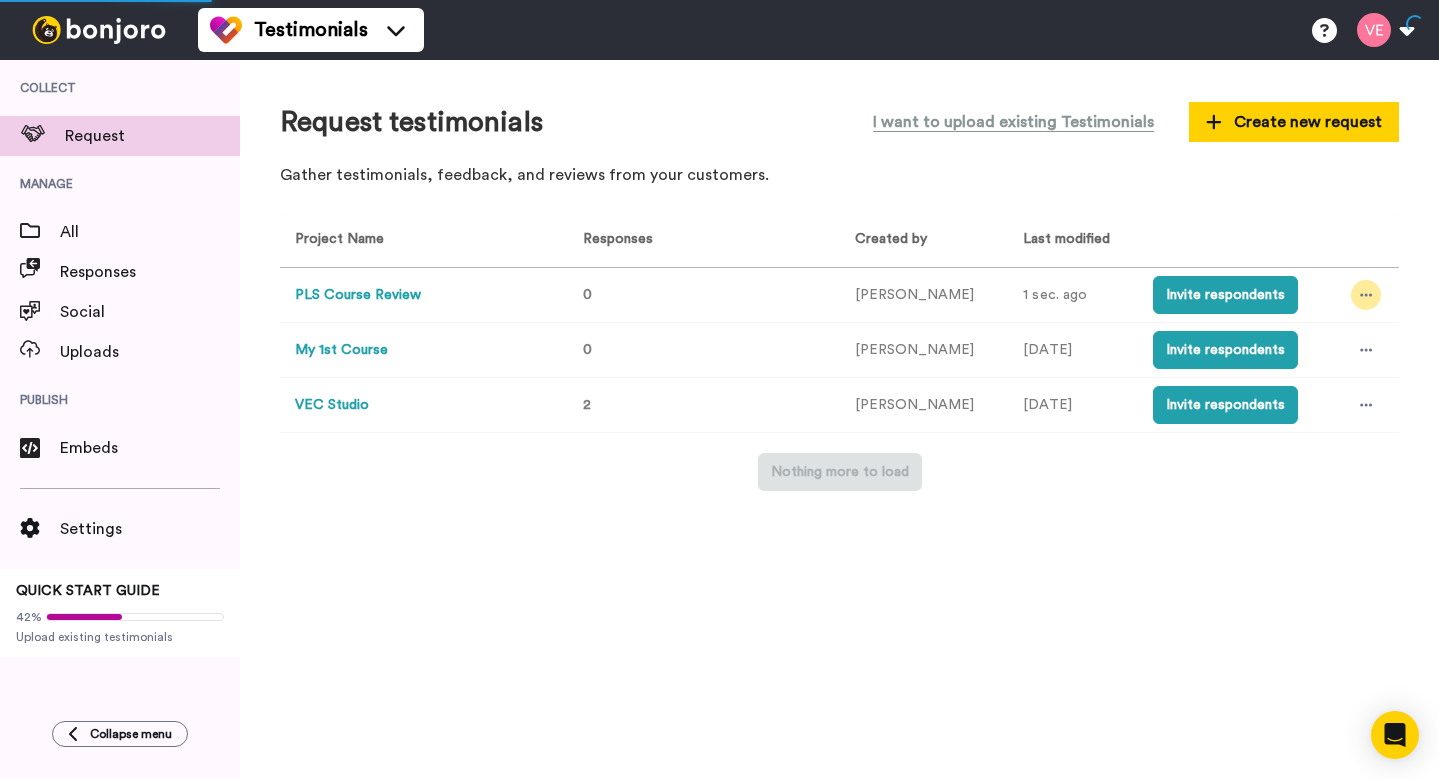 click at bounding box center (1366, 295) 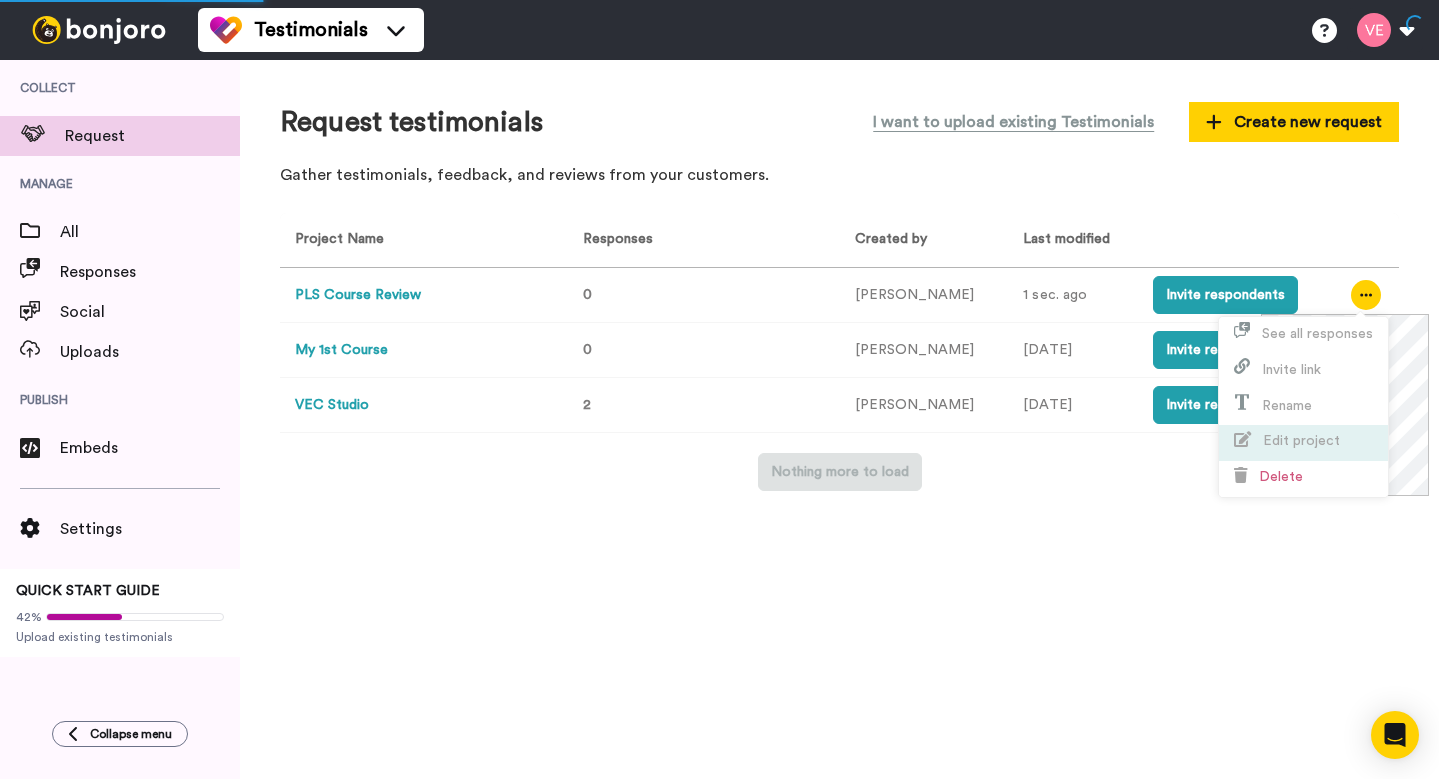 click on "Edit project" at bounding box center (1301, 441) 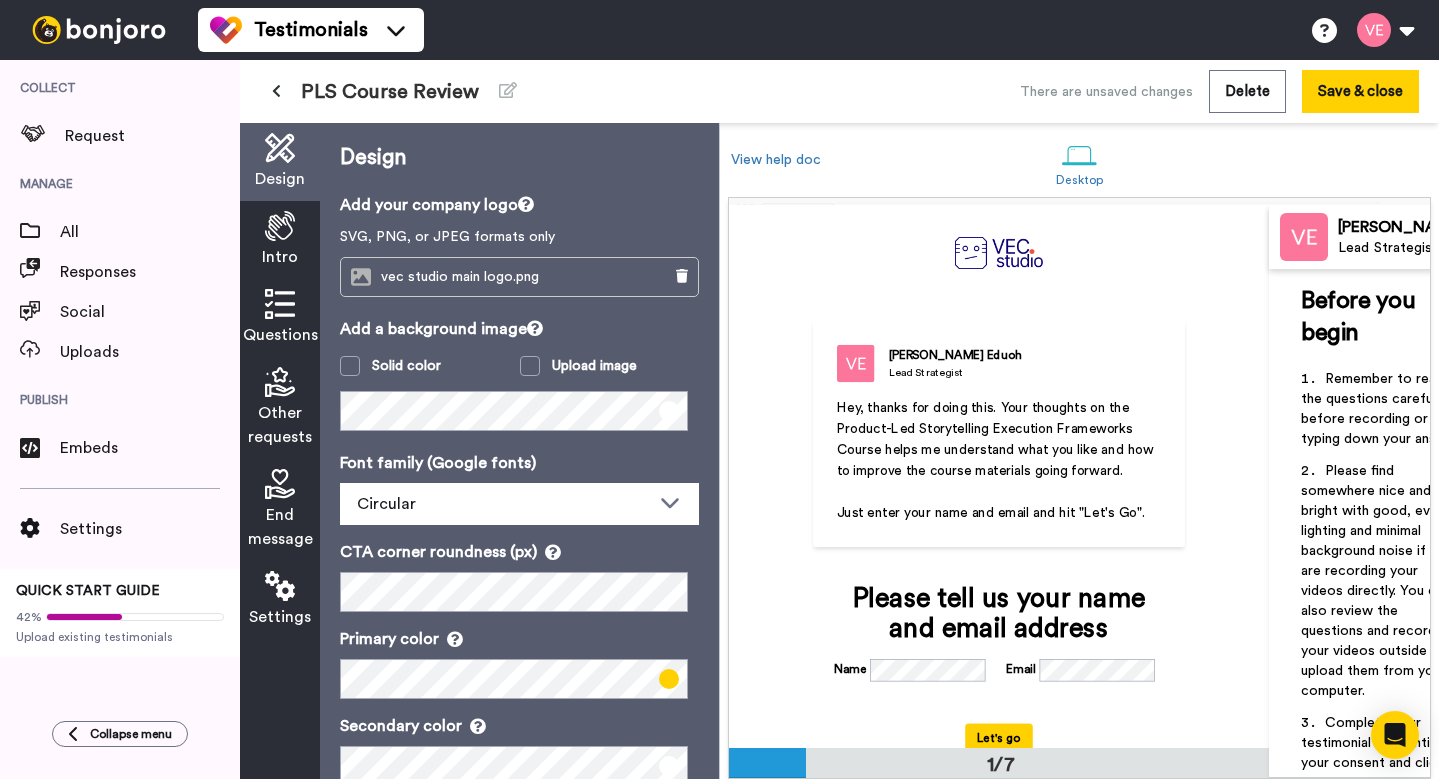 click on "Other requests" at bounding box center [280, 425] 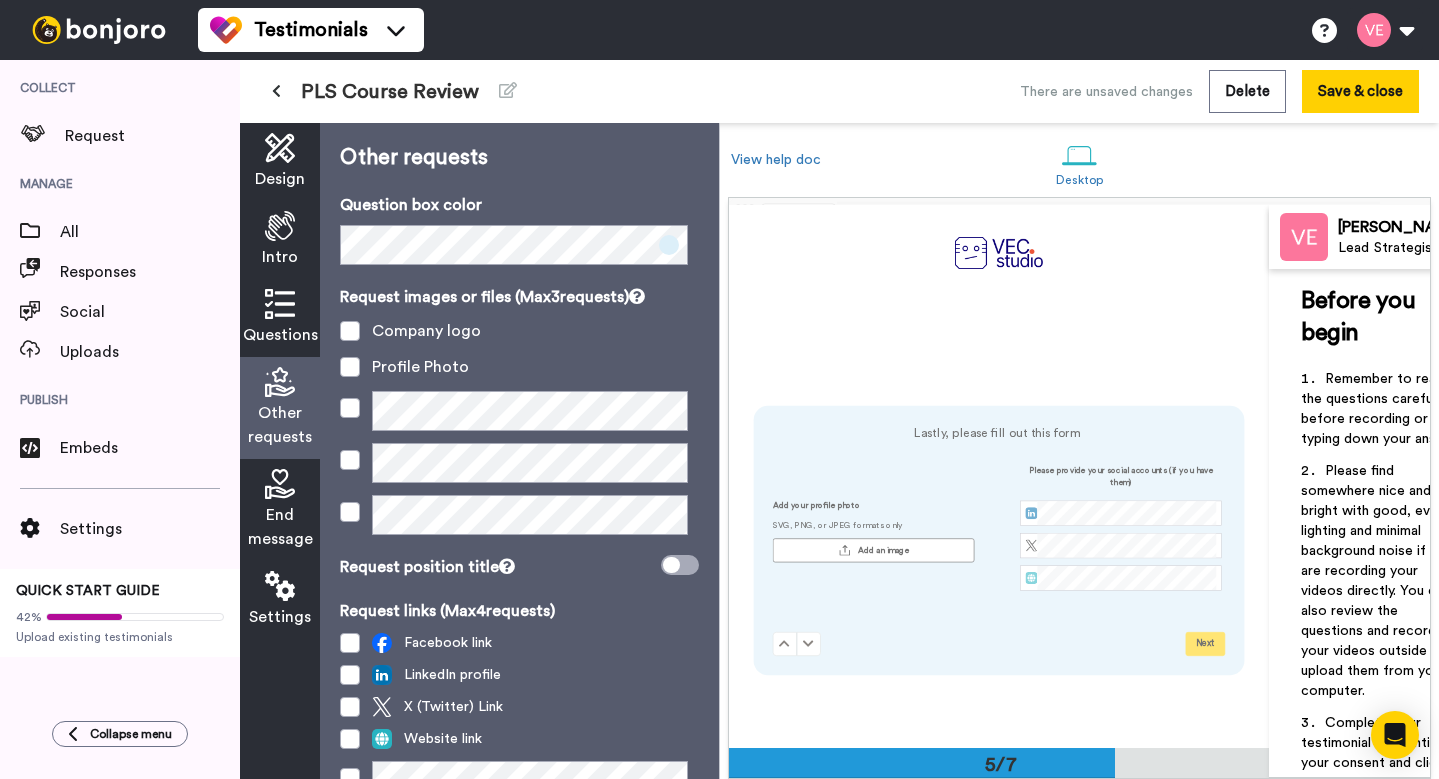 scroll, scrollTop: 2107, scrollLeft: 0, axis: vertical 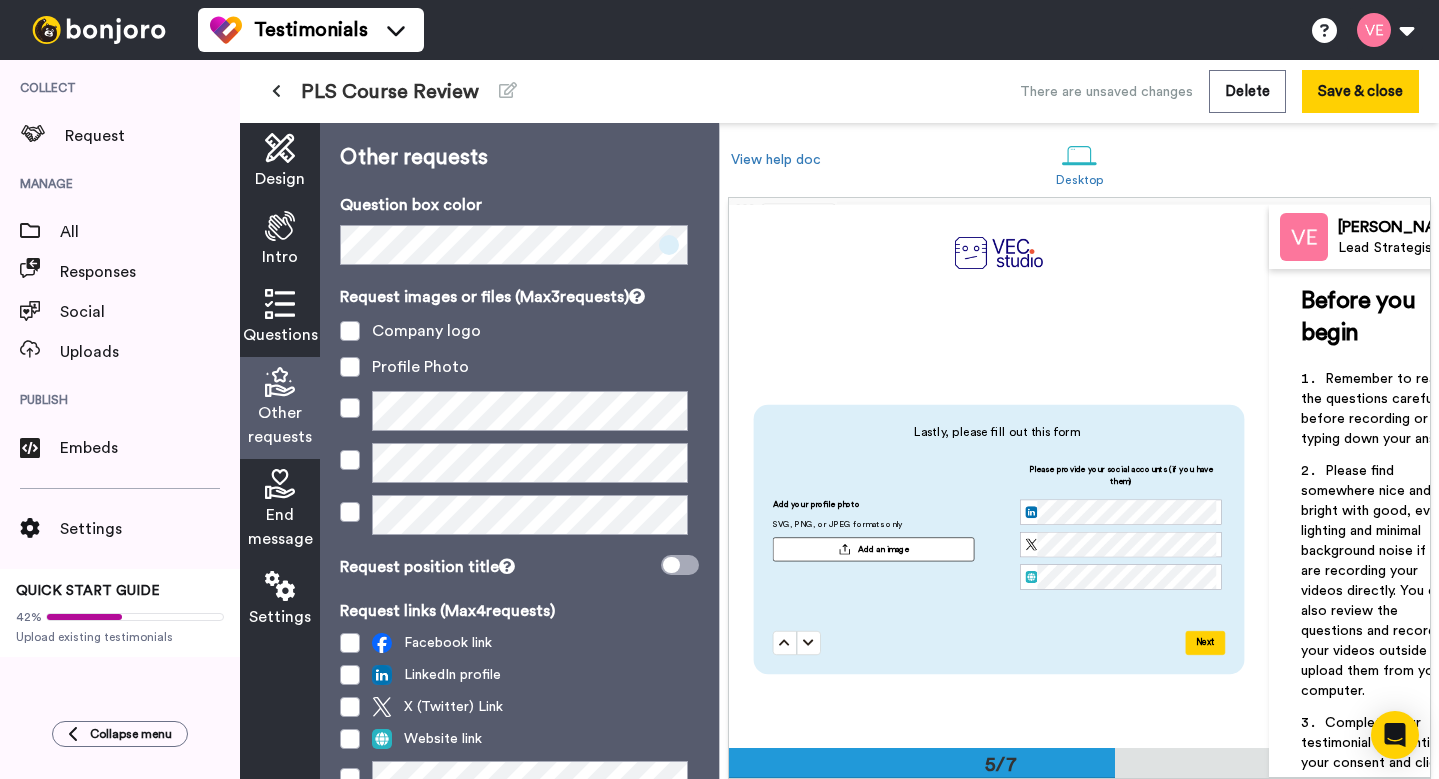 click on "Lastly, please fill out this form" at bounding box center (997, 432) 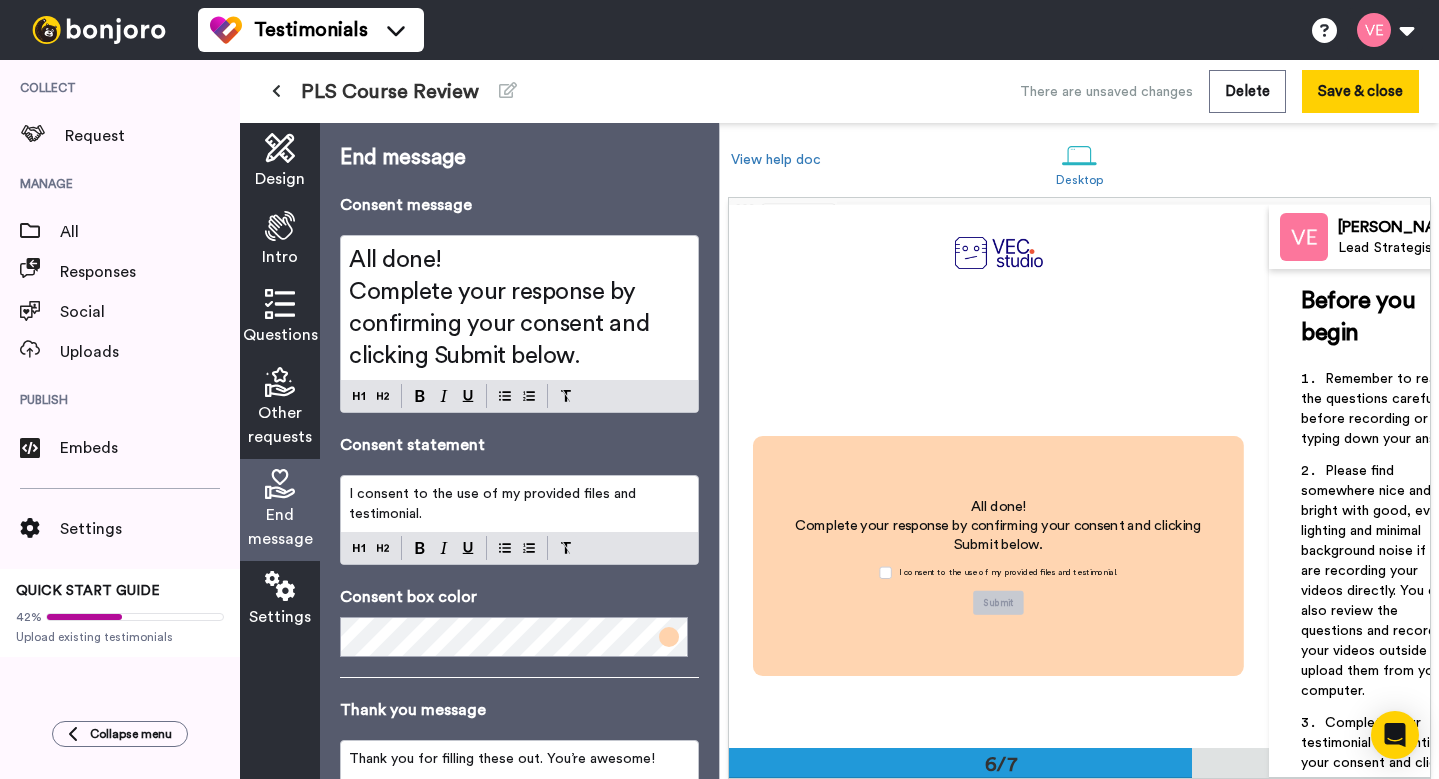 scroll, scrollTop: 2633, scrollLeft: 0, axis: vertical 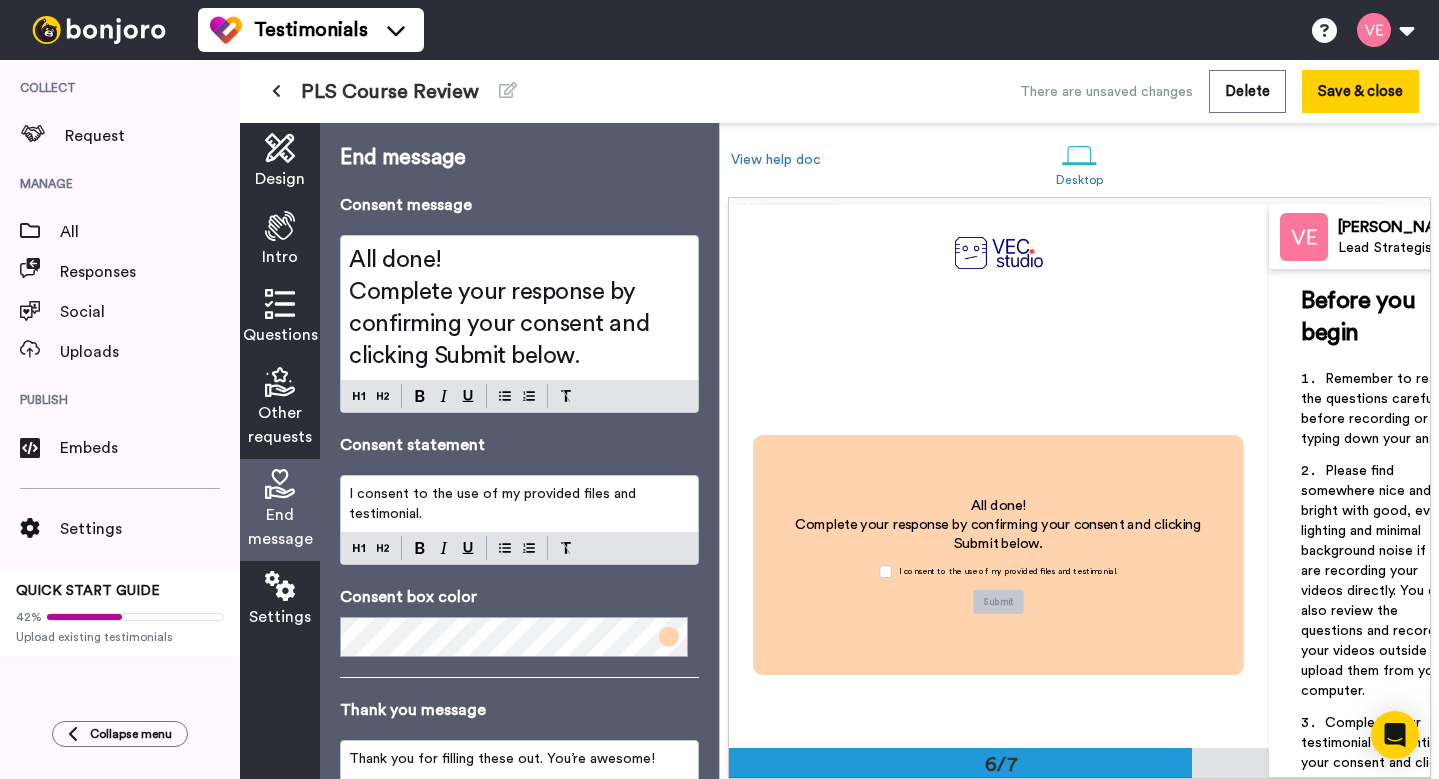 click at bounding box center [280, 586] 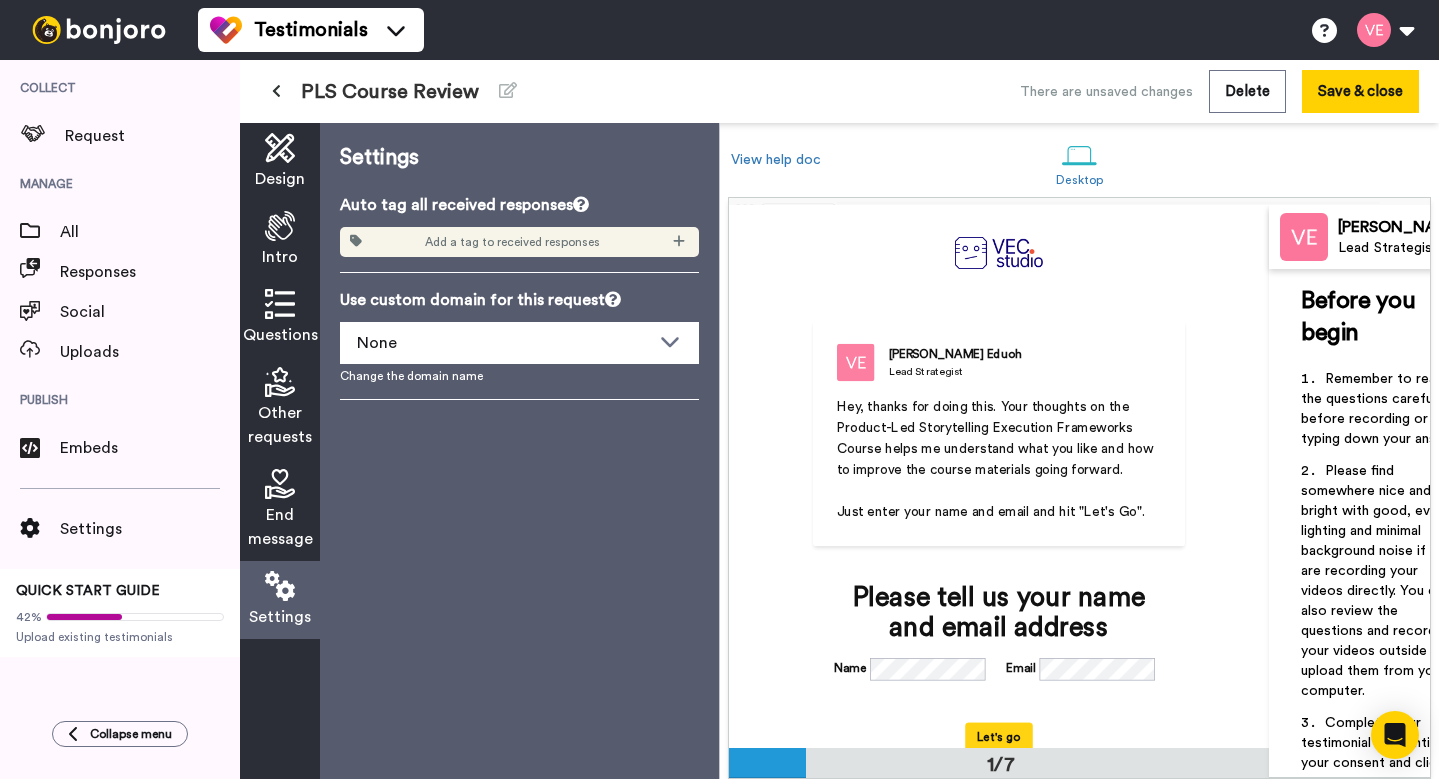 scroll, scrollTop: 0, scrollLeft: 0, axis: both 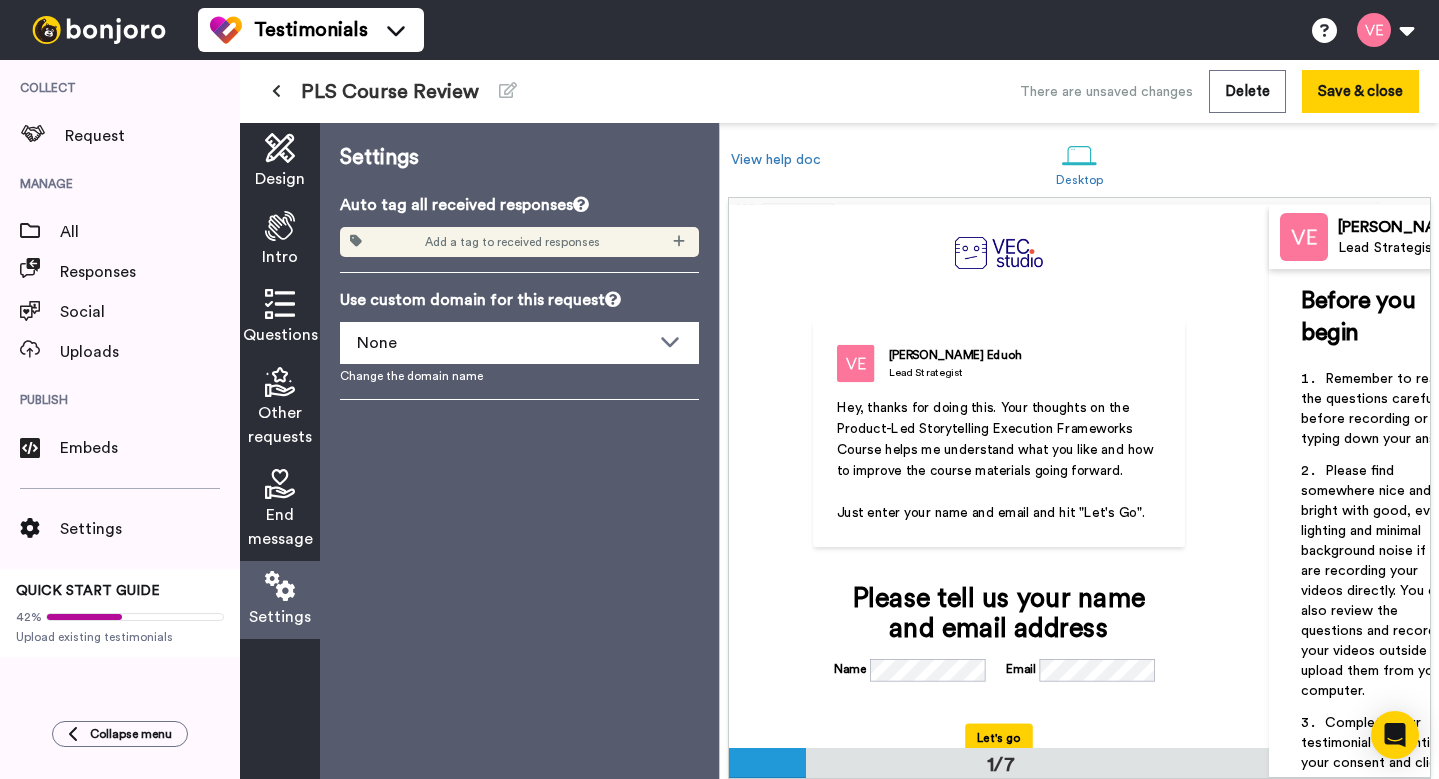 click at bounding box center (280, 304) 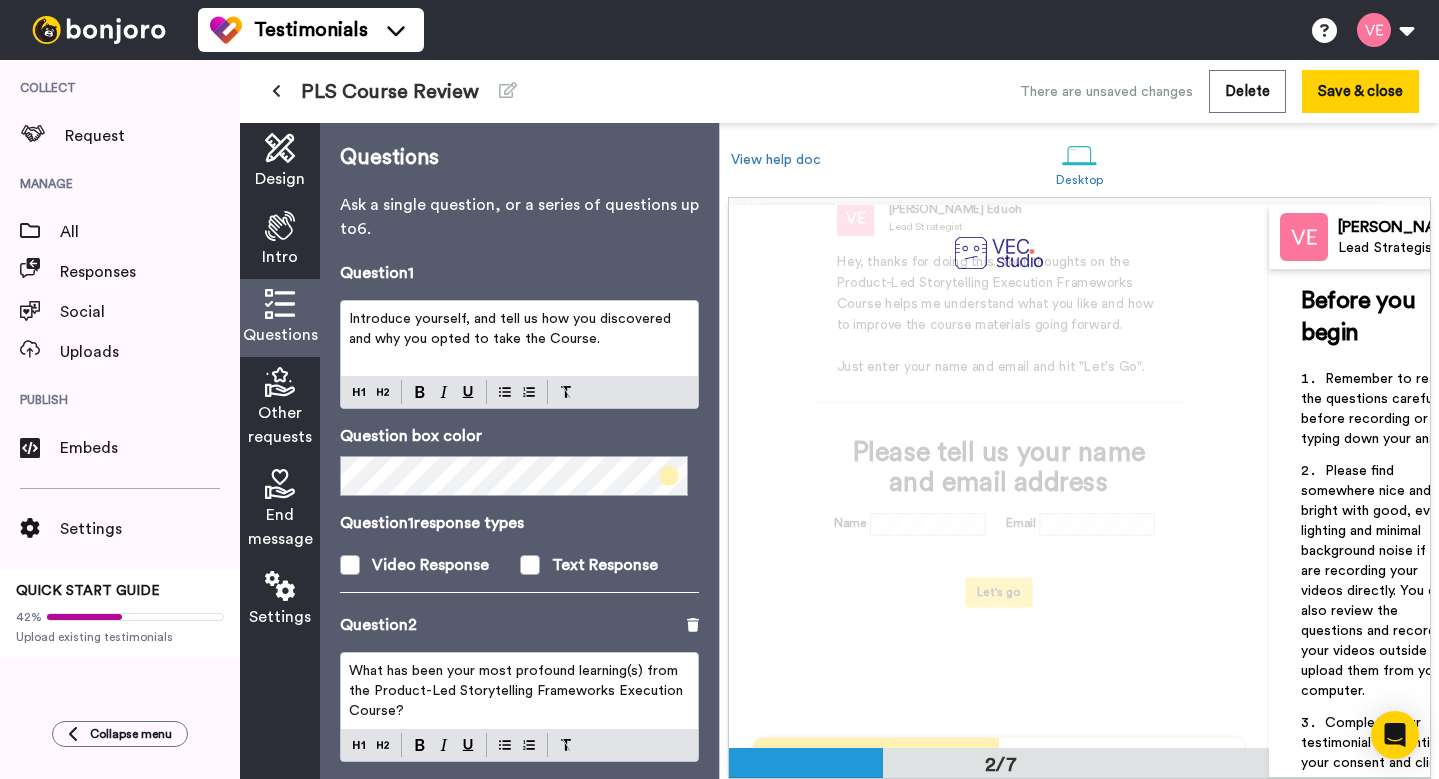 scroll, scrollTop: 0, scrollLeft: 0, axis: both 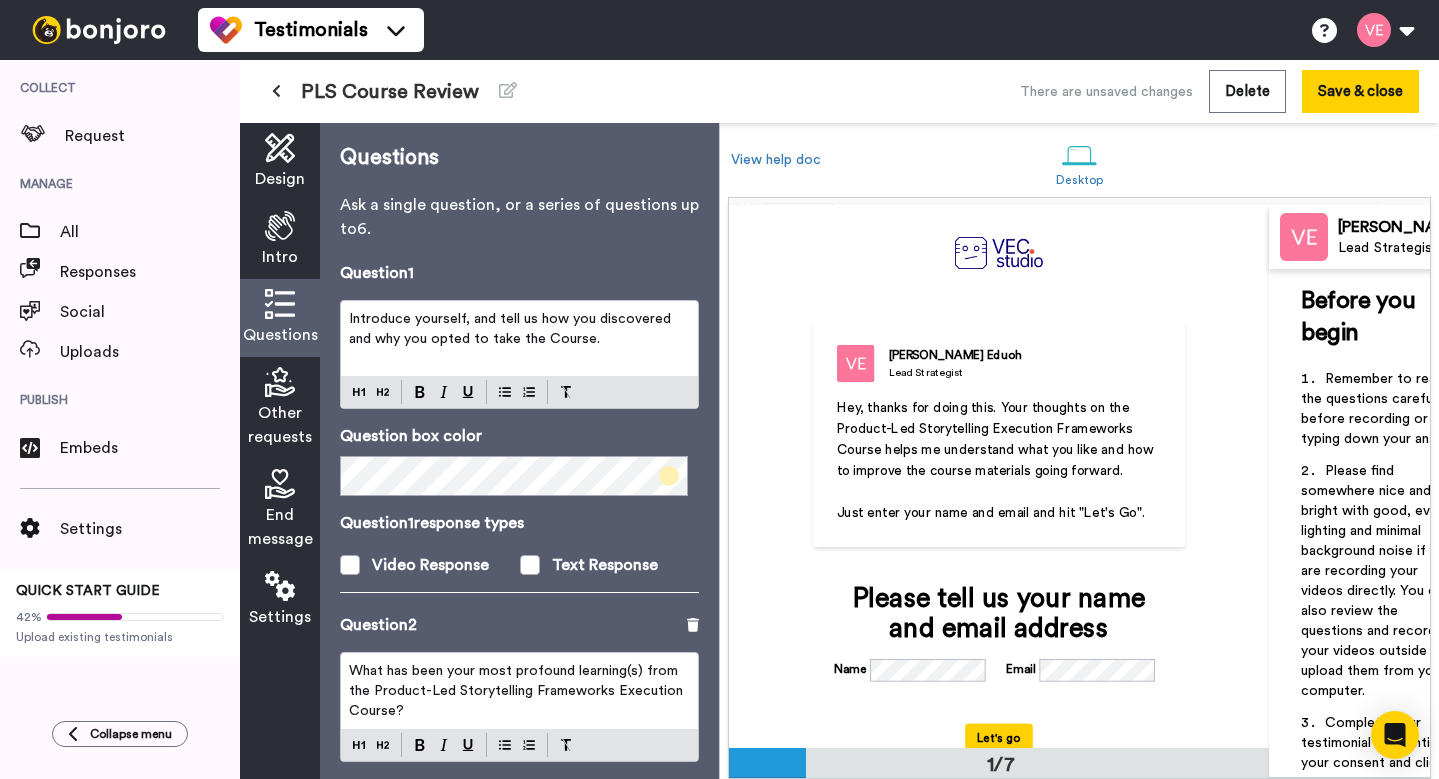 click on "Hey, thanks for doing this. Your thoughts on the Product-Led Storytelling Execution Frameworks Course helps me understand what you like and how to improve the course materials going forward." at bounding box center (997, 439) 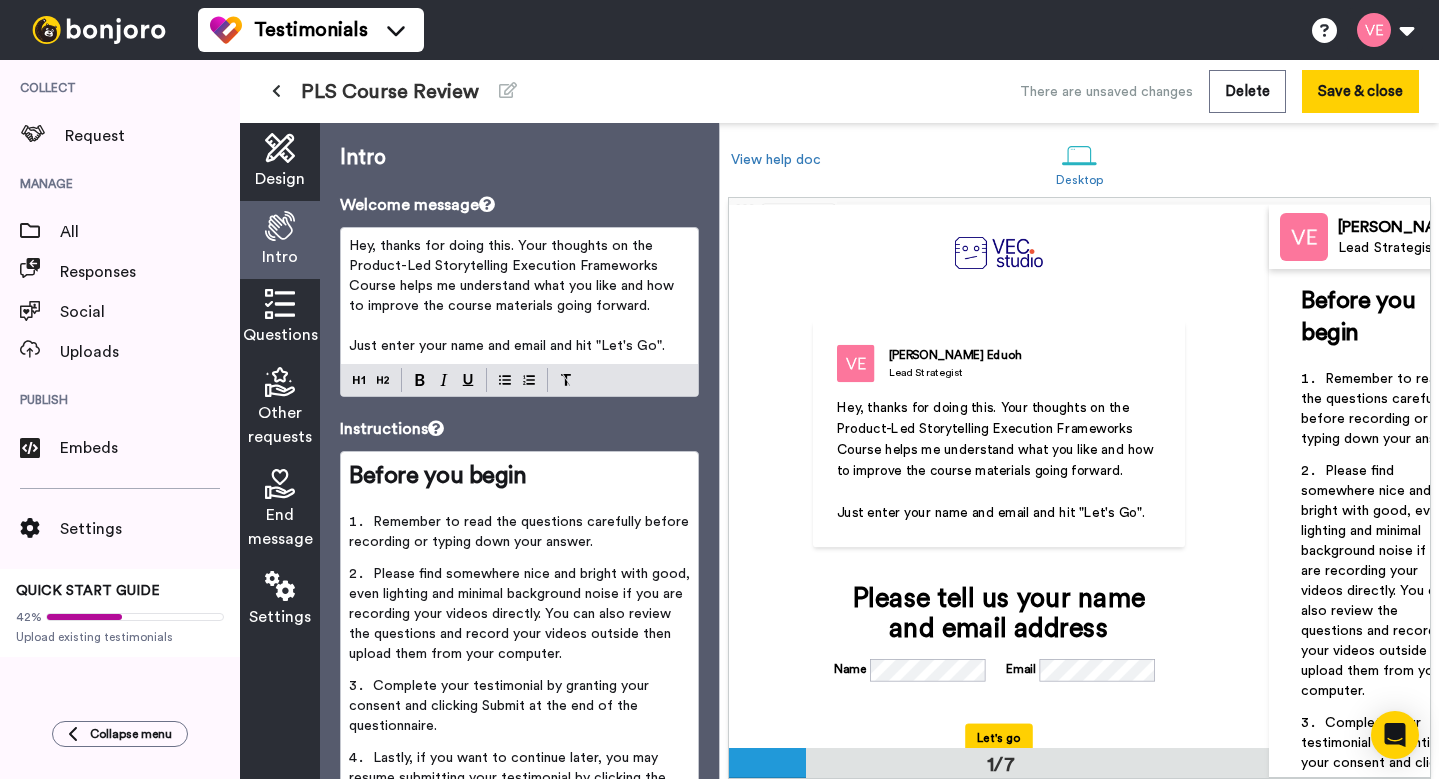 click on "Hey, thanks for doing this. Your thoughts on the Product-Led Storytelling Execution Frameworks Course helps me understand what you like and how to improve the course materials going forward." at bounding box center [513, 276] 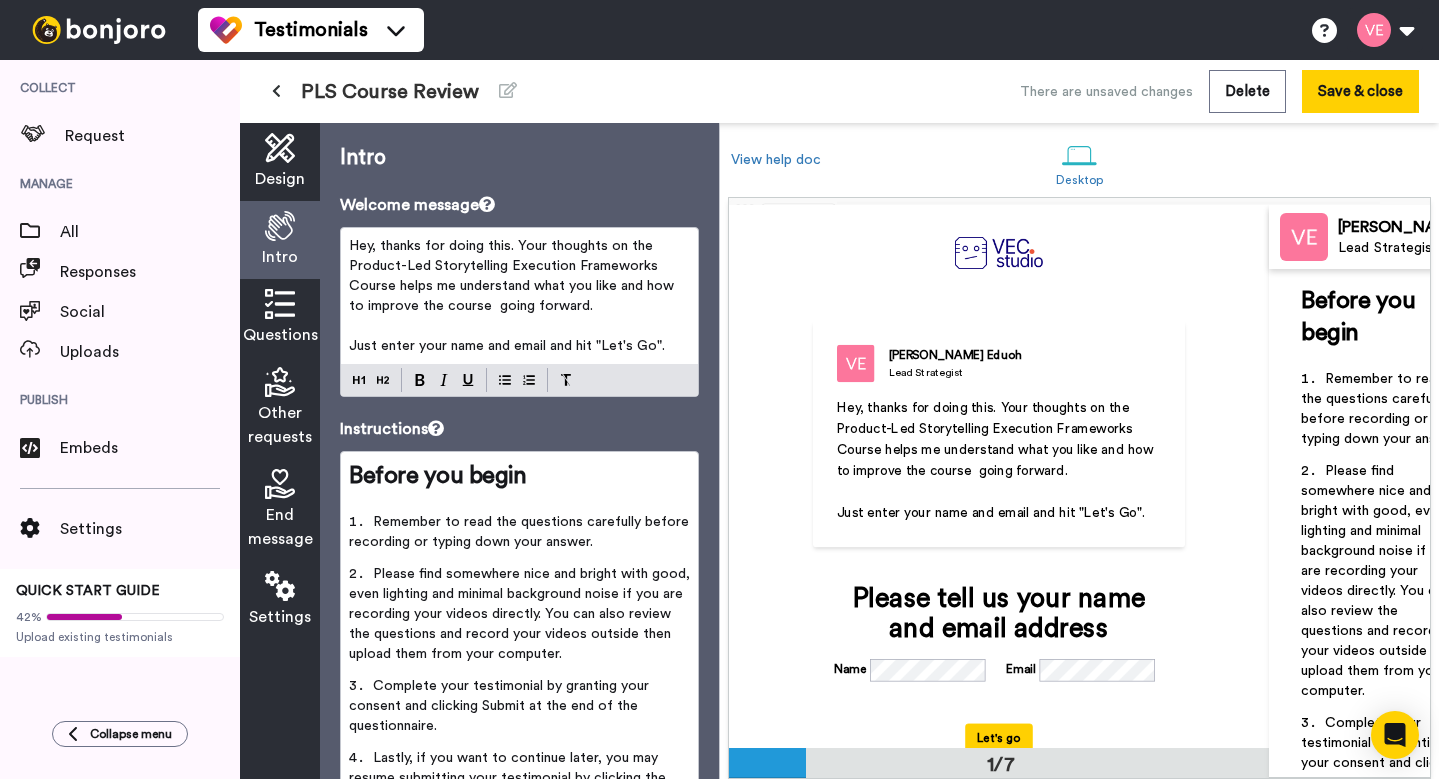 type 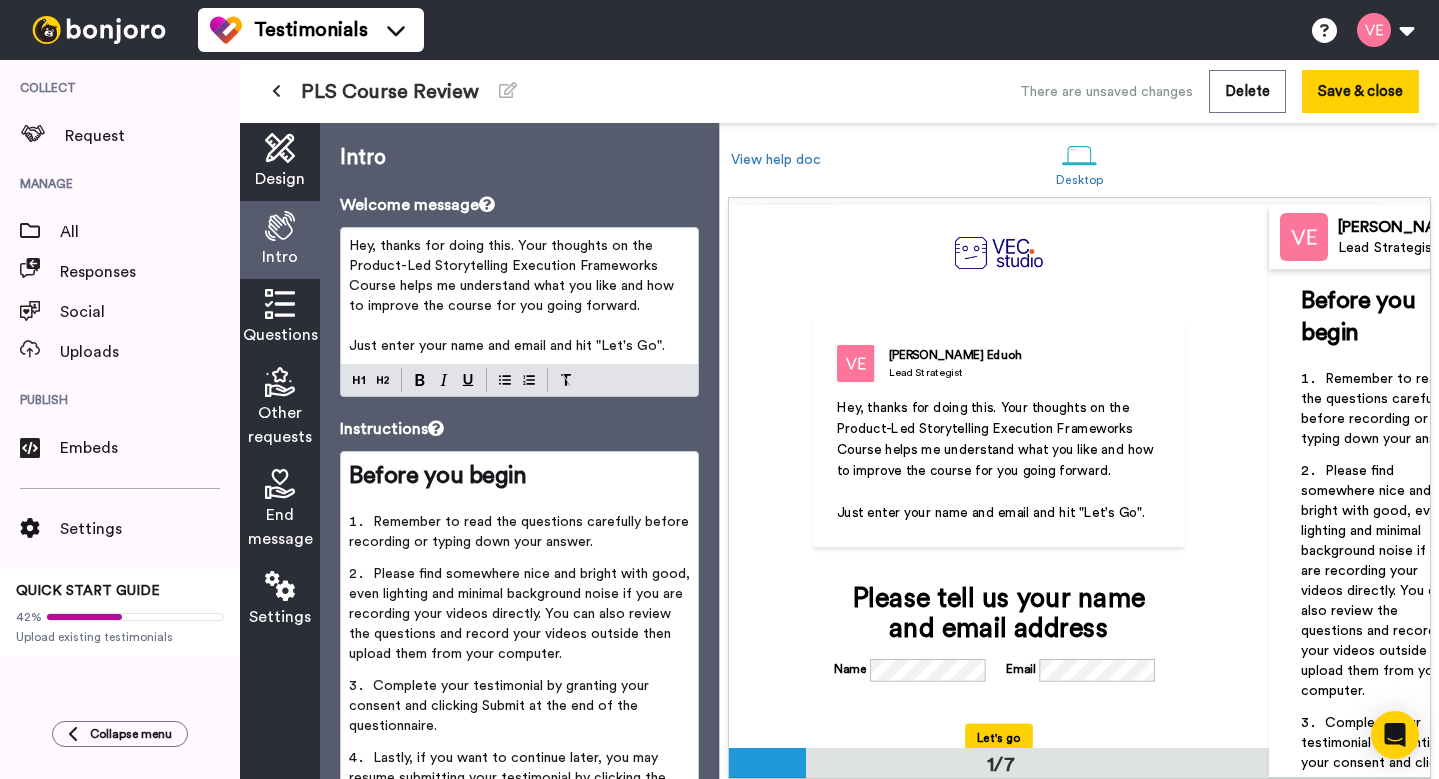 click on "Hey, thanks for doing this. Your thoughts on the Product-Led Storytelling Execution Frameworks Course helps me understand what you like and how to improve the course for you going forward." at bounding box center (513, 276) 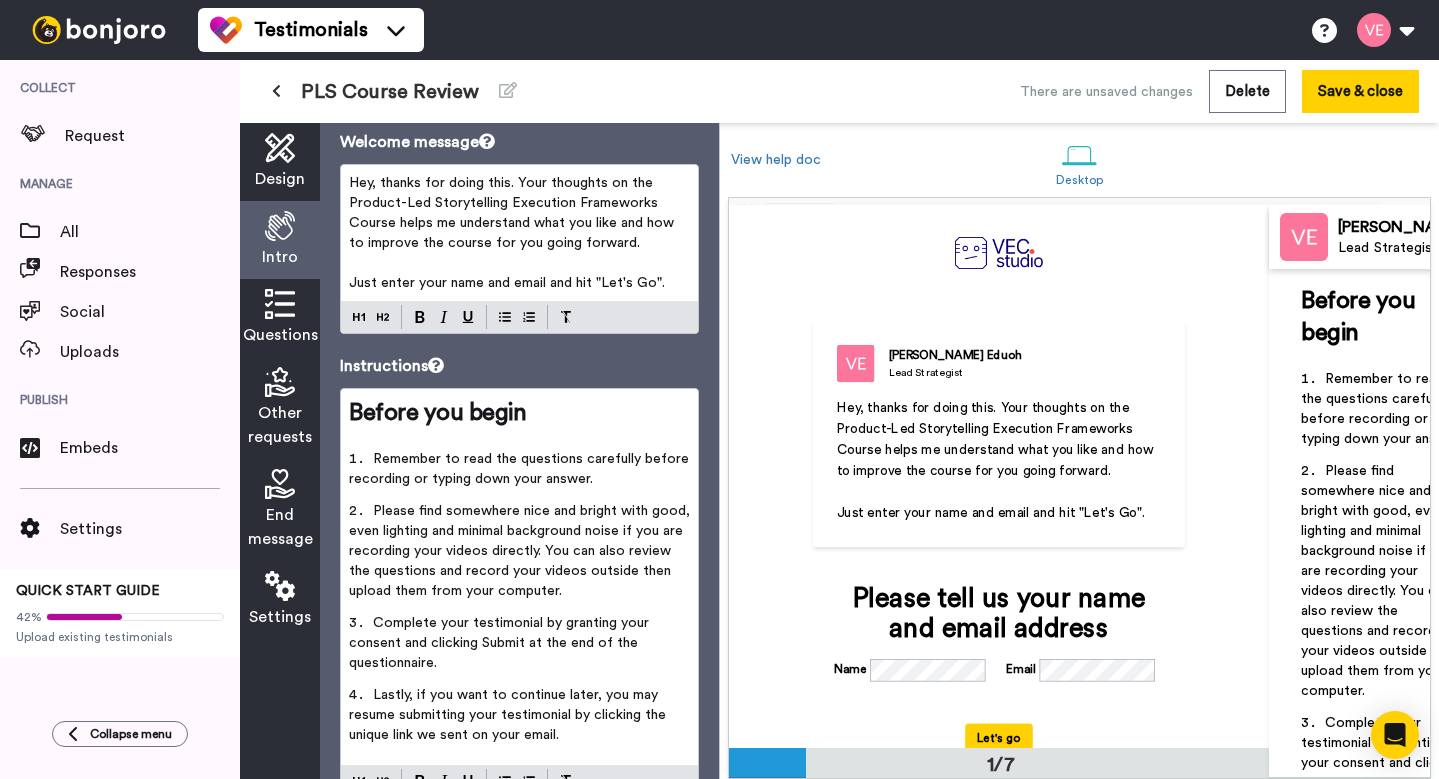 scroll, scrollTop: 142, scrollLeft: 0, axis: vertical 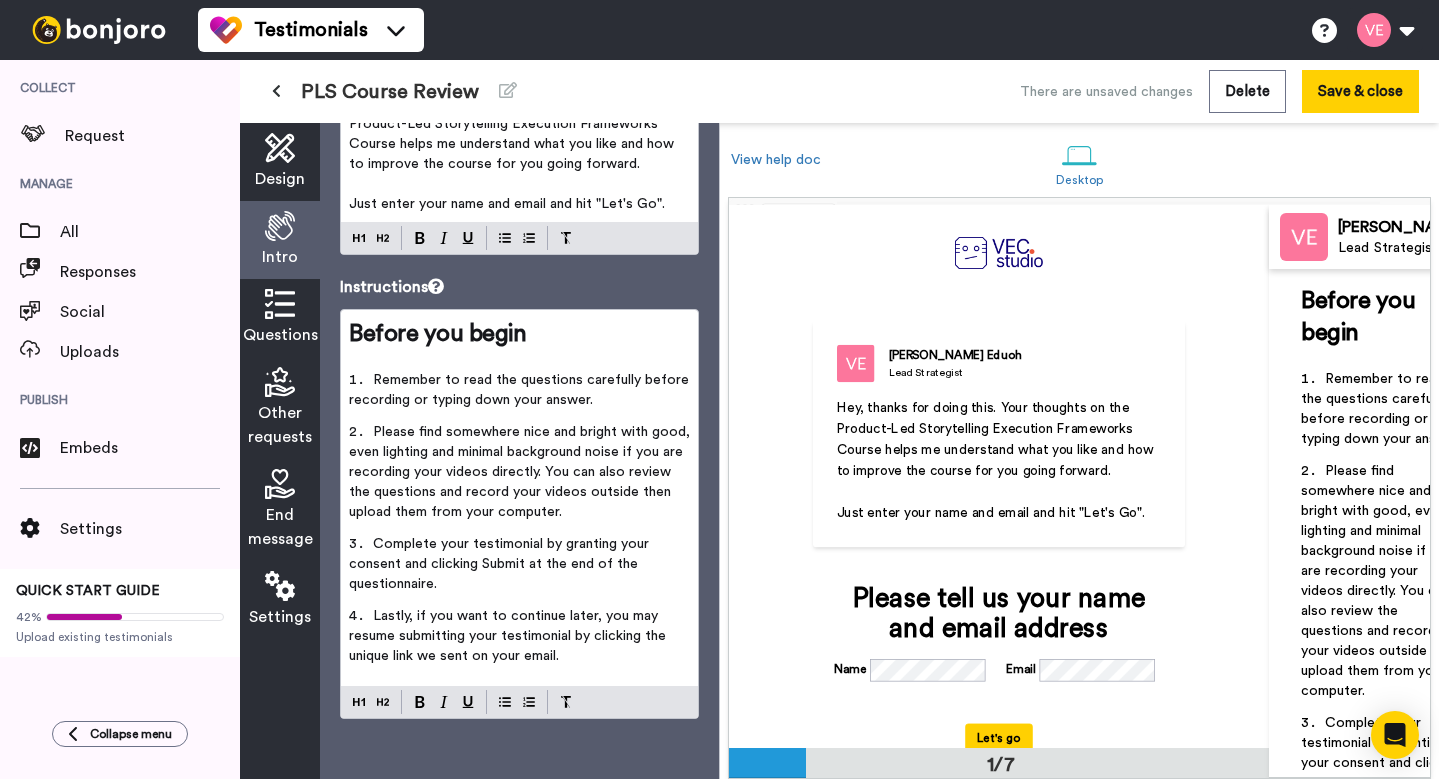 click at bounding box center [280, 304] 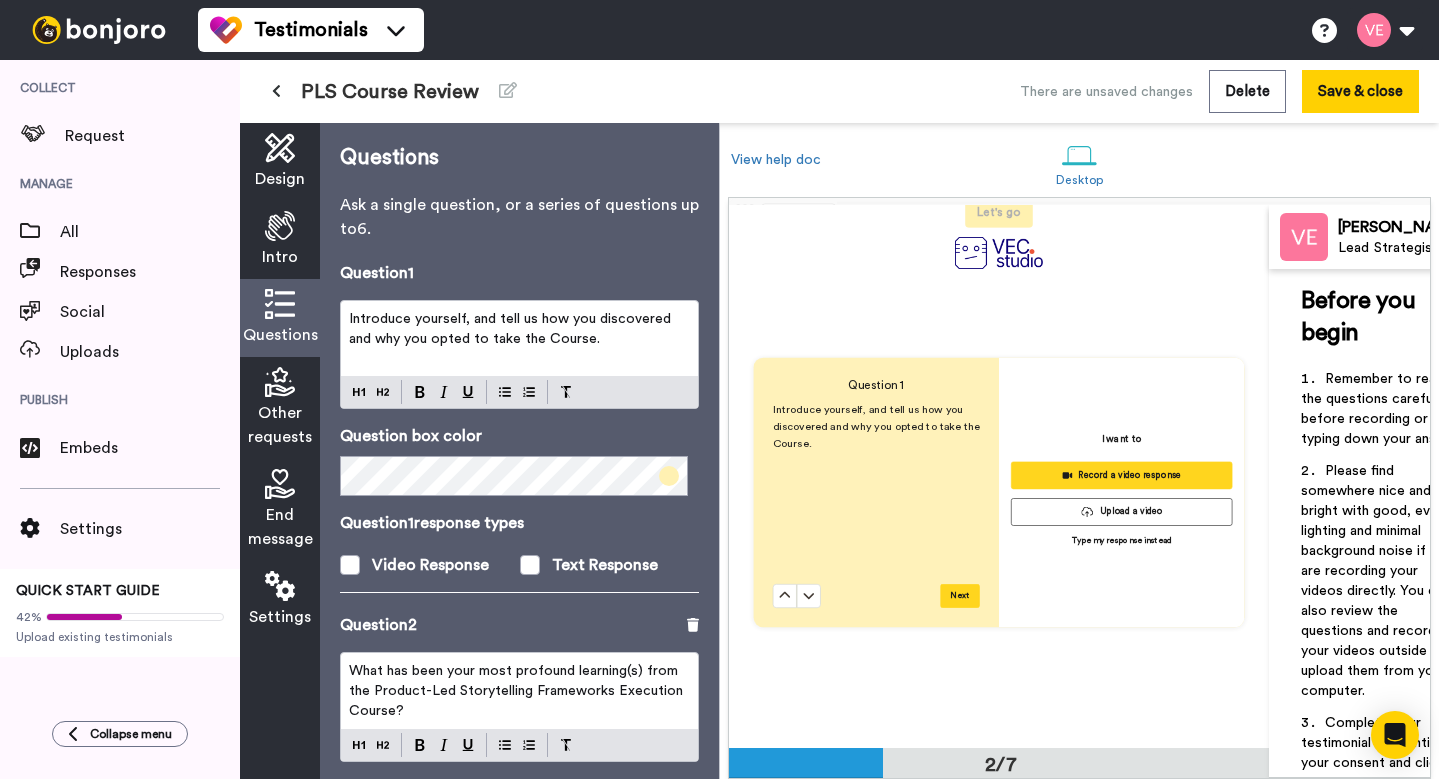 scroll, scrollTop: 527, scrollLeft: 0, axis: vertical 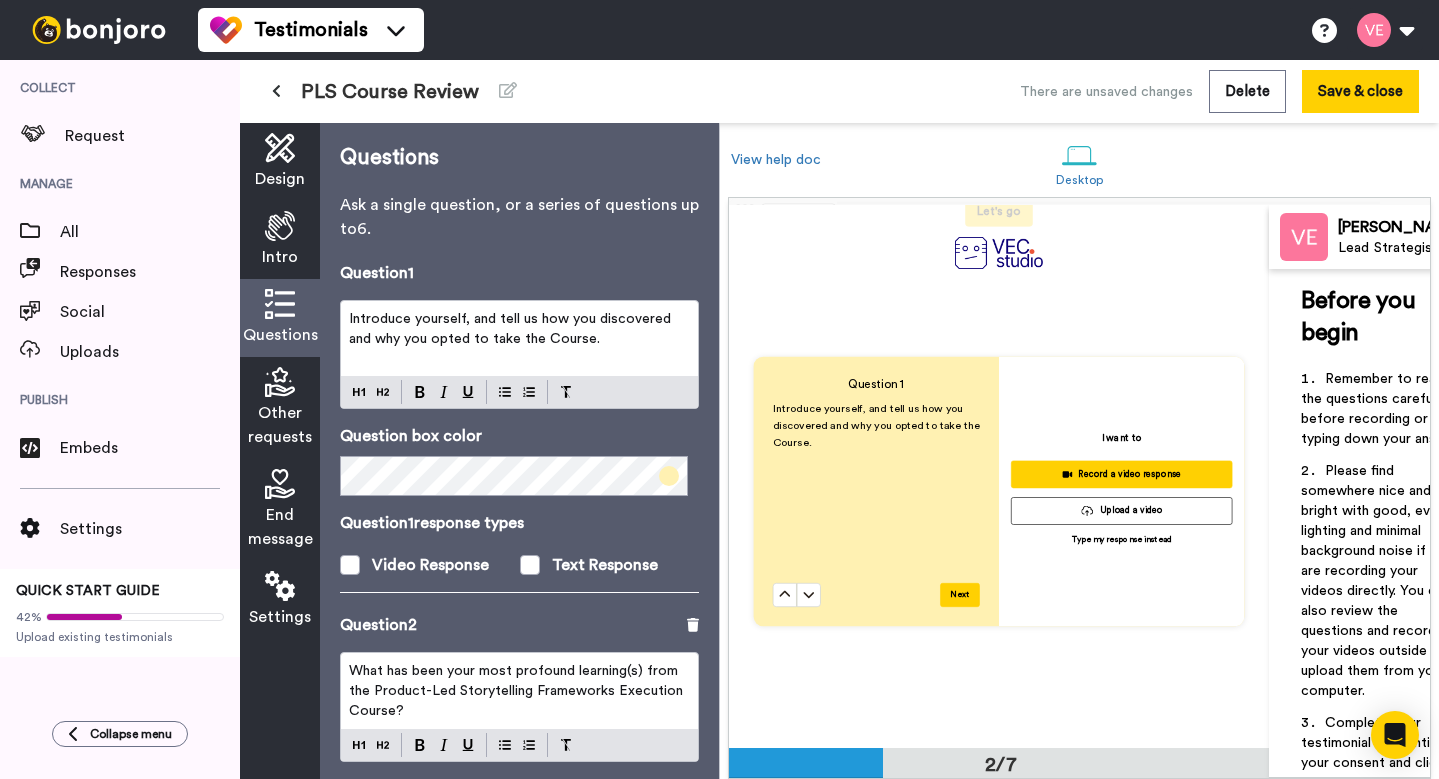click on "Introduce yourself, and tell us how you discovered and why you opted to take the Course." at bounding box center [512, 329] 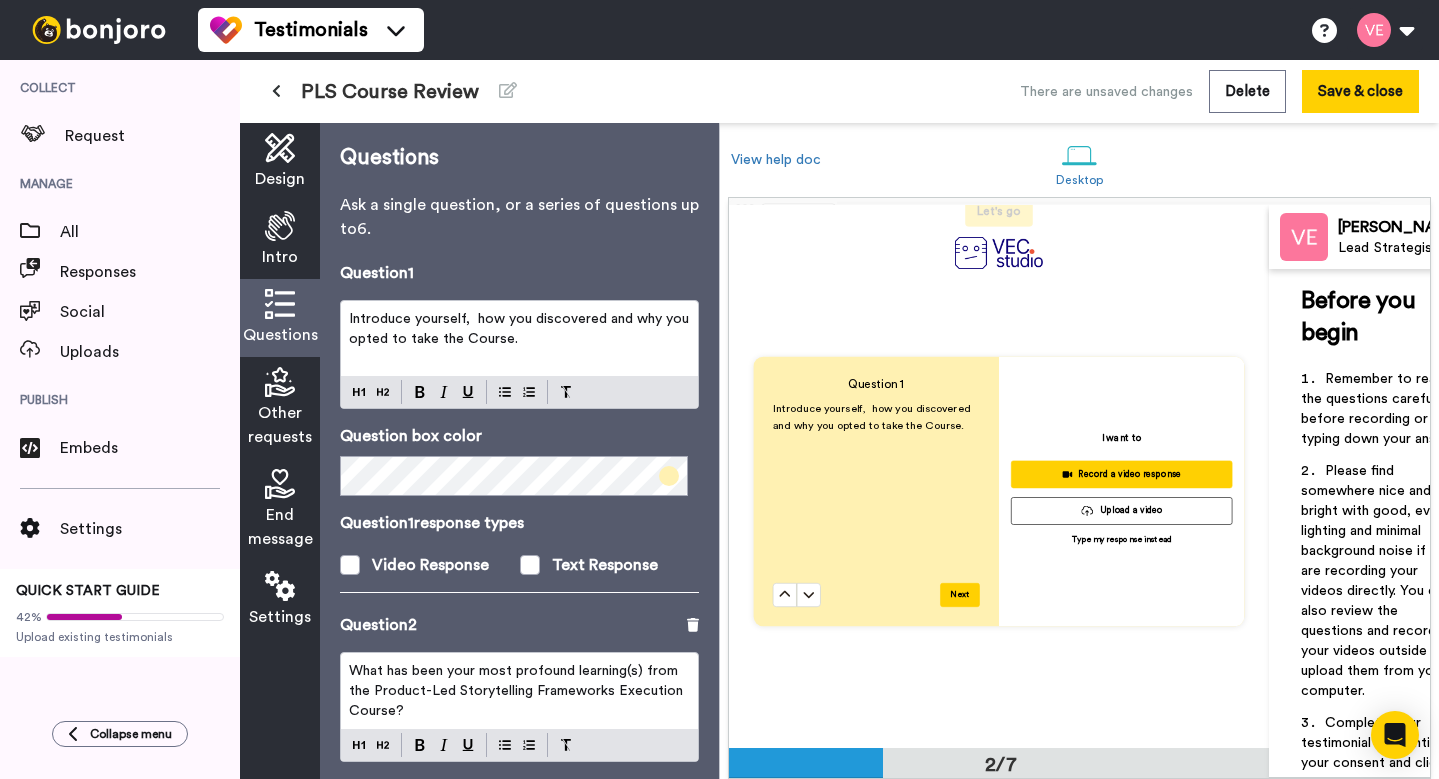 type 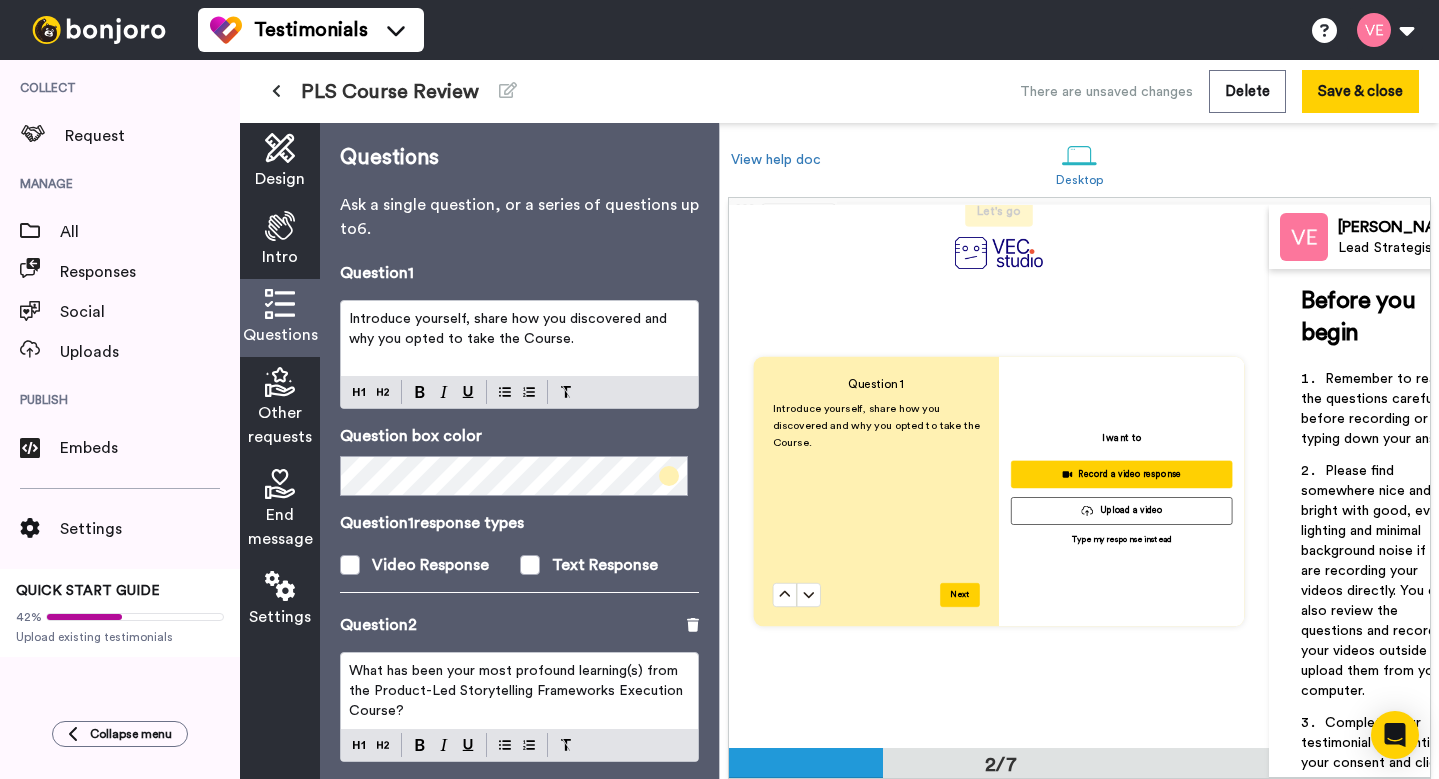 drag, startPoint x: 634, startPoint y: 321, endPoint x: 641, endPoint y: 344, distance: 24.04163 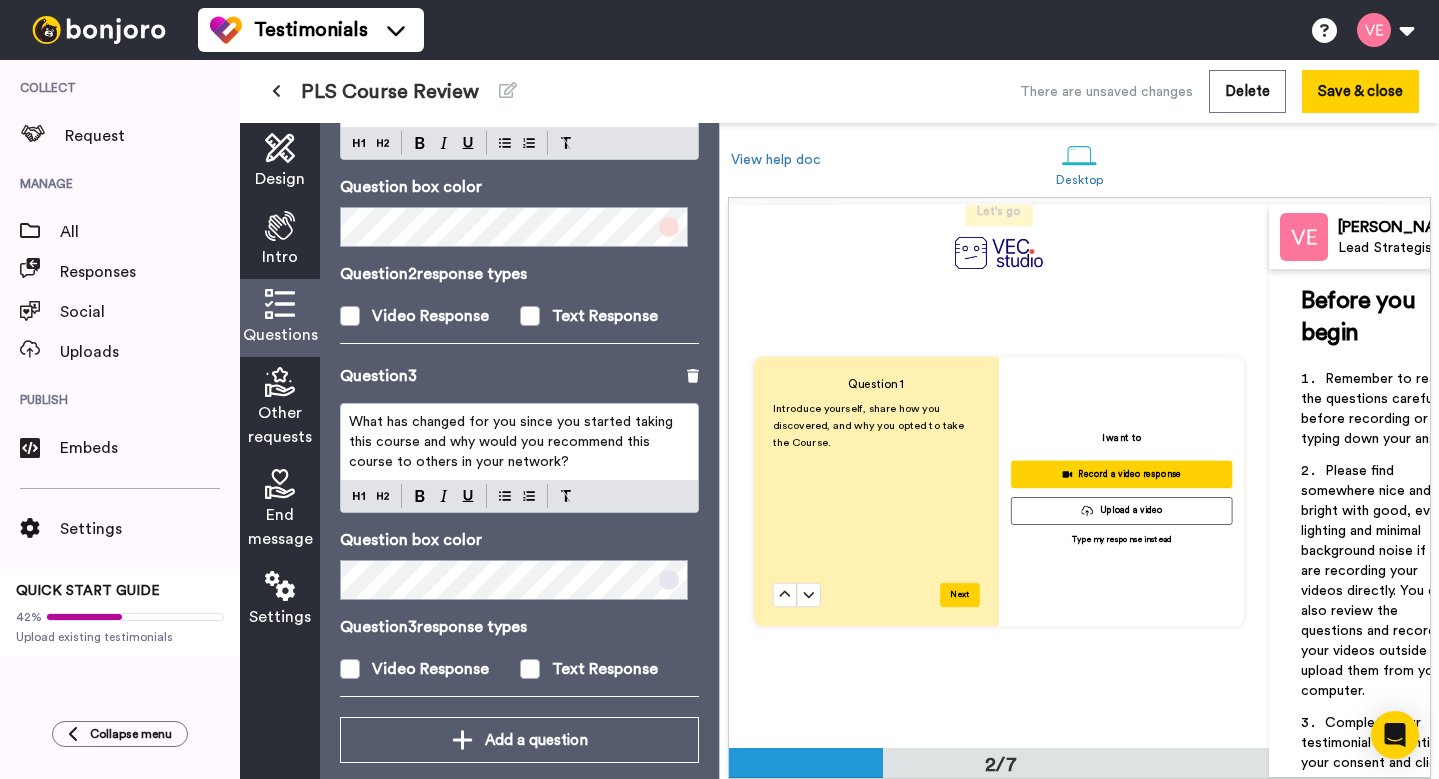 scroll, scrollTop: 626, scrollLeft: 0, axis: vertical 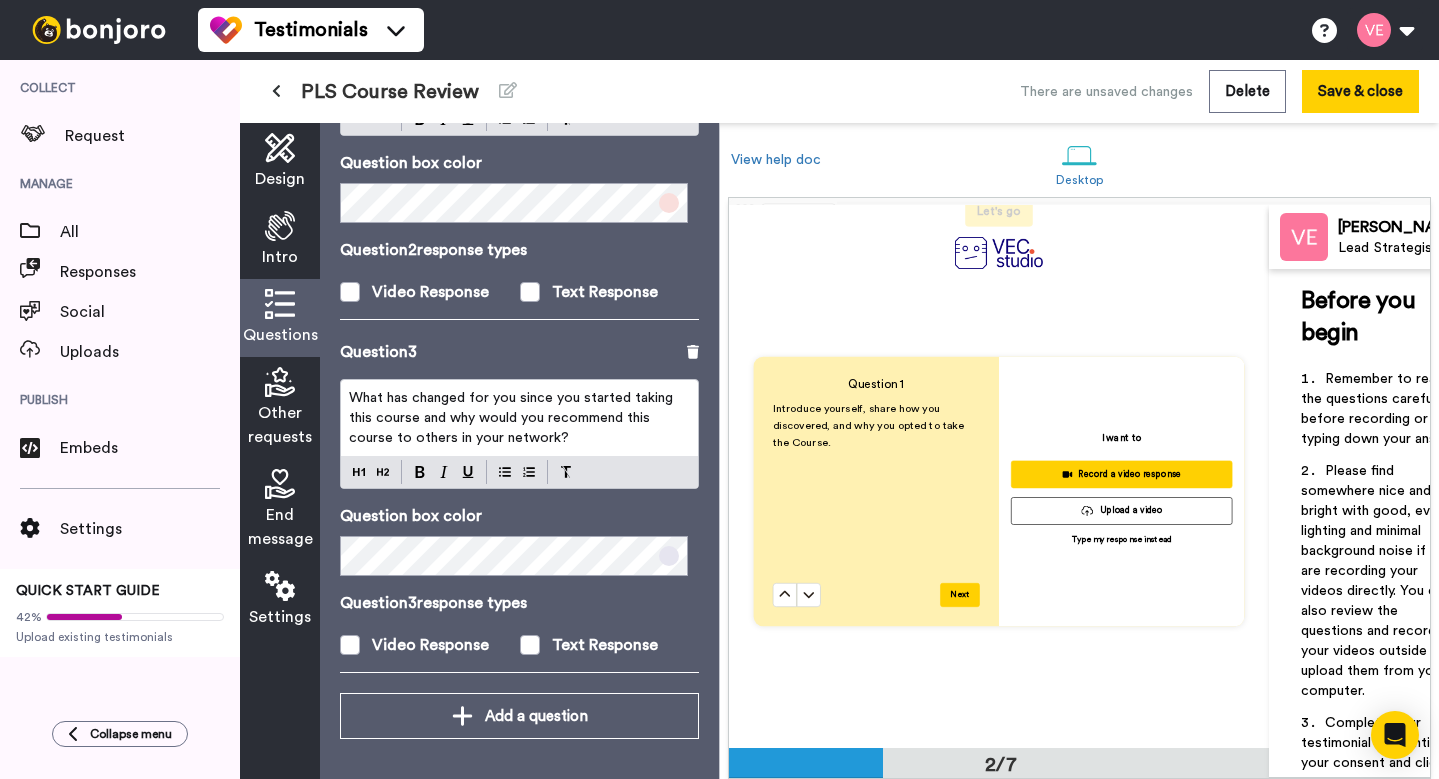 click on "Other requests" at bounding box center [280, 425] 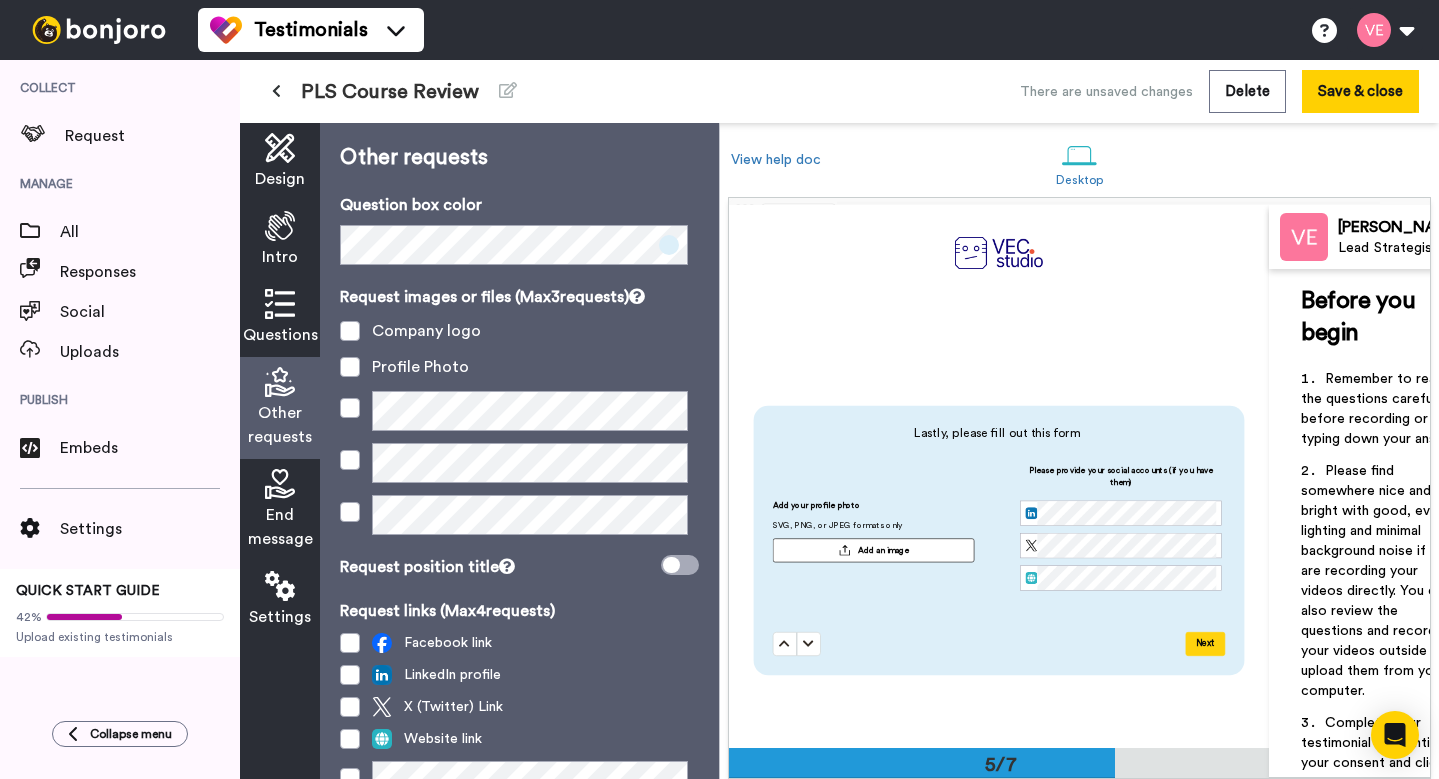 scroll, scrollTop: 2107, scrollLeft: 0, axis: vertical 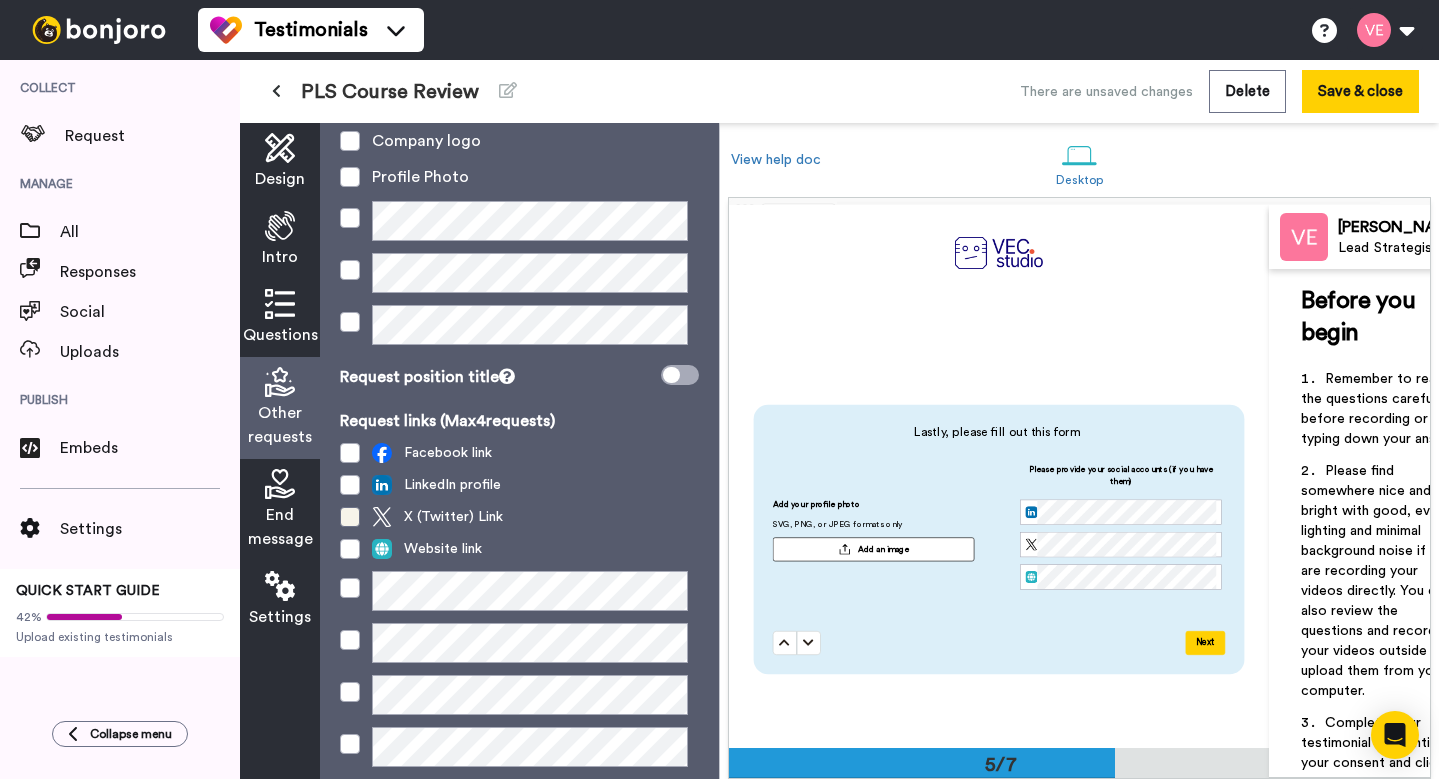 click at bounding box center (350, 517) 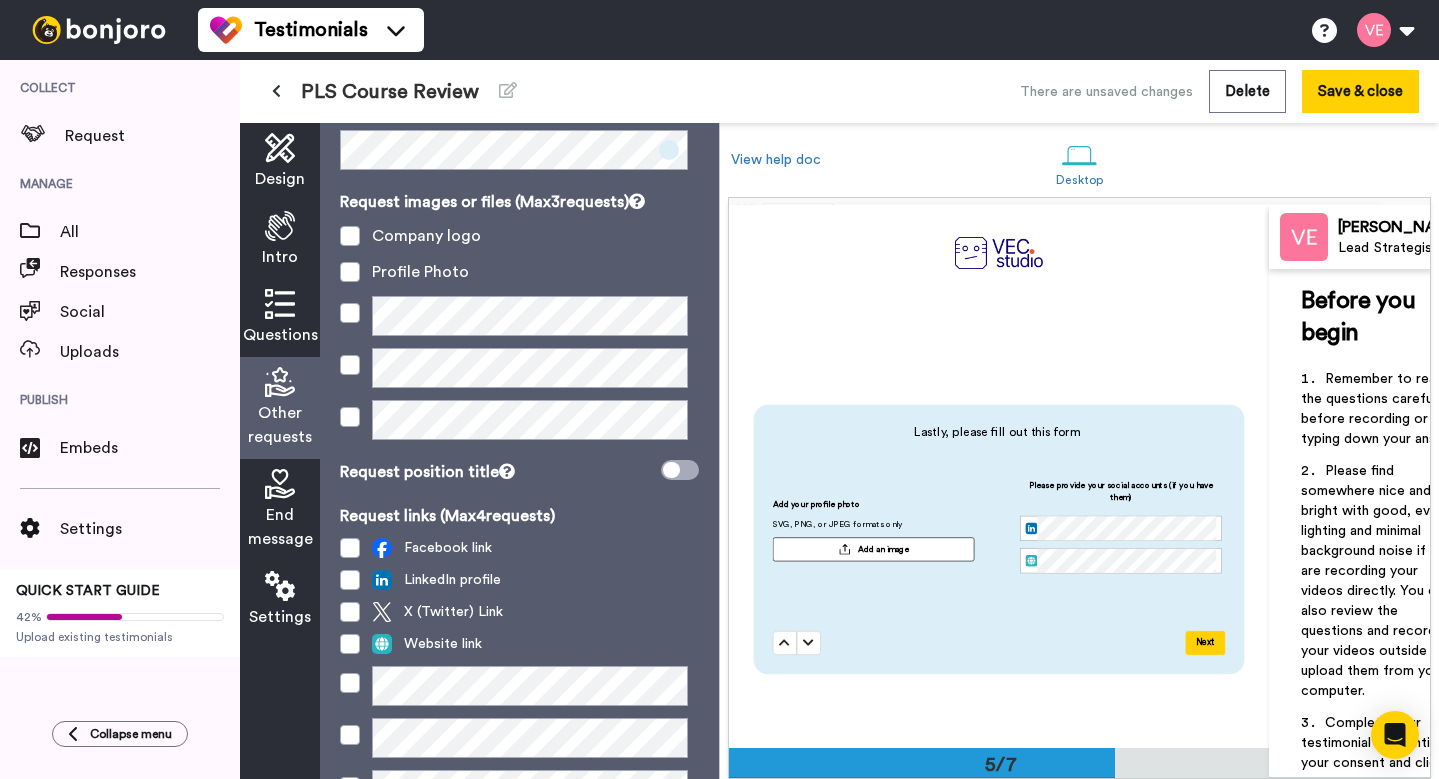 scroll, scrollTop: 0, scrollLeft: 0, axis: both 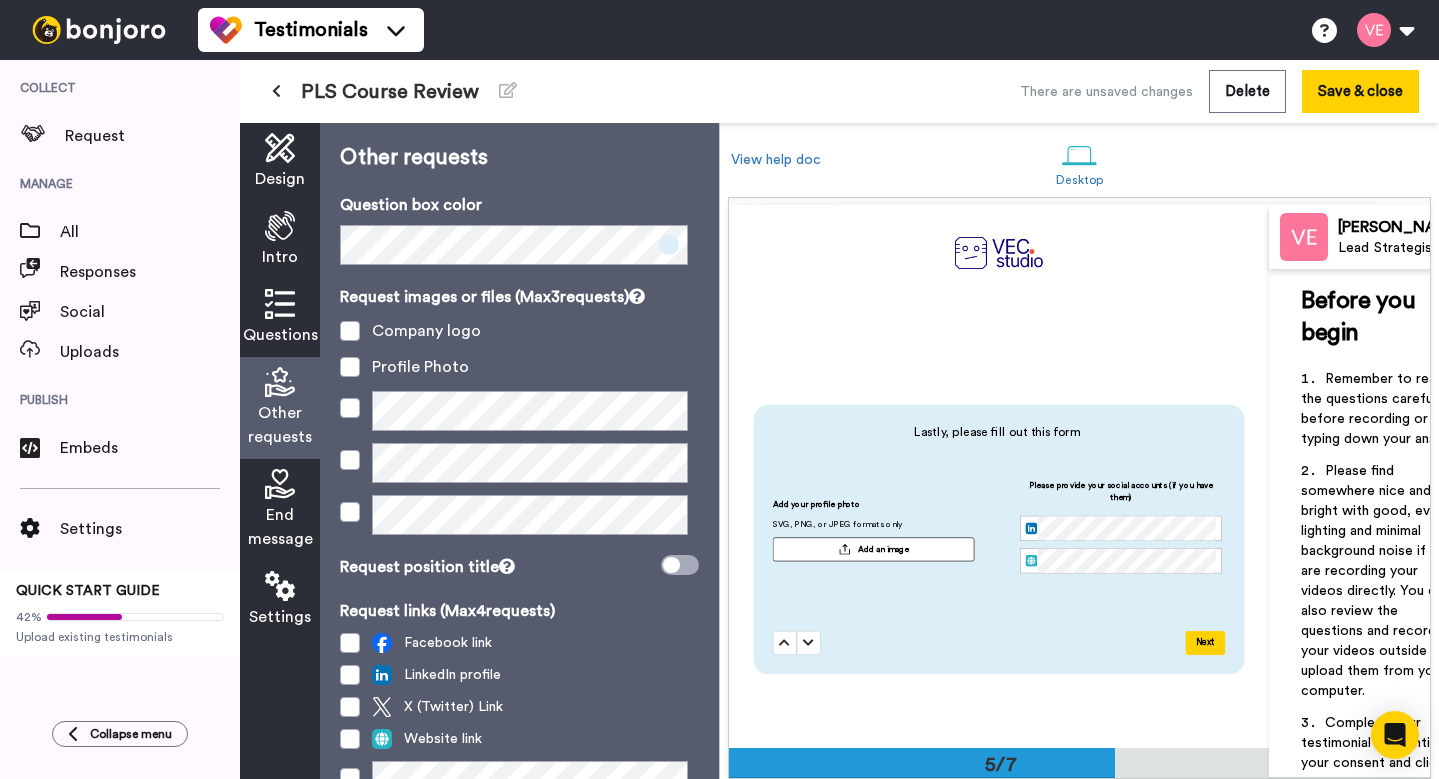 click on "Lastly, please fill out this form" at bounding box center [997, 432] 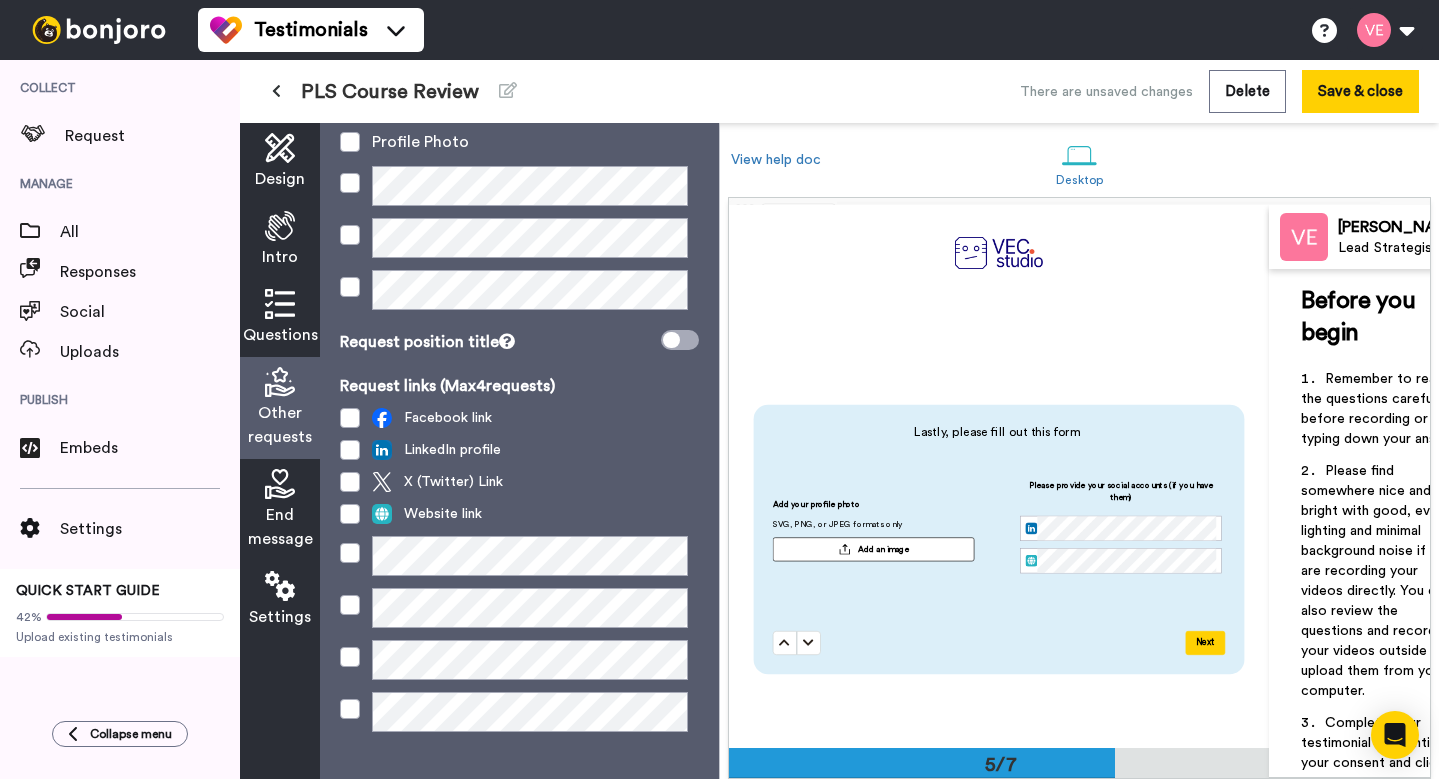 scroll, scrollTop: 0, scrollLeft: 0, axis: both 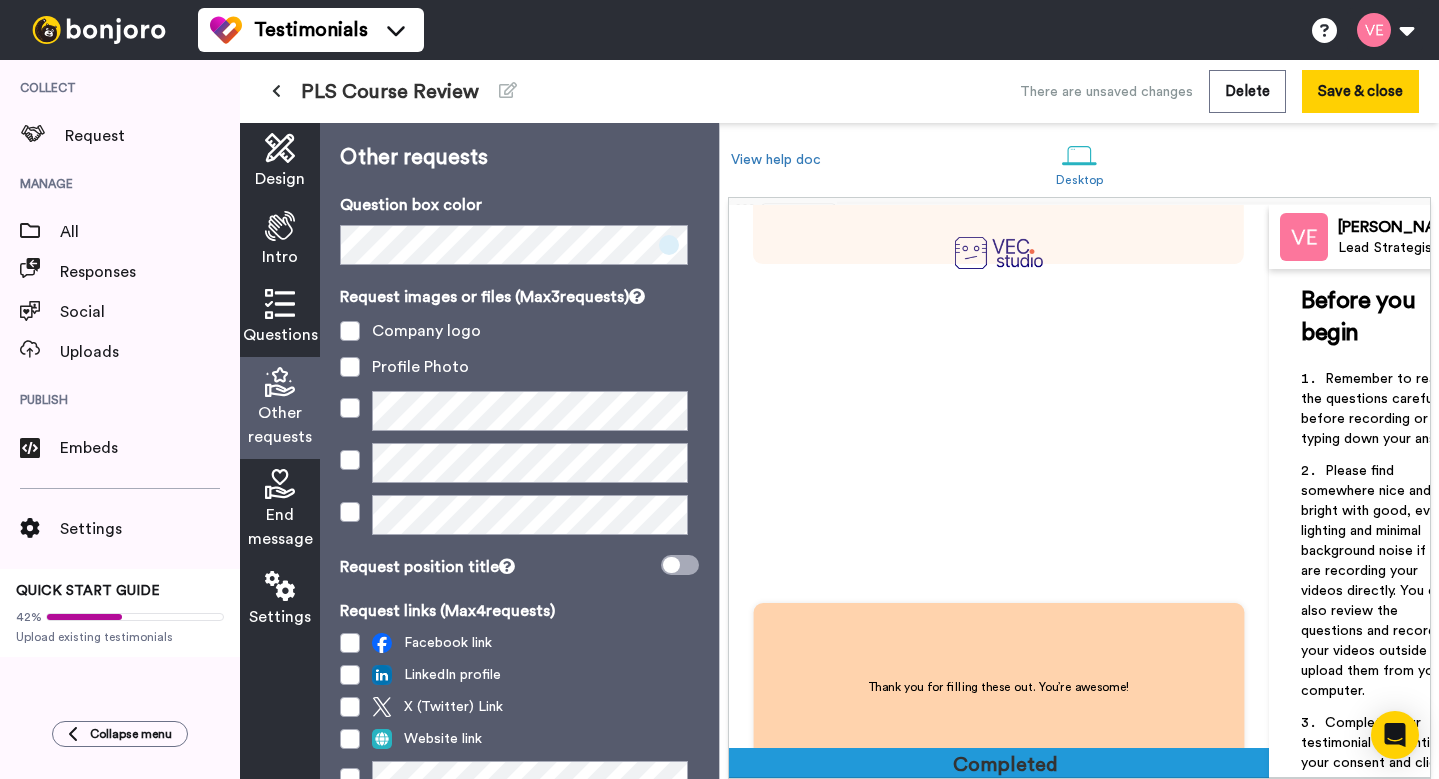 click on "End message" at bounding box center (280, 527) 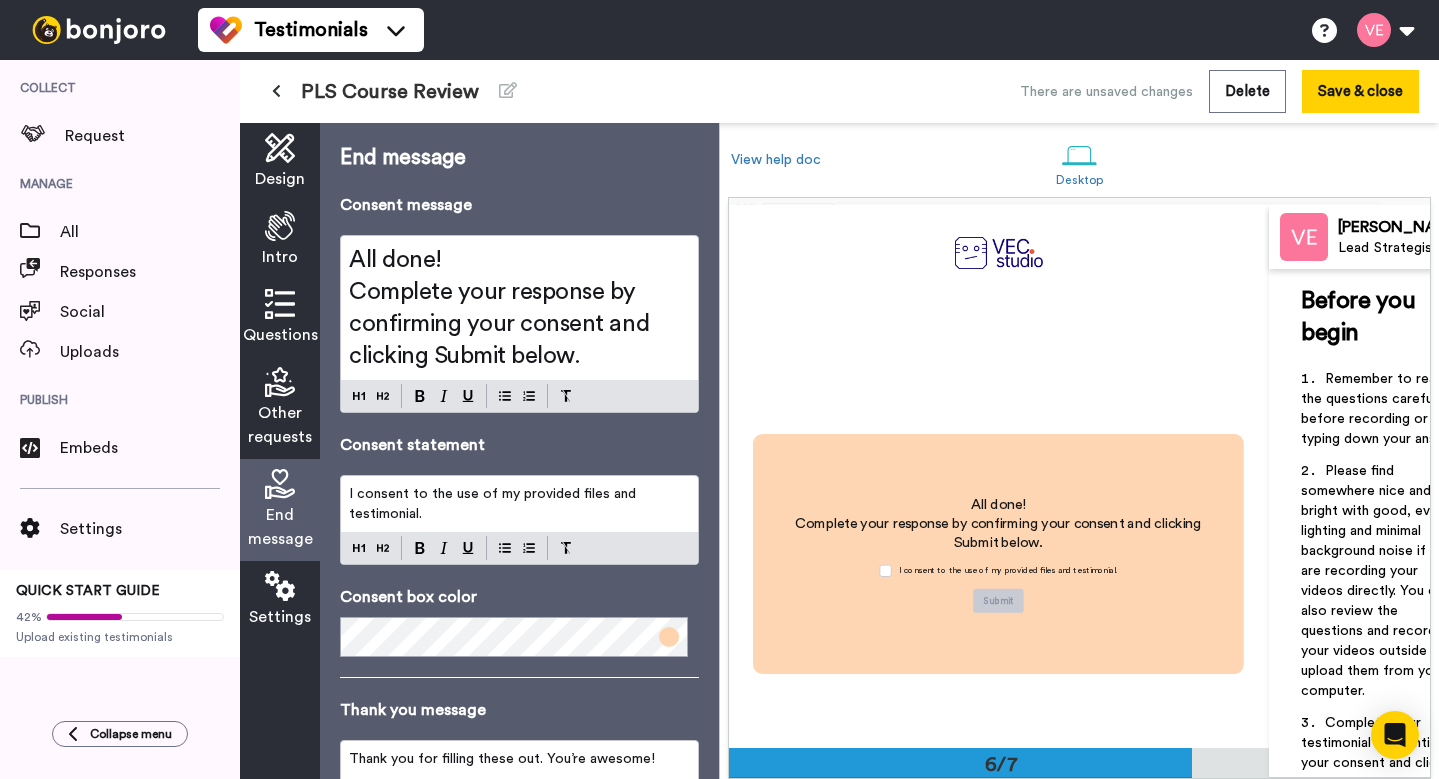 scroll, scrollTop: 2633, scrollLeft: 0, axis: vertical 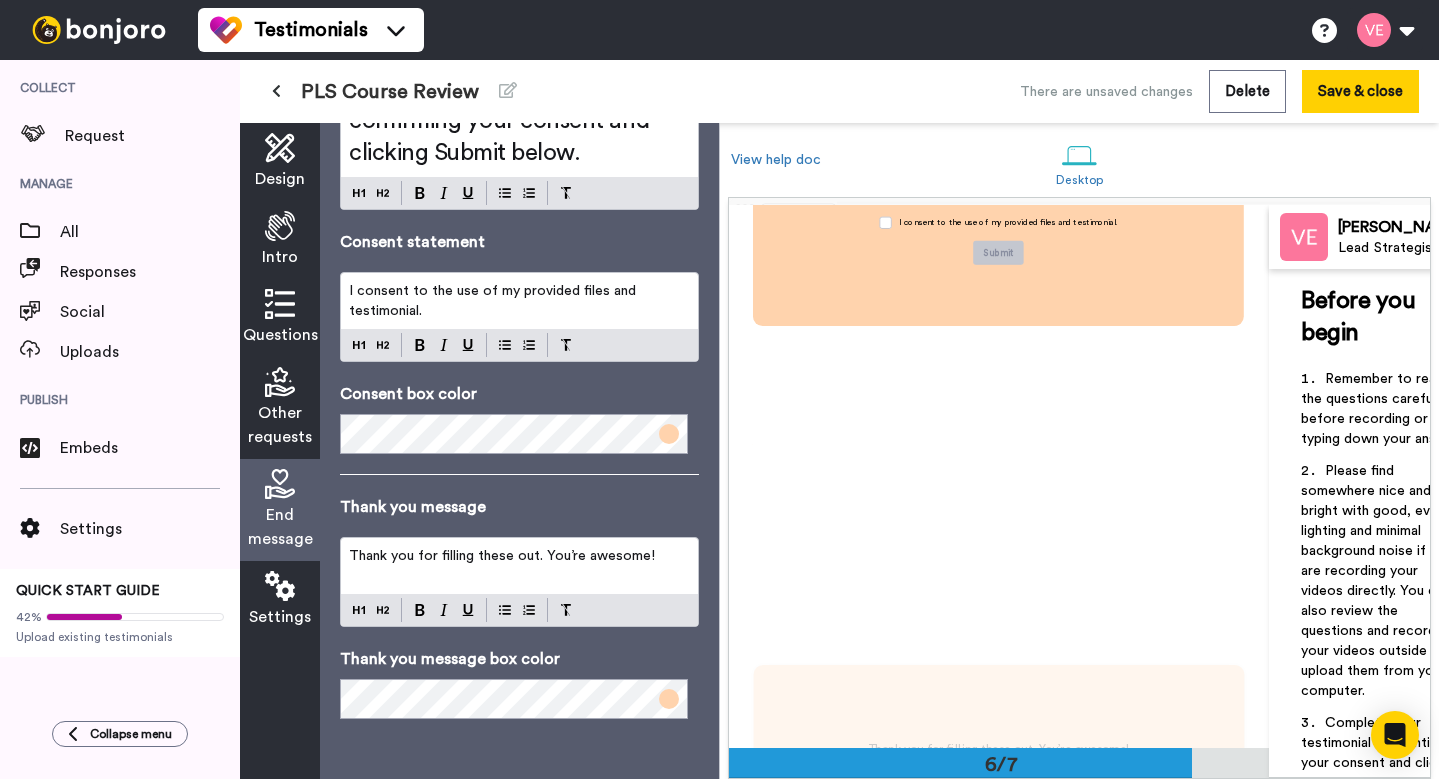 click on "Thank you for filling these out. You’re awesome!" at bounding box center [502, 556] 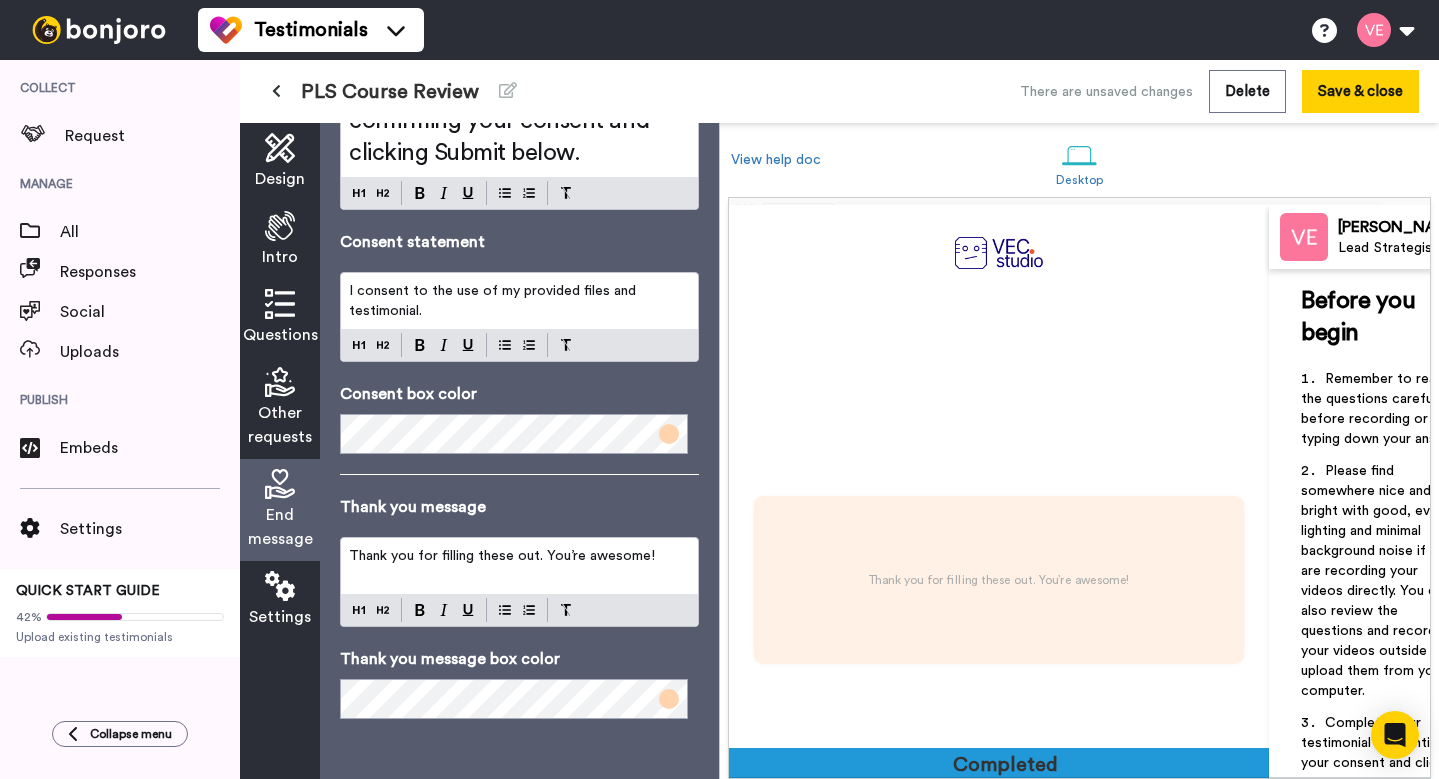 scroll, scrollTop: 3159, scrollLeft: 0, axis: vertical 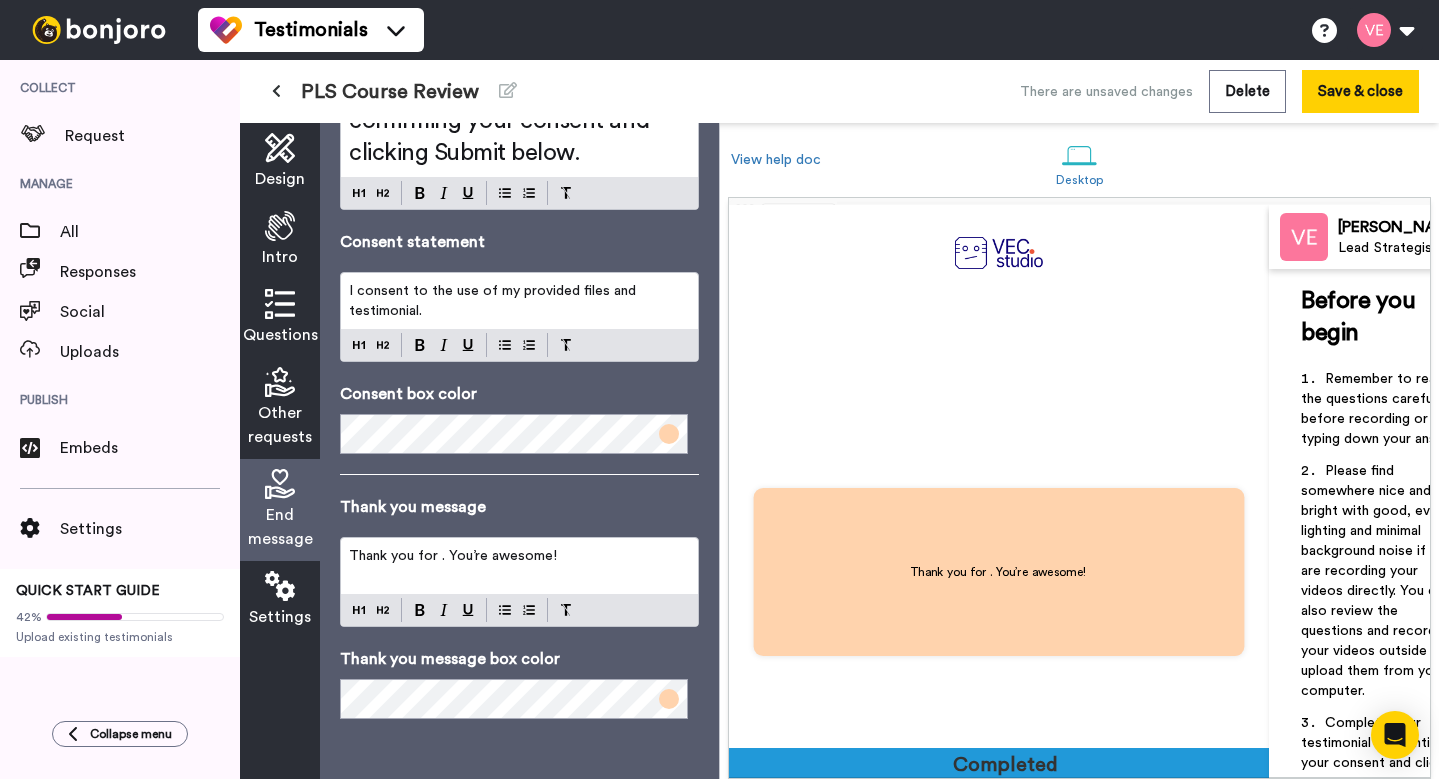 type 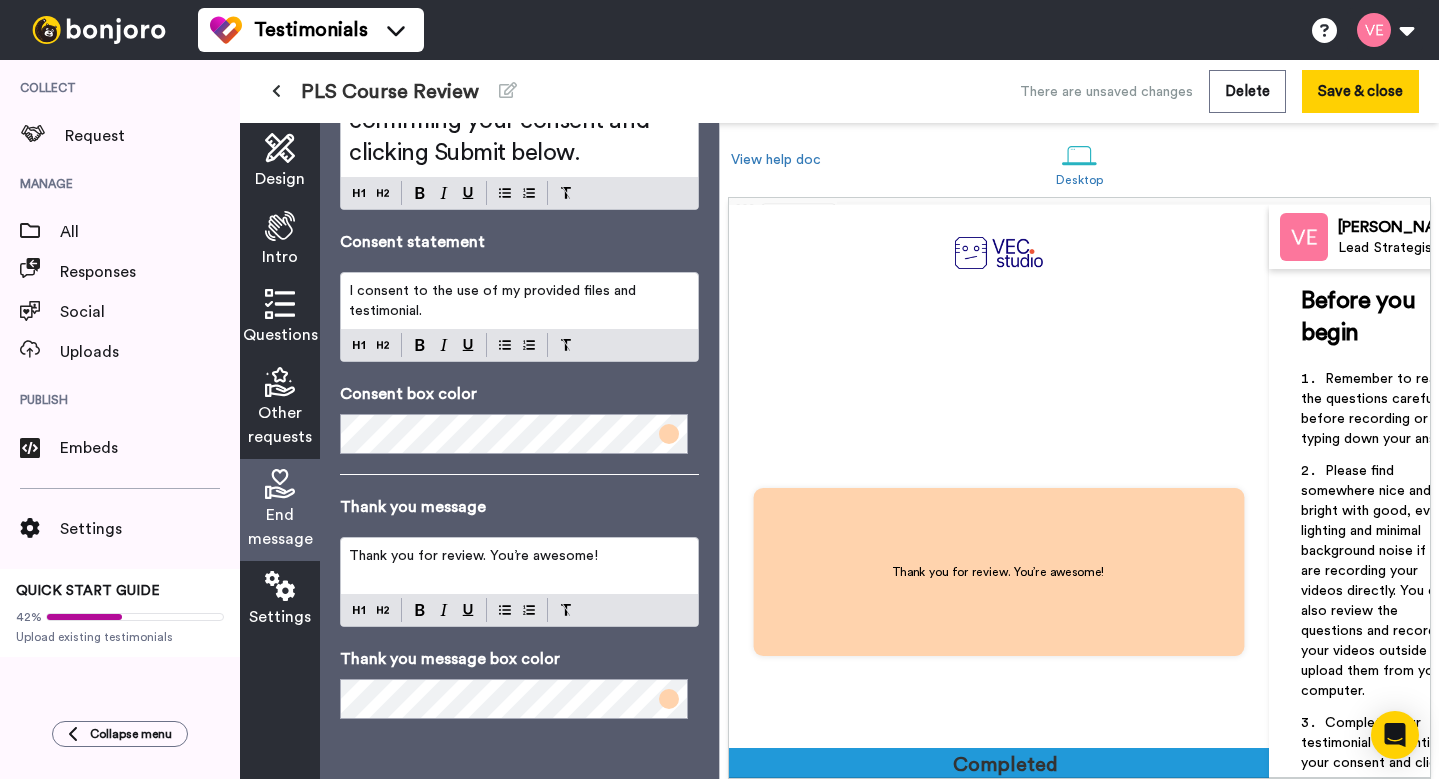 click on "Thank you message" at bounding box center (519, 507) 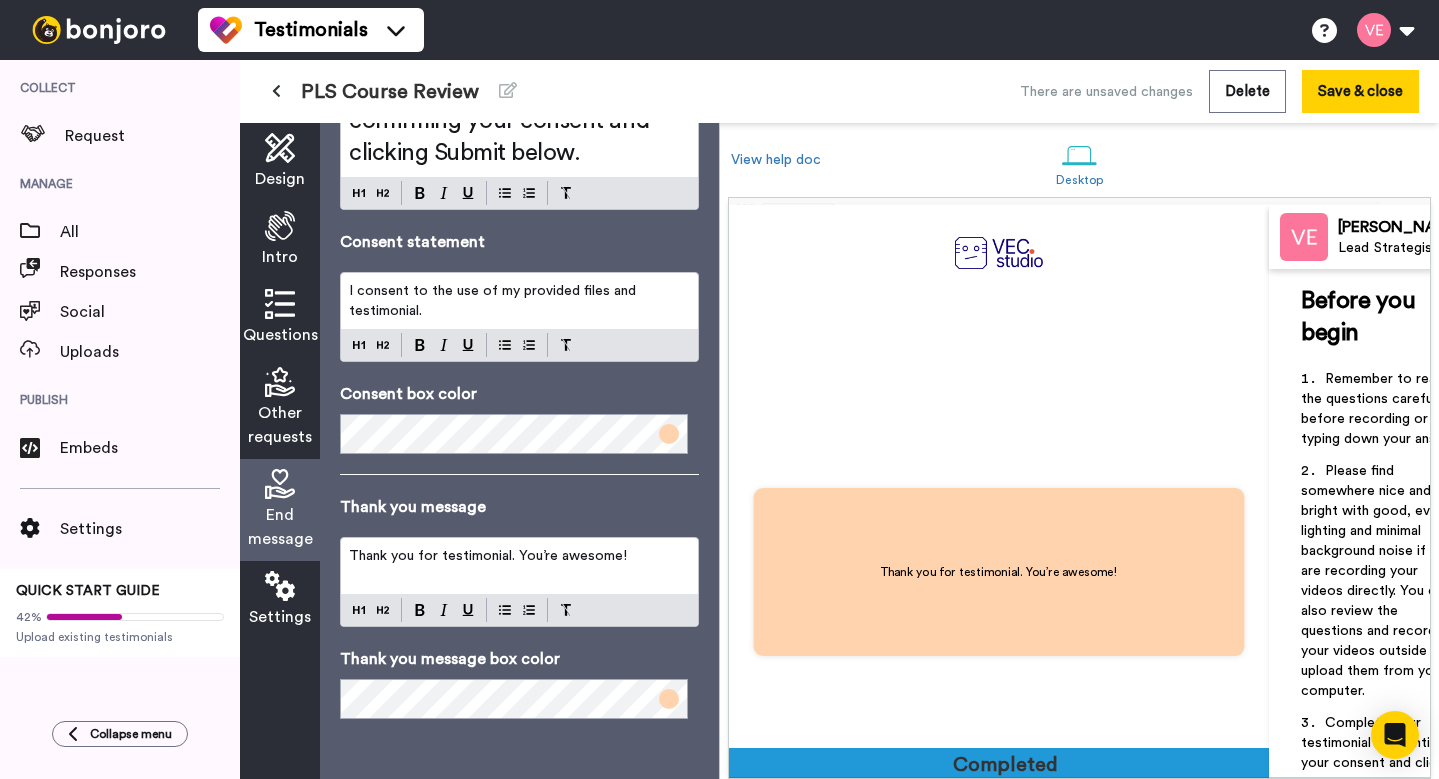 click on "End message Consent message All done! Complete your response by confirming your consent and clicking Submit below. Consent statement I consent to the use of my provided files and testimonial. Consent box color Thank you message Thank you for testimonial. You’re awesome! Thank you message box color" at bounding box center [519, 329] 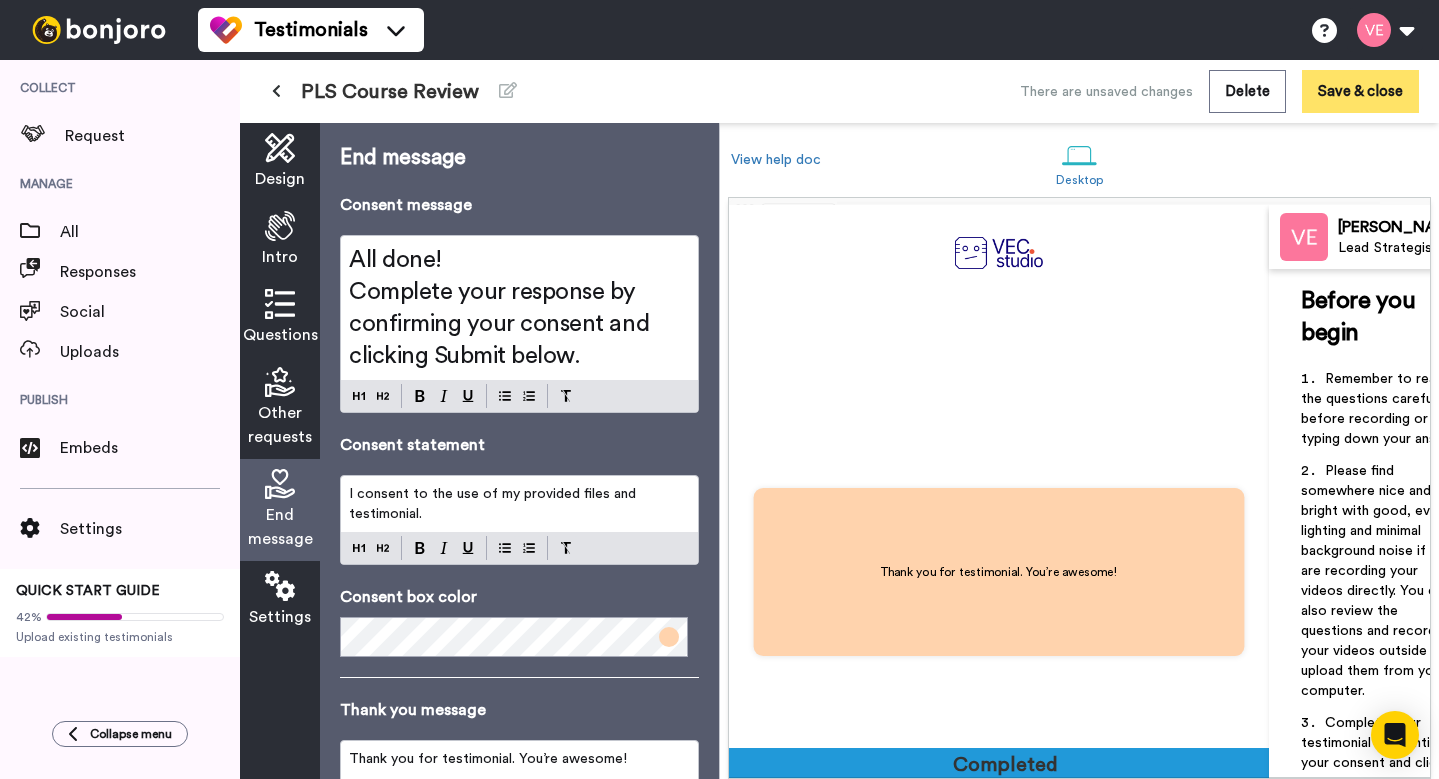click on "Save & close" at bounding box center [1360, 91] 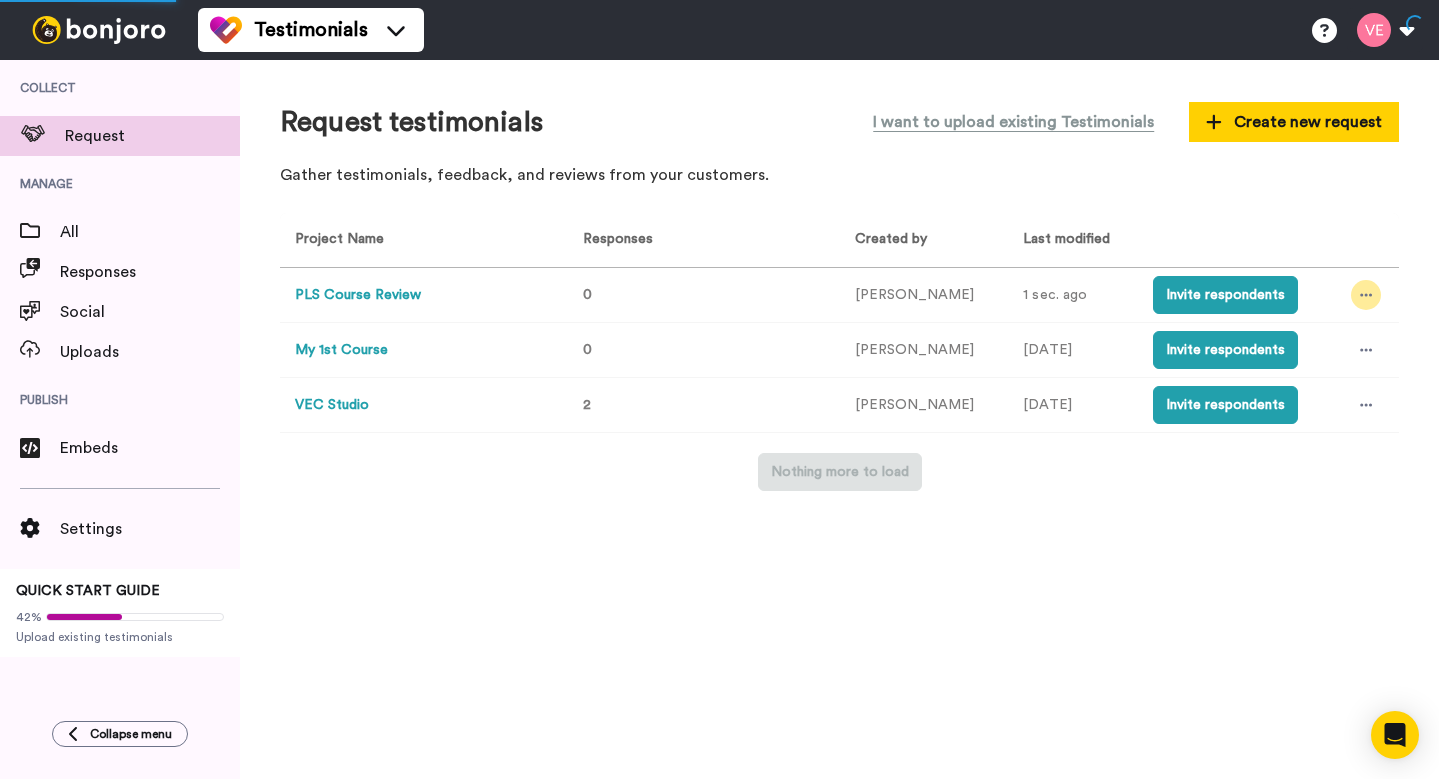 click 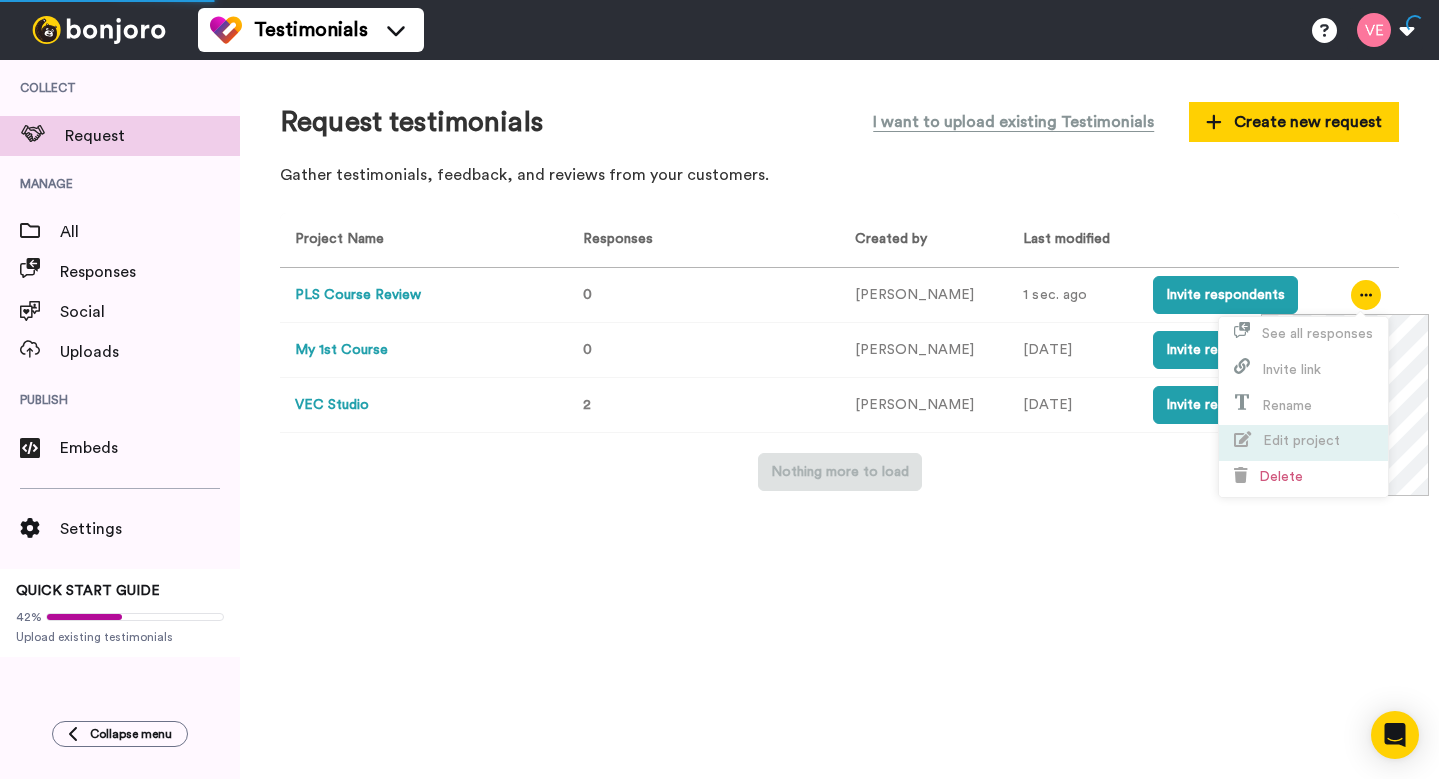 click on "Edit project" at bounding box center (1301, 441) 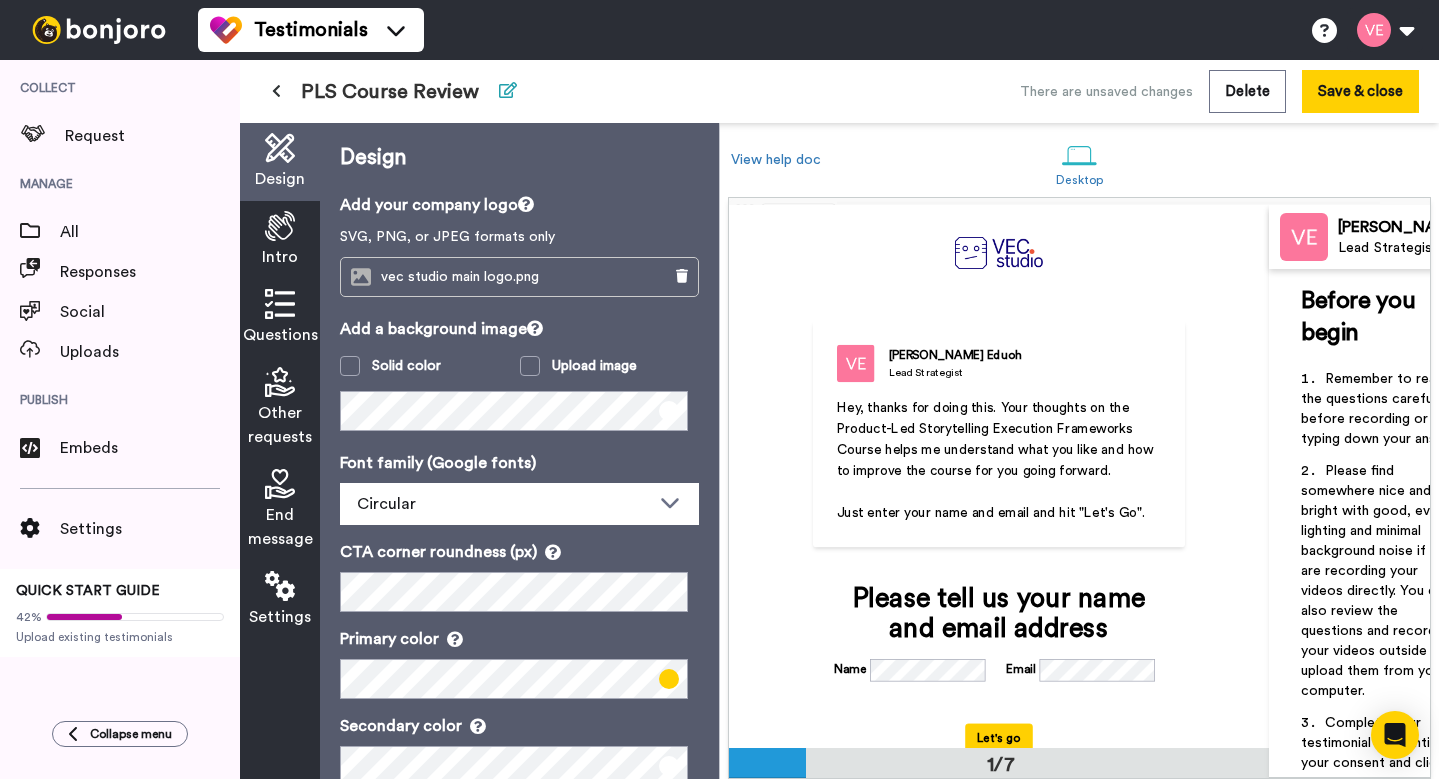 click at bounding box center [508, 90] 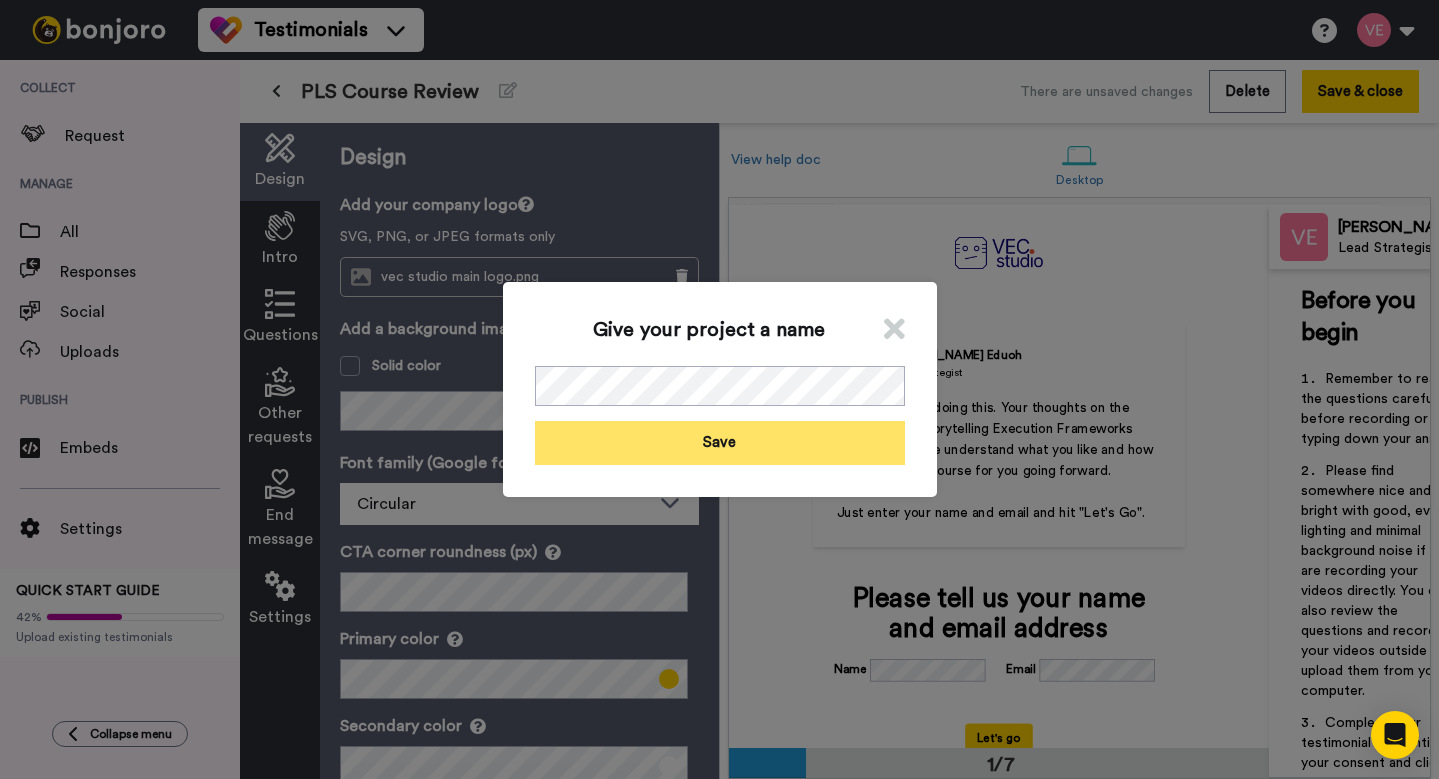 click on "Save" at bounding box center [720, 442] 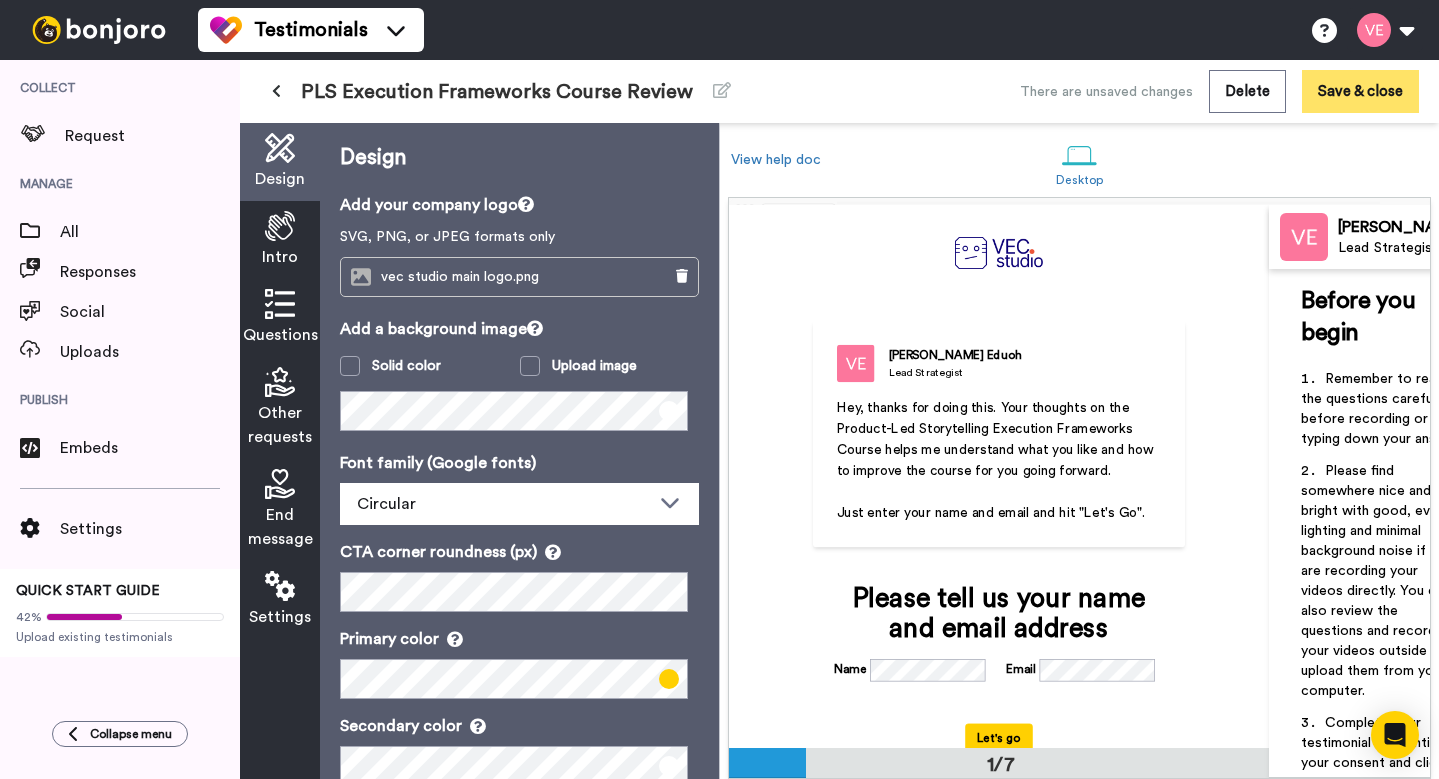 click on "Save & close" at bounding box center [1360, 91] 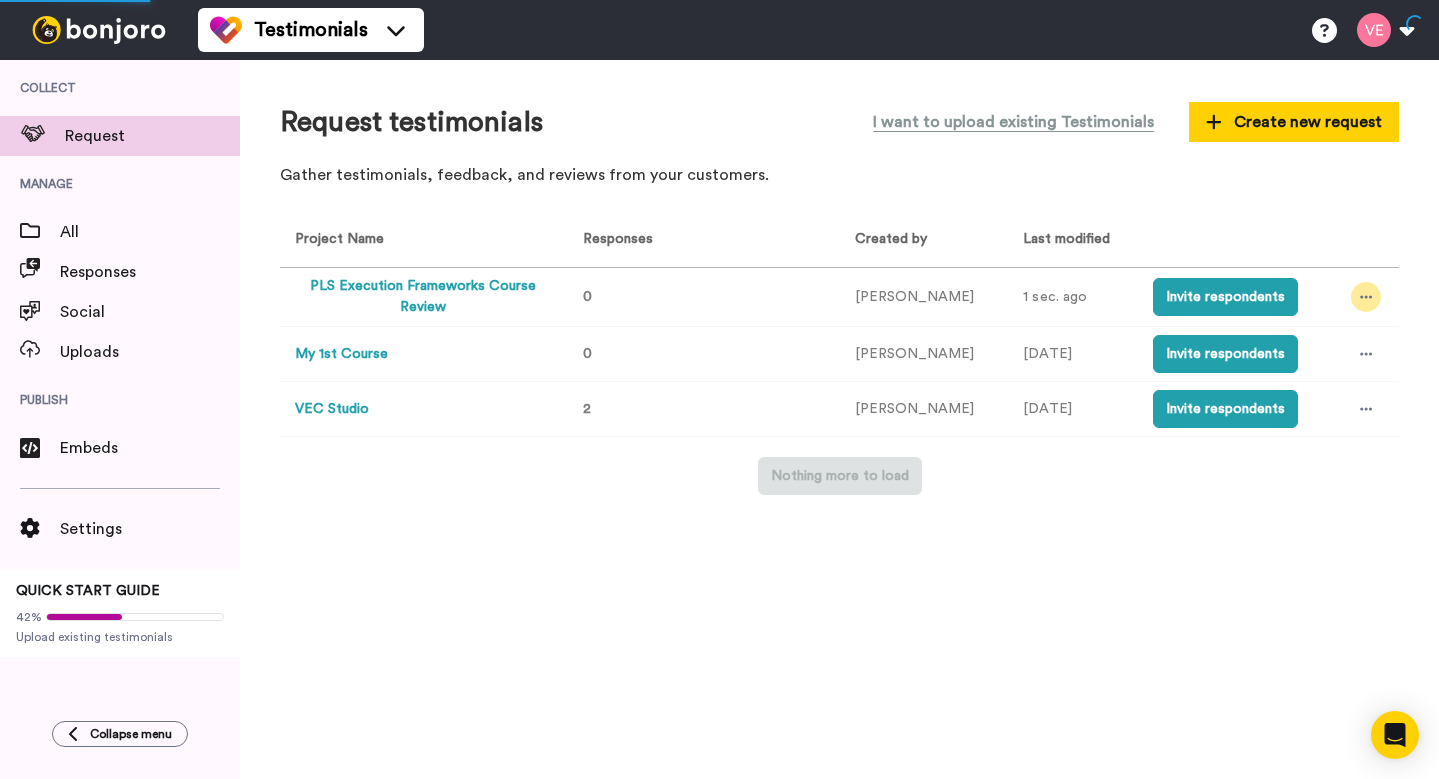 click 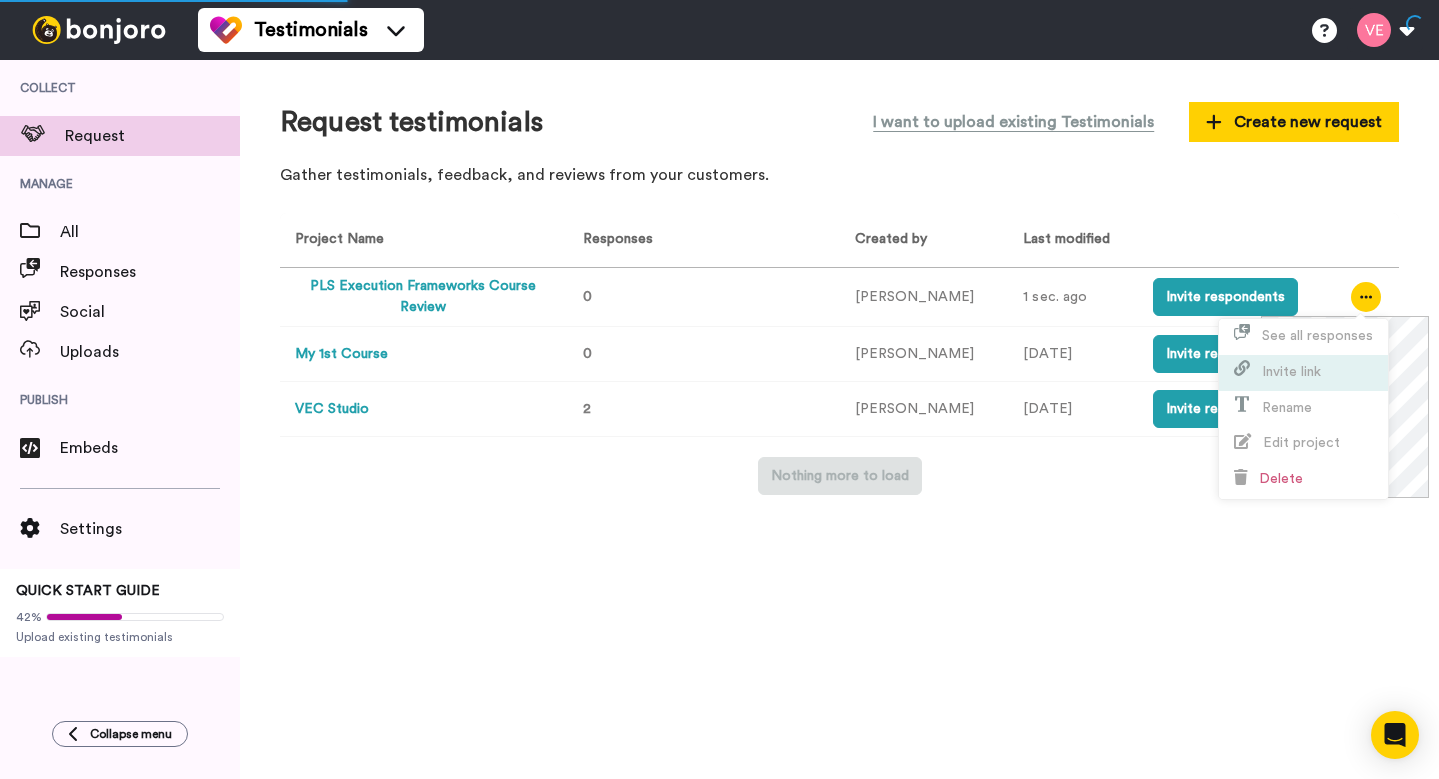 click on "Invite link" at bounding box center [1291, 372] 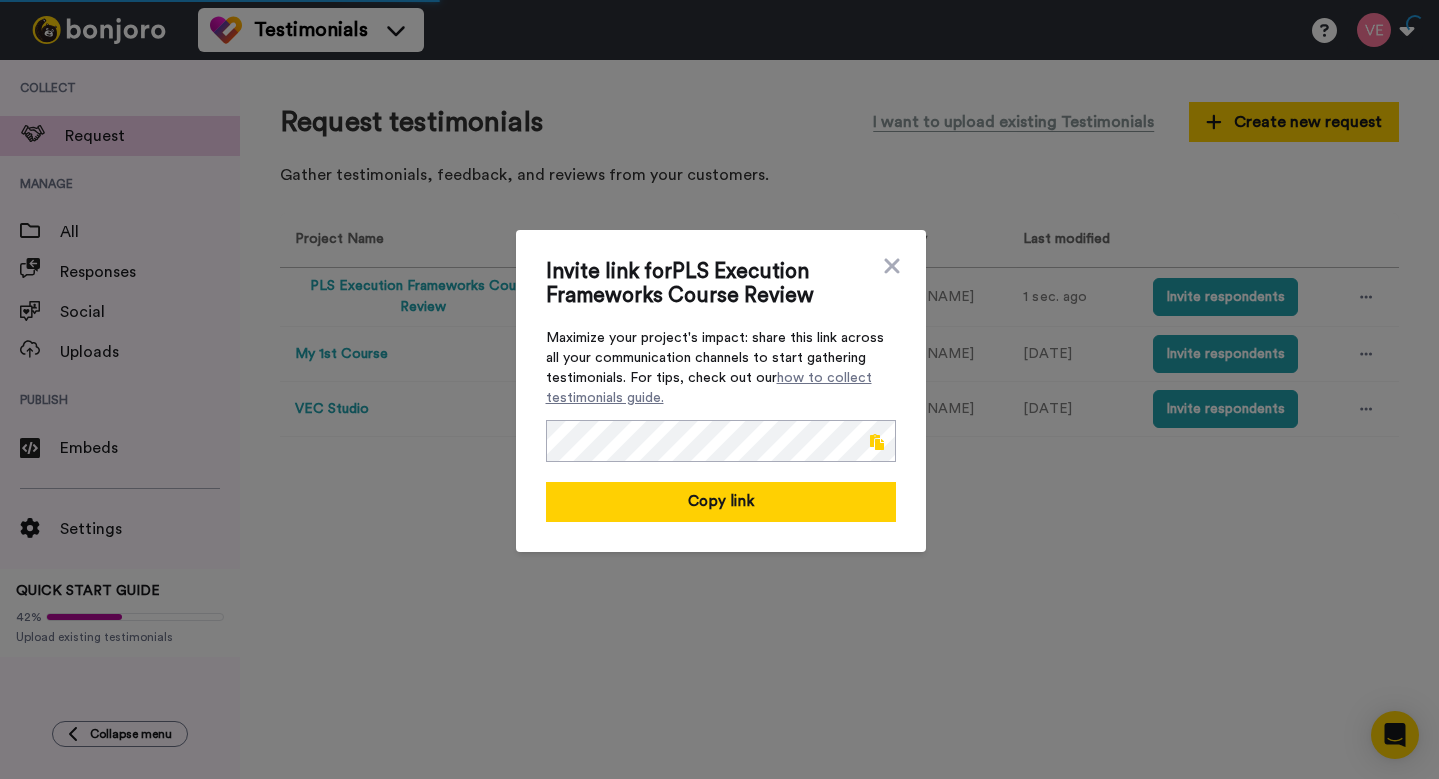 click at bounding box center (877, 442) 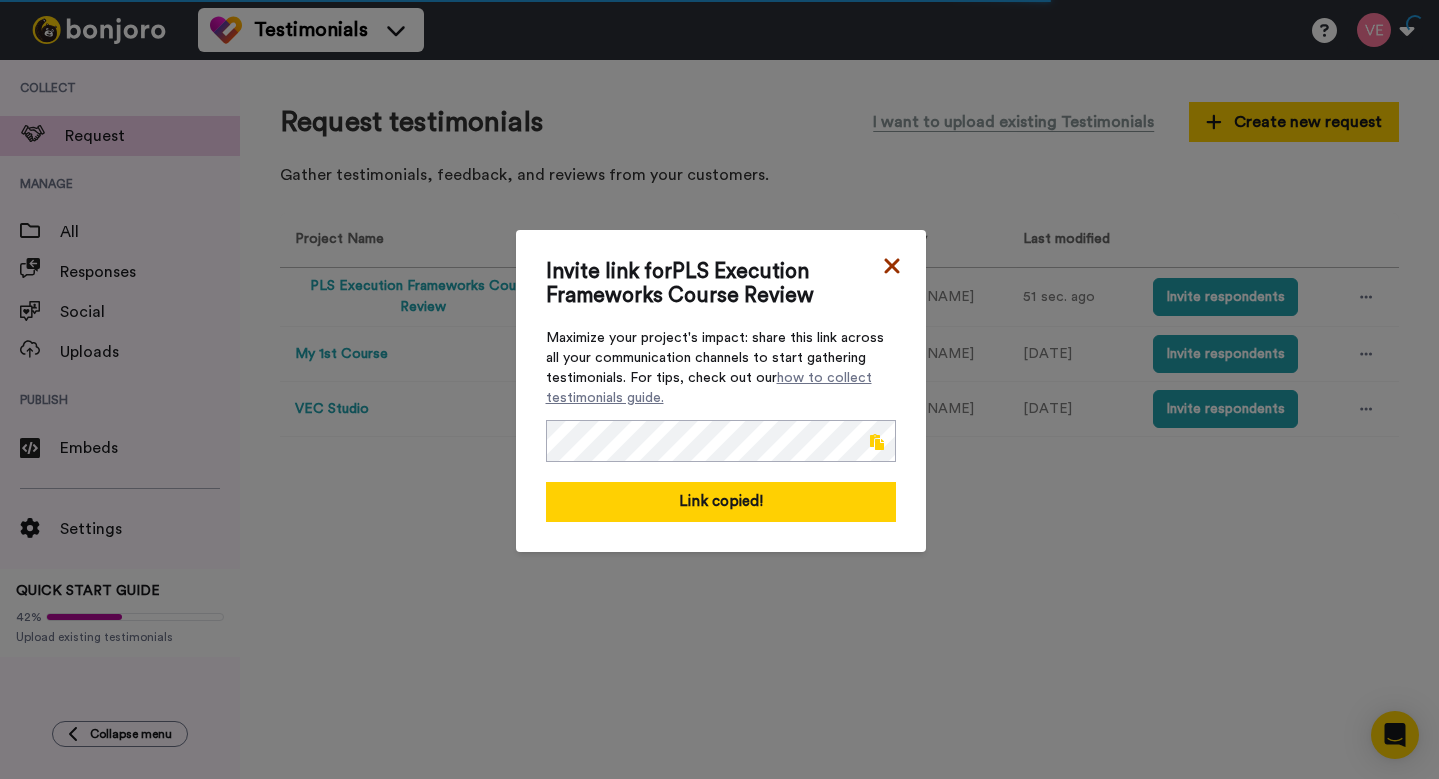 click 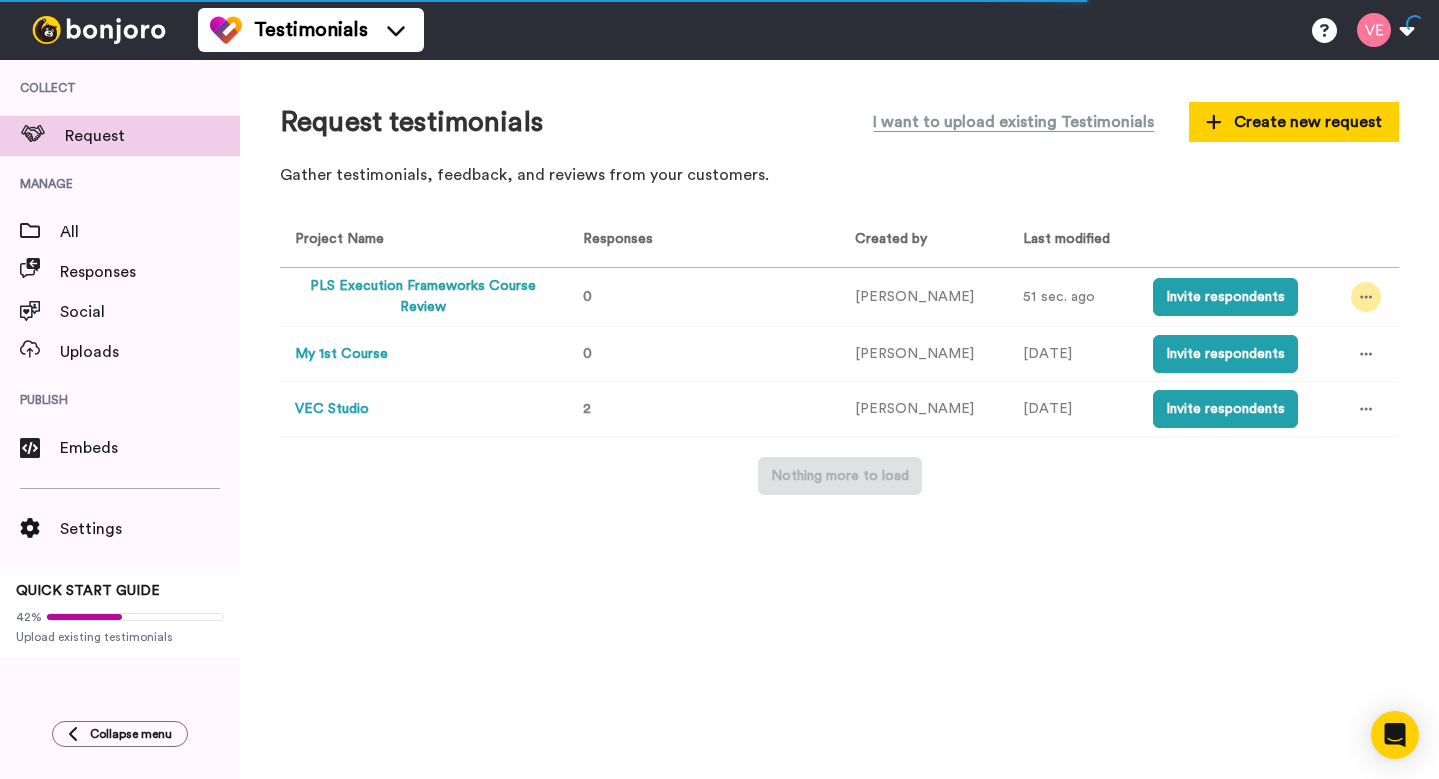 click 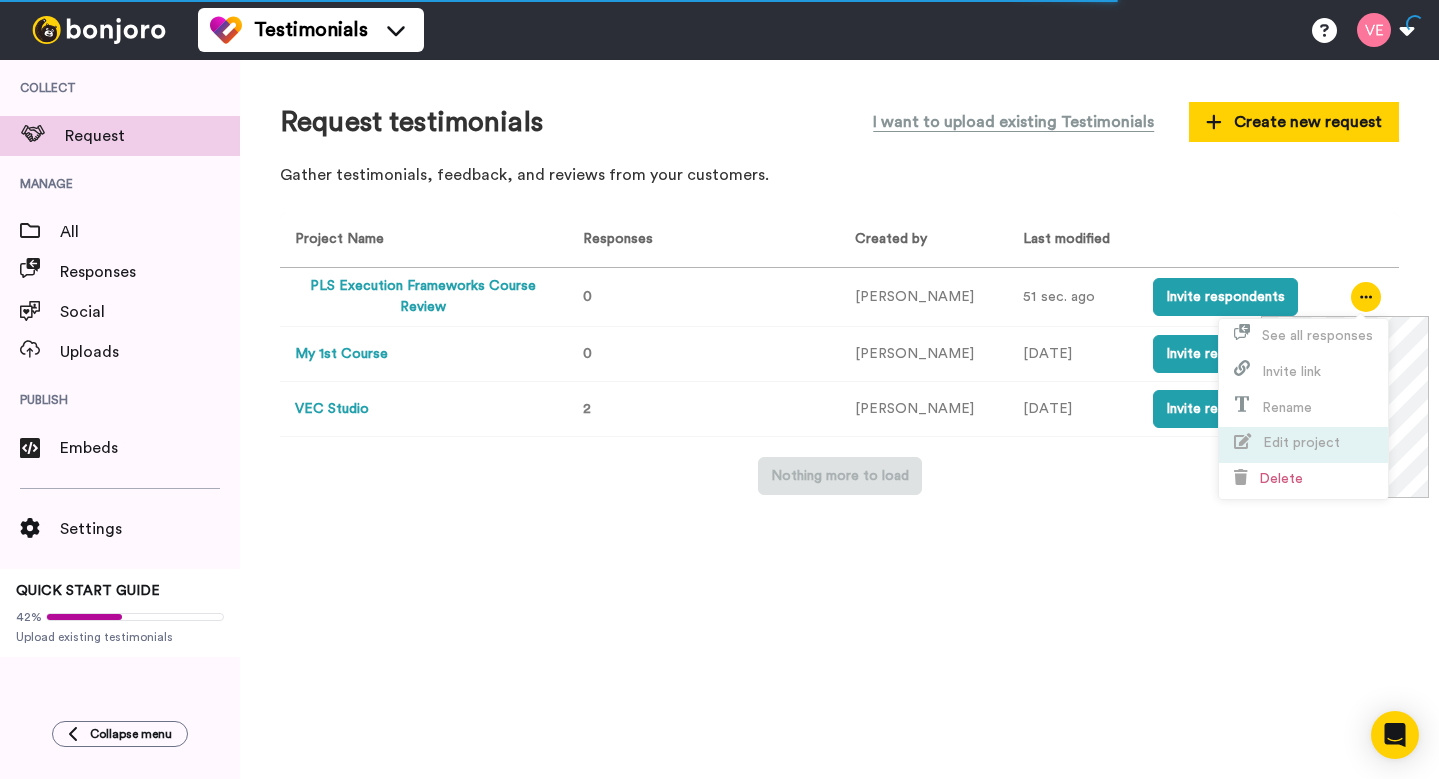 click on "Edit project" at bounding box center [1301, 443] 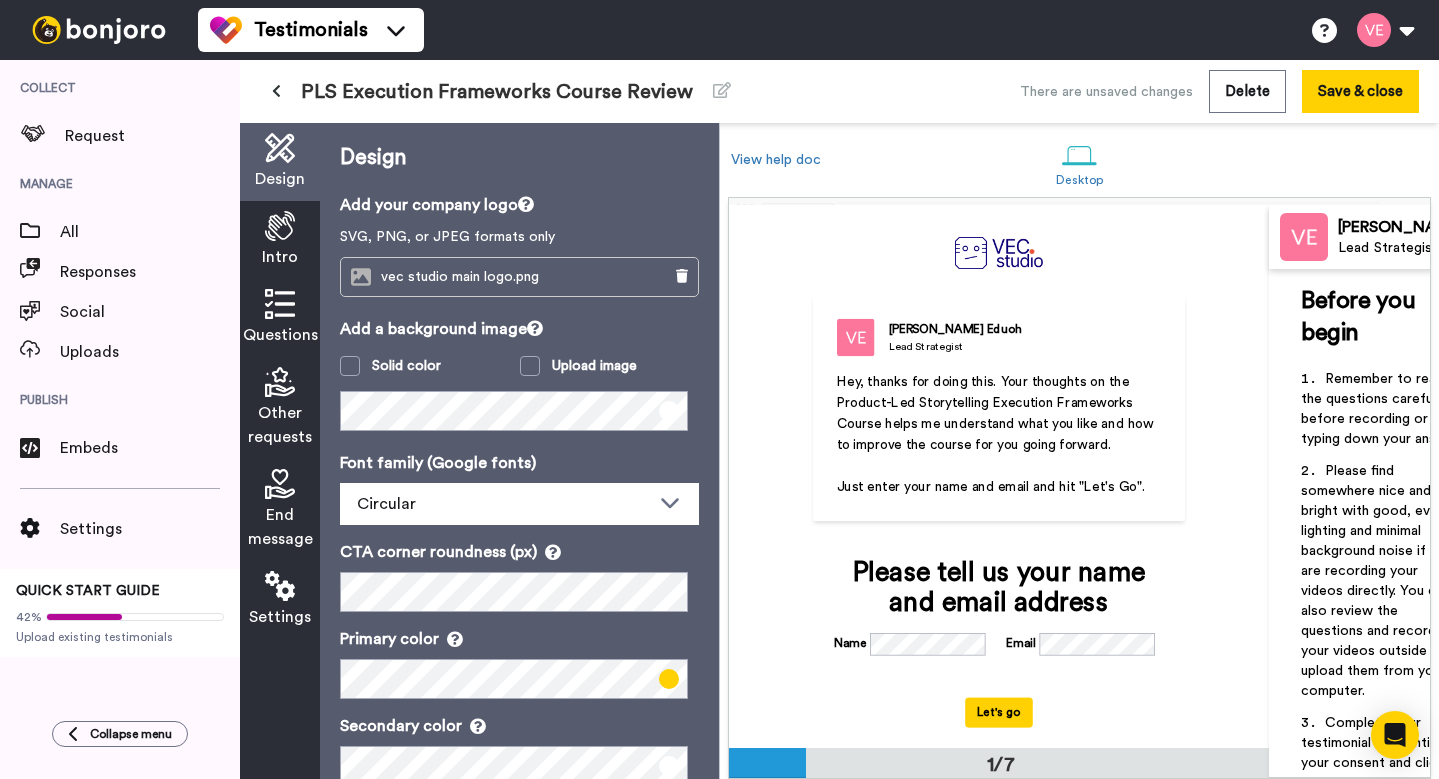 scroll, scrollTop: 52, scrollLeft: 0, axis: vertical 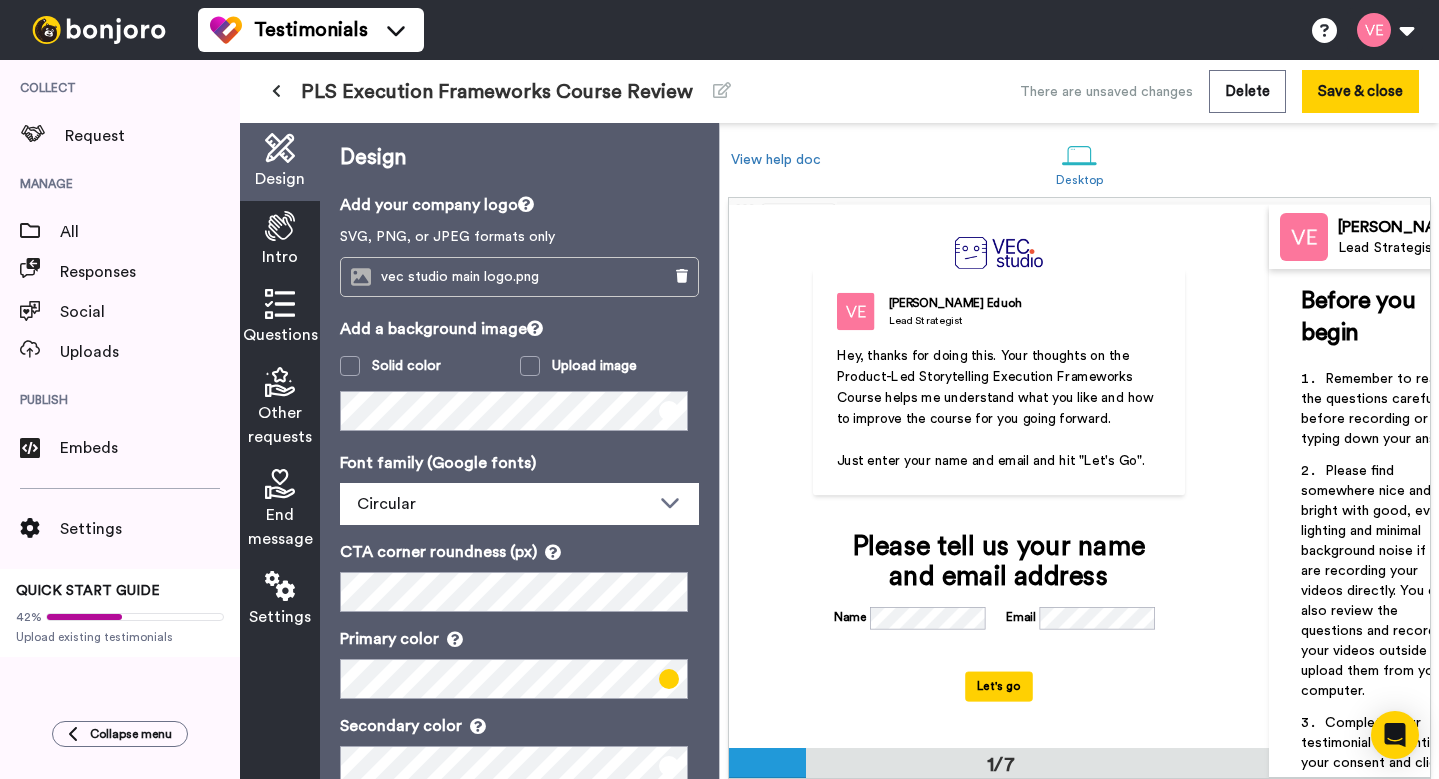 click at bounding box center [280, 226] 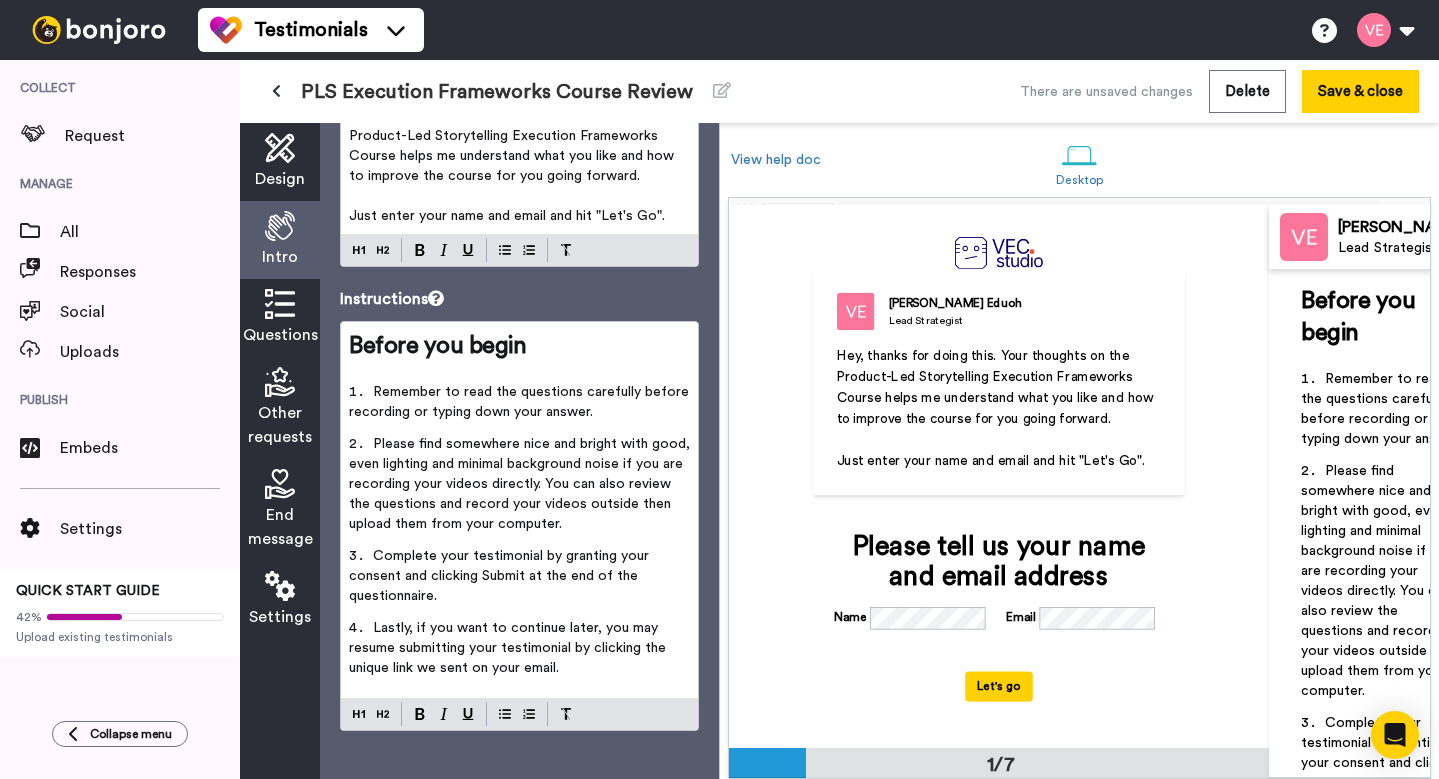 scroll, scrollTop: 0, scrollLeft: 0, axis: both 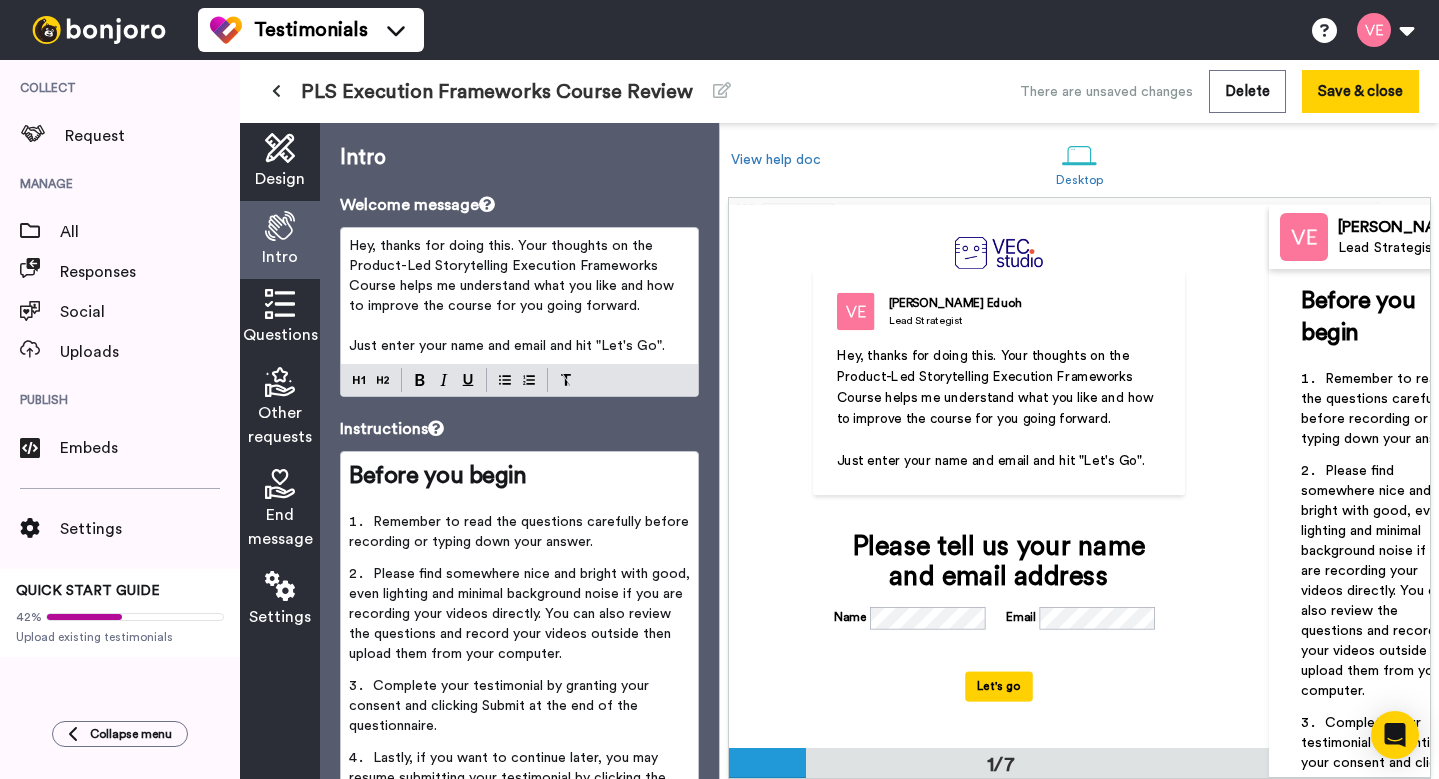 click at bounding box center (280, 148) 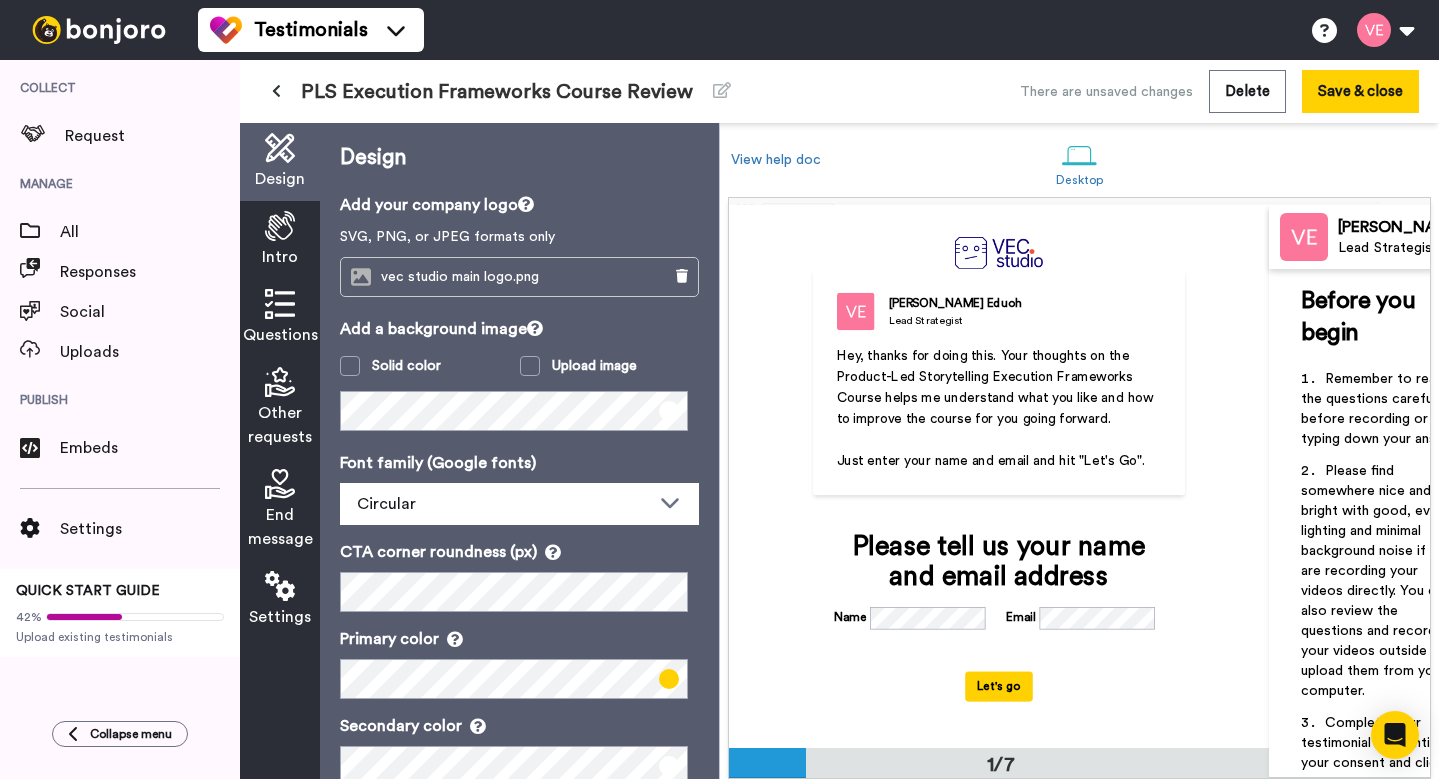 scroll, scrollTop: 134, scrollLeft: 0, axis: vertical 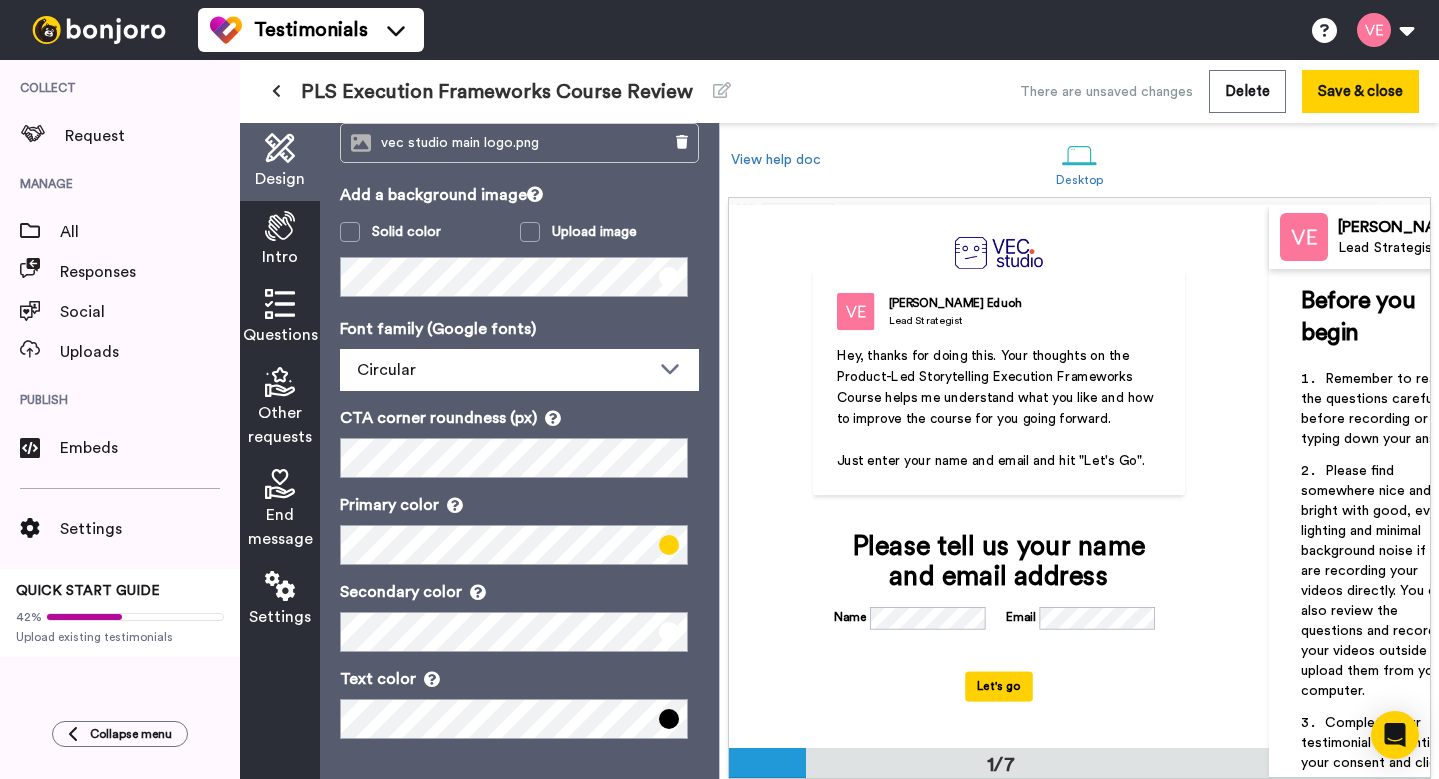 click at bounding box center [280, 226] 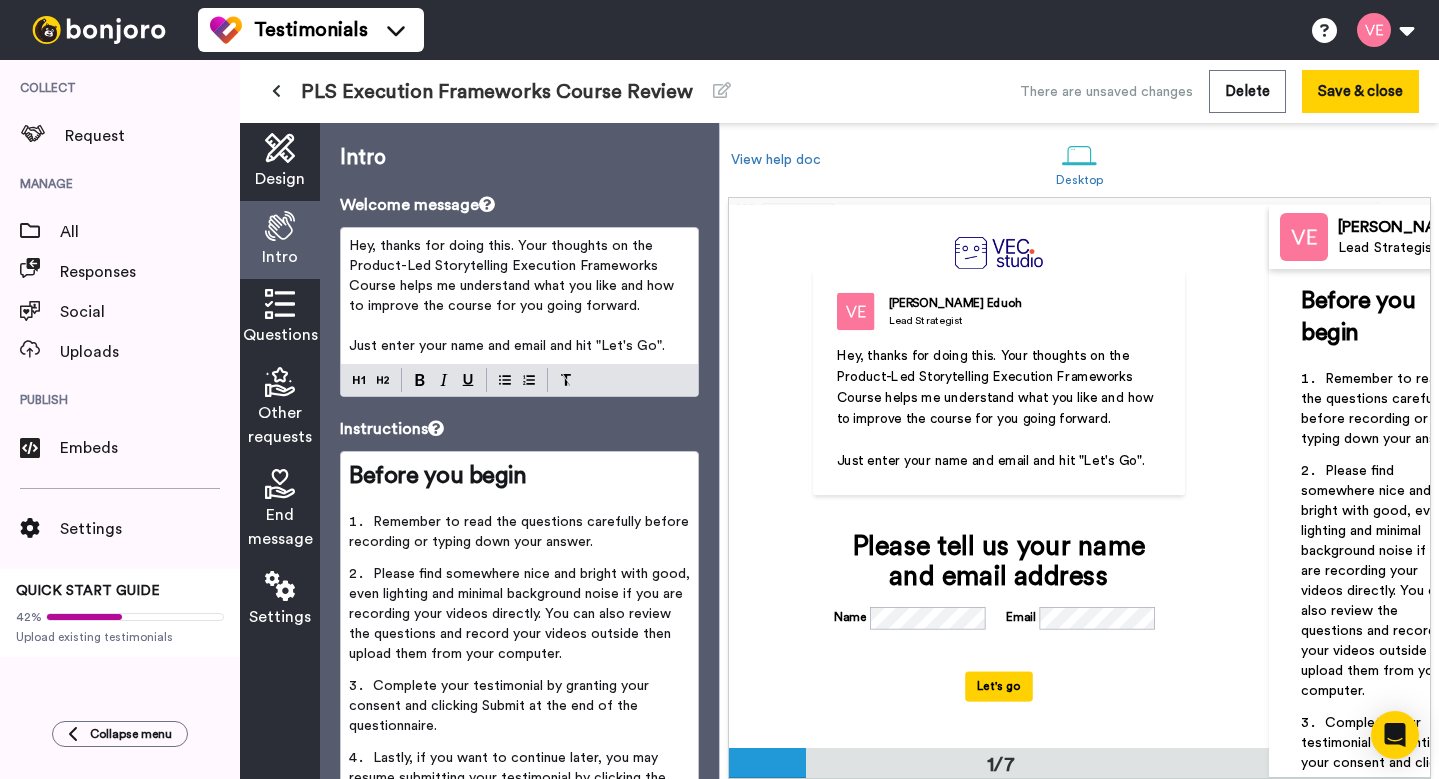 click on "Please tell us your name and email address" at bounding box center (999, 562) 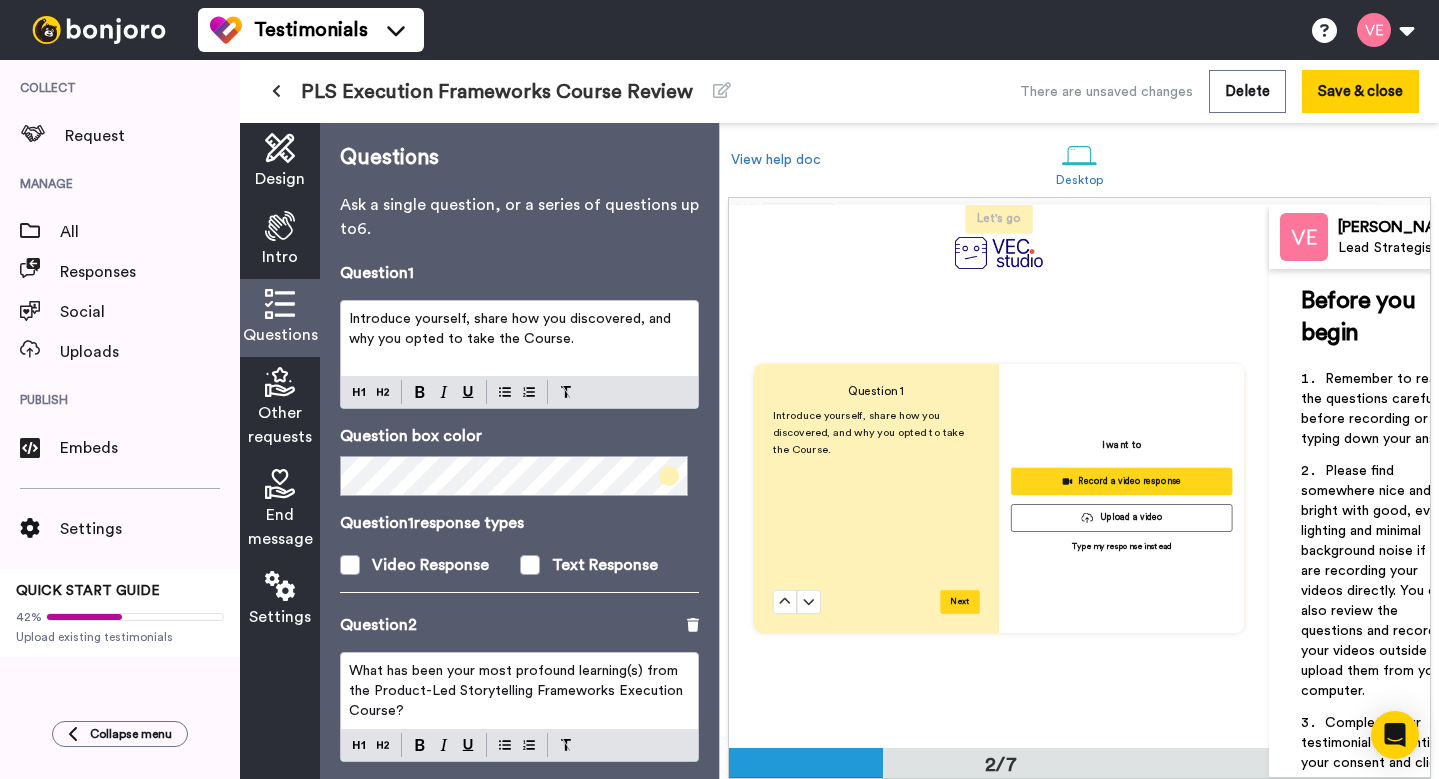 scroll, scrollTop: 527, scrollLeft: 0, axis: vertical 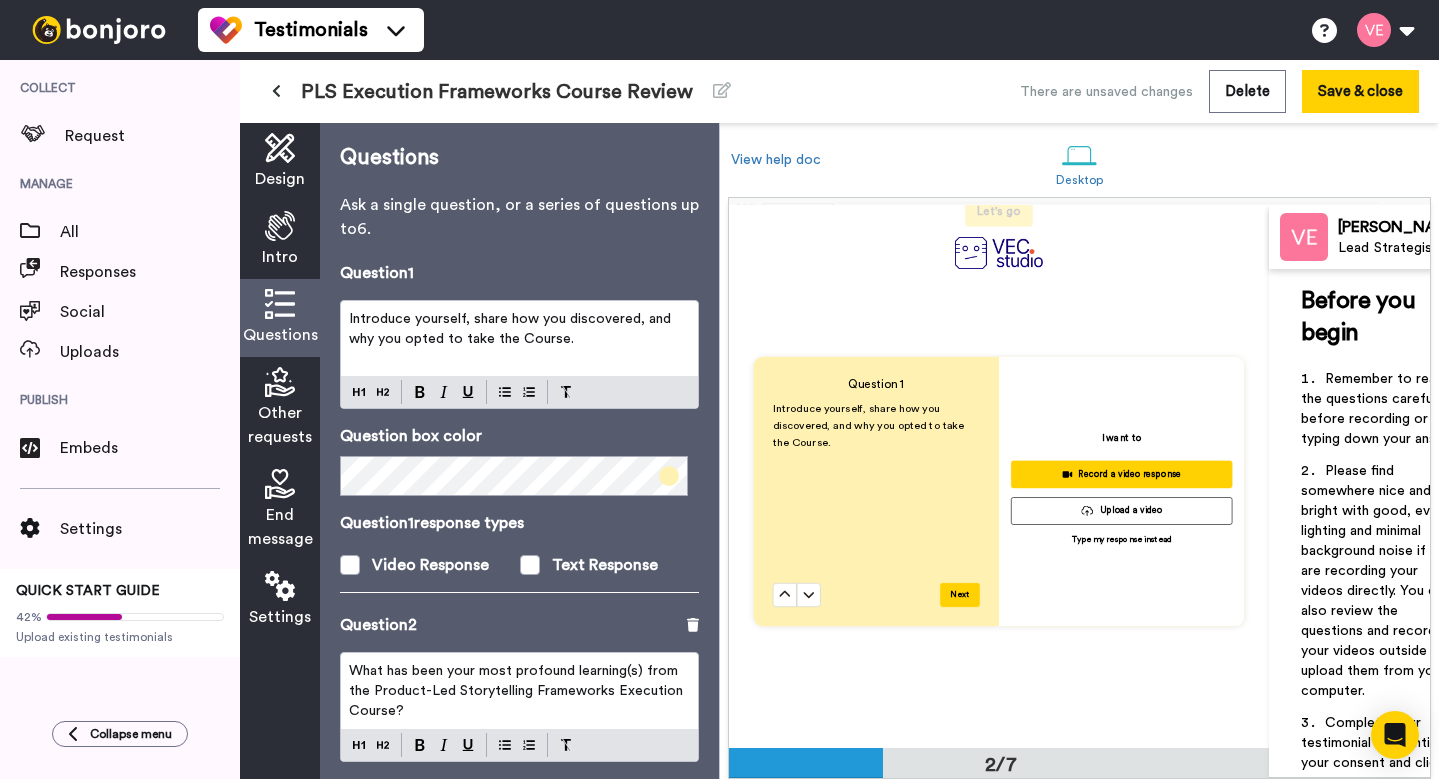 click at bounding box center [280, 226] 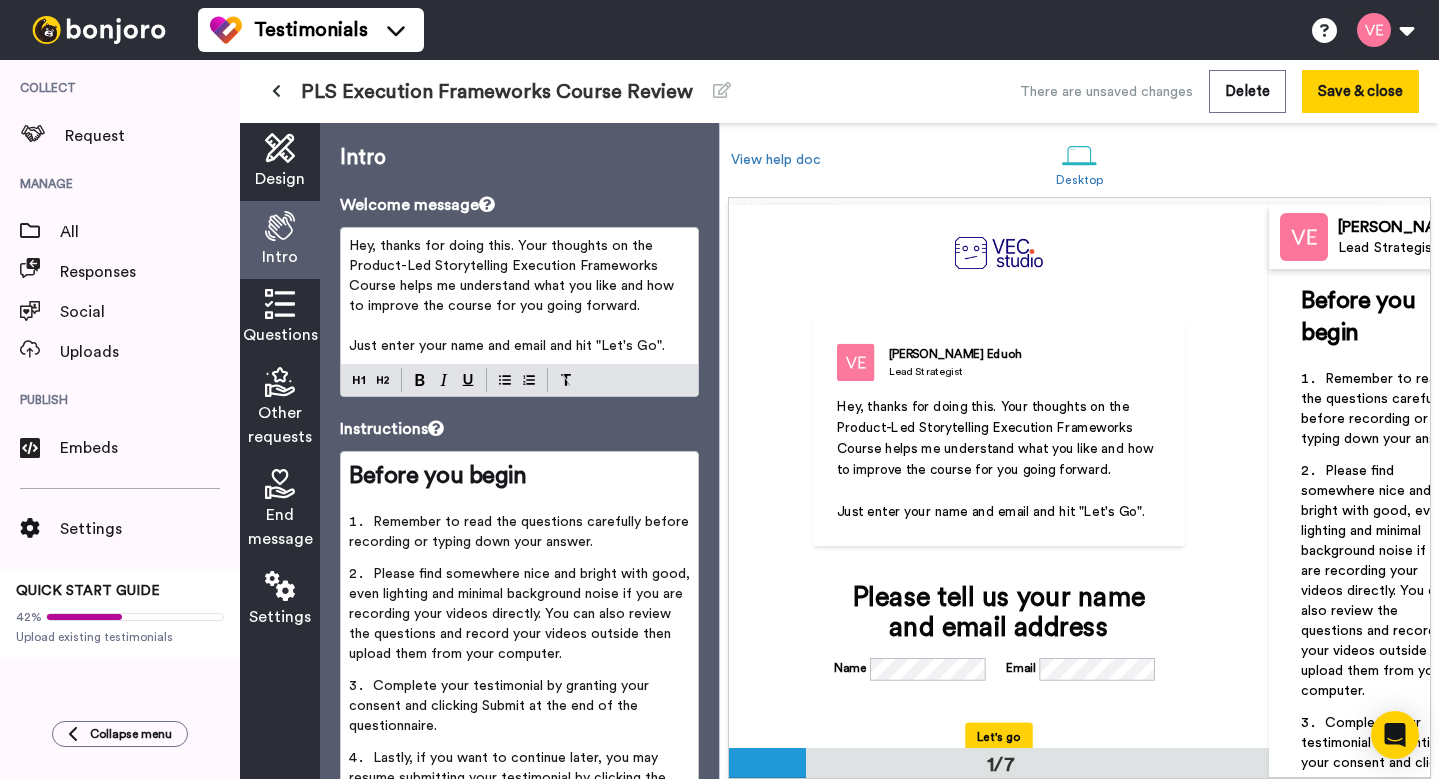 scroll, scrollTop: 0, scrollLeft: 0, axis: both 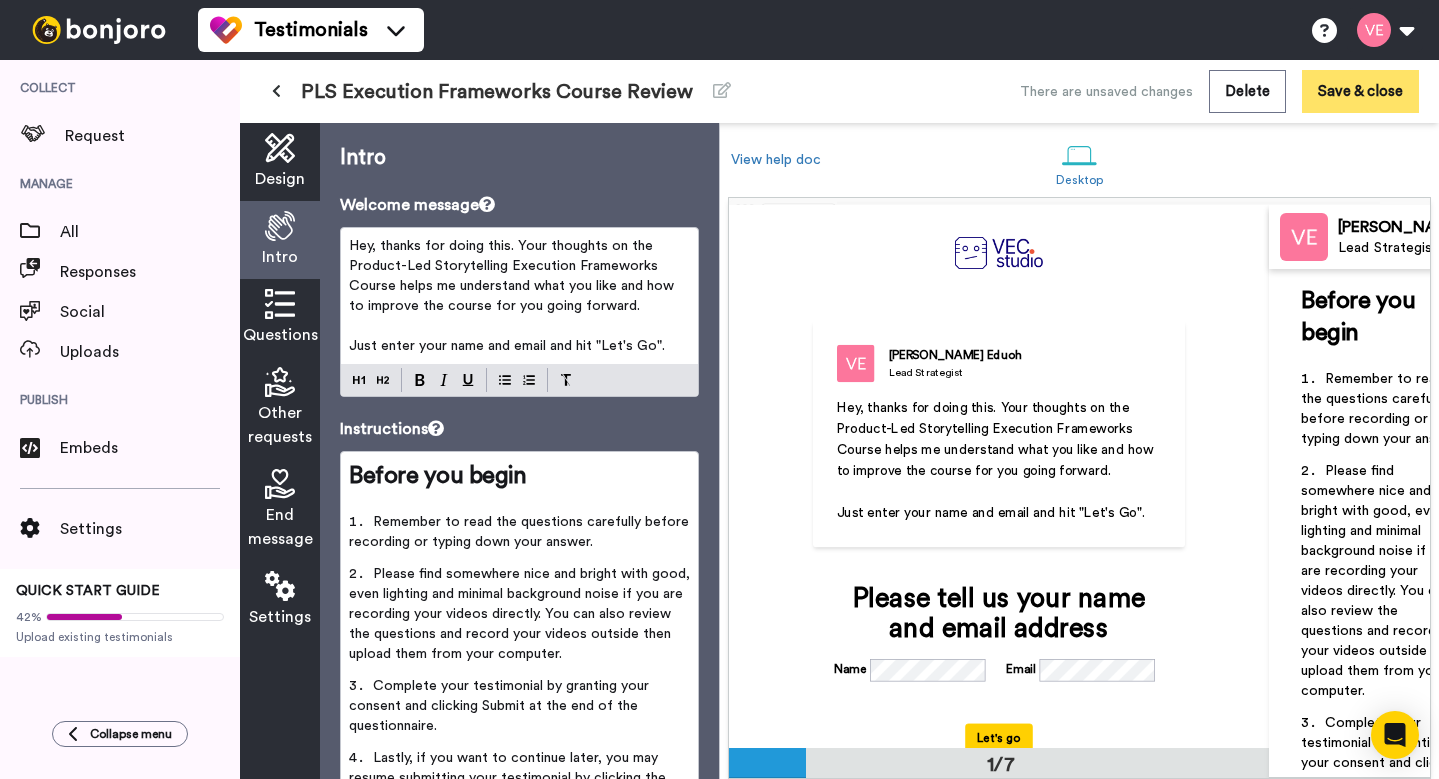 click on "Save & close" at bounding box center (1360, 91) 